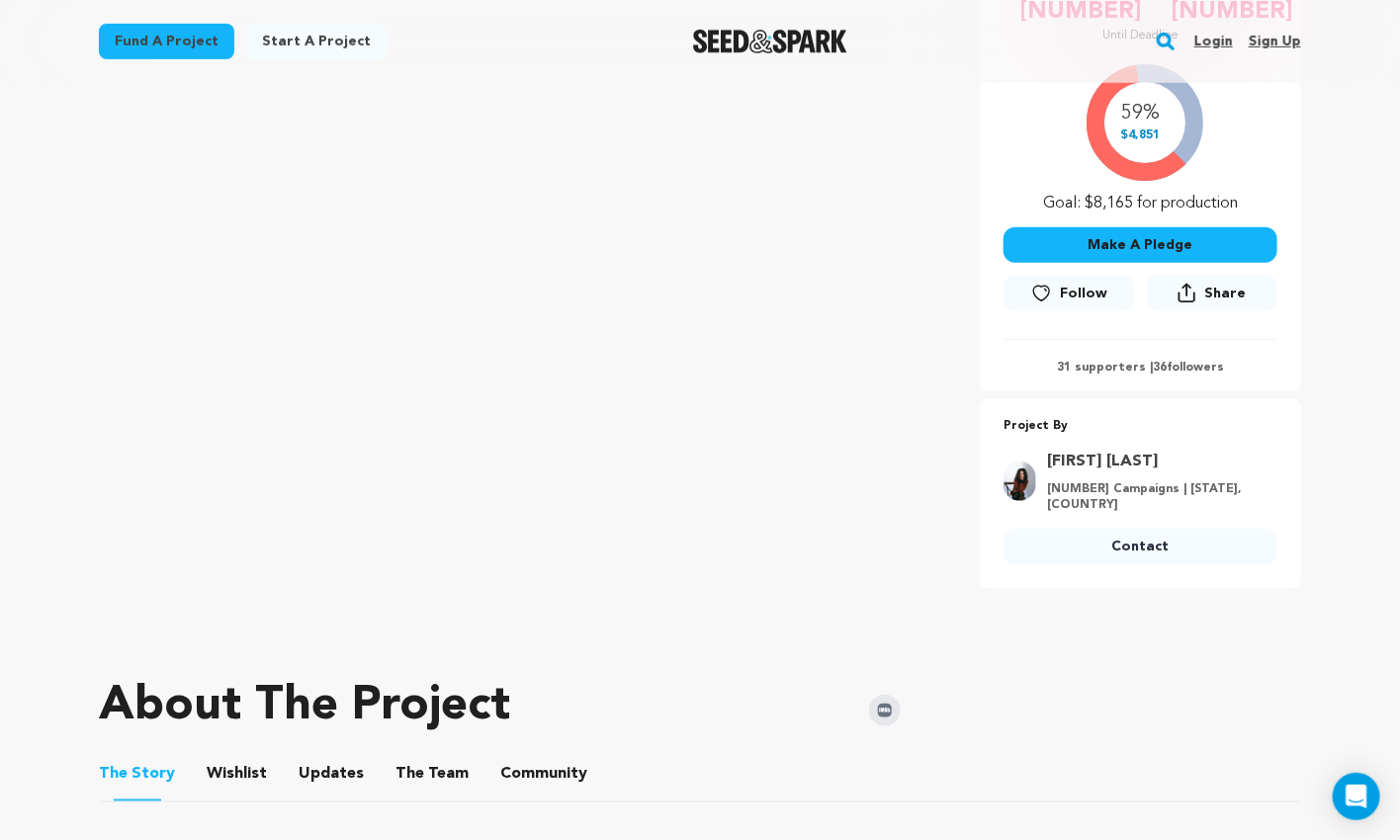 scroll, scrollTop: 452, scrollLeft: 0, axis: vertical 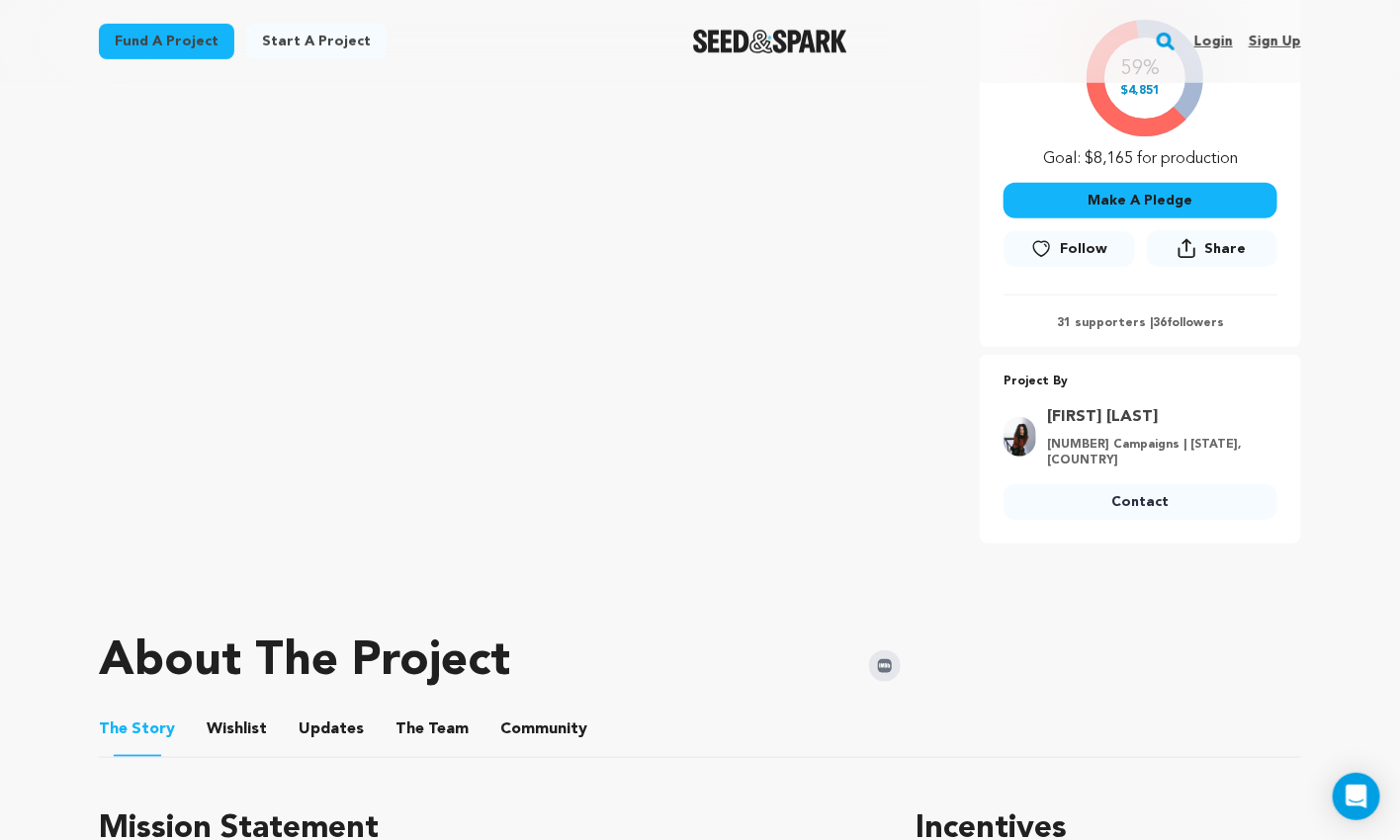 click on "Updates" at bounding box center [331, 733] 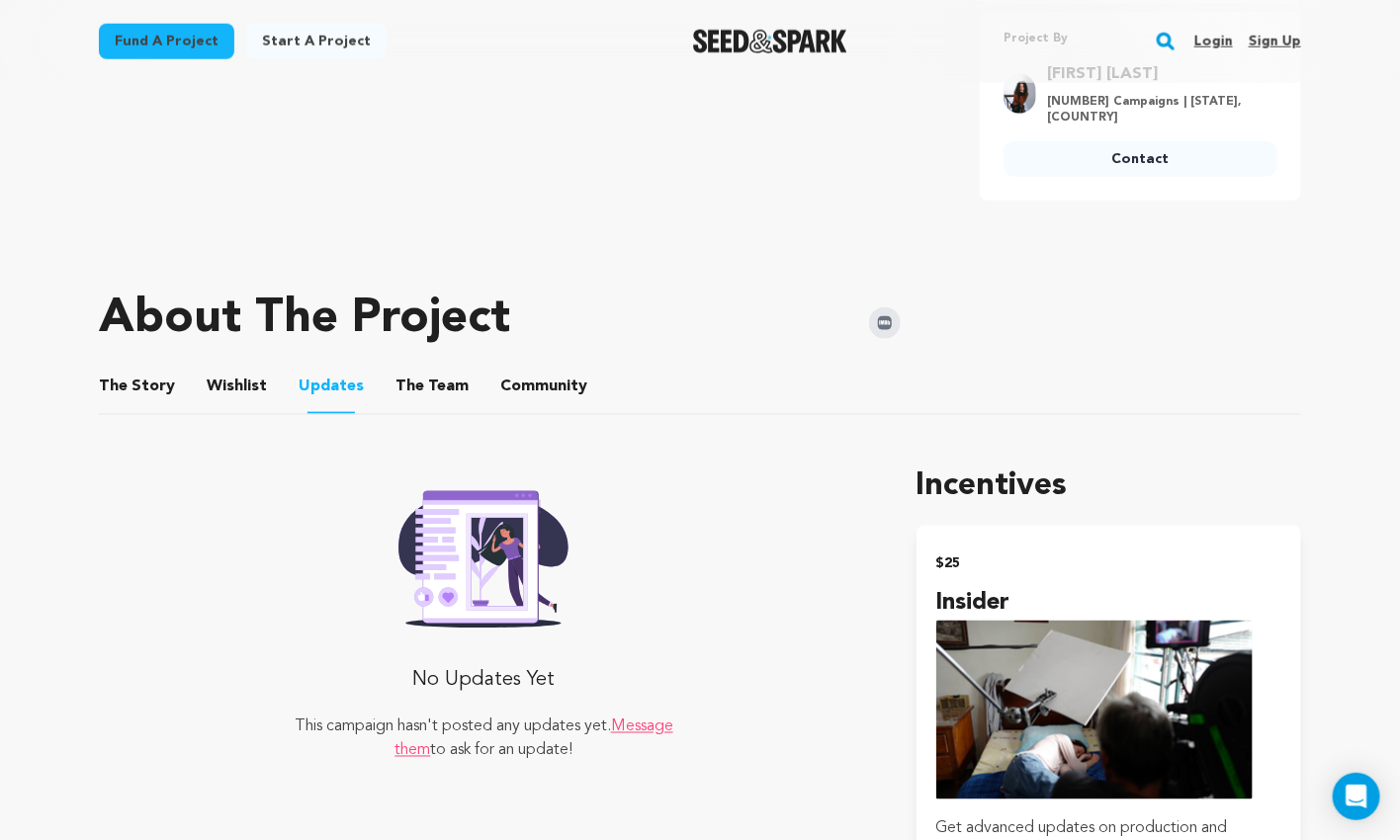 scroll, scrollTop: 937, scrollLeft: 0, axis: vertical 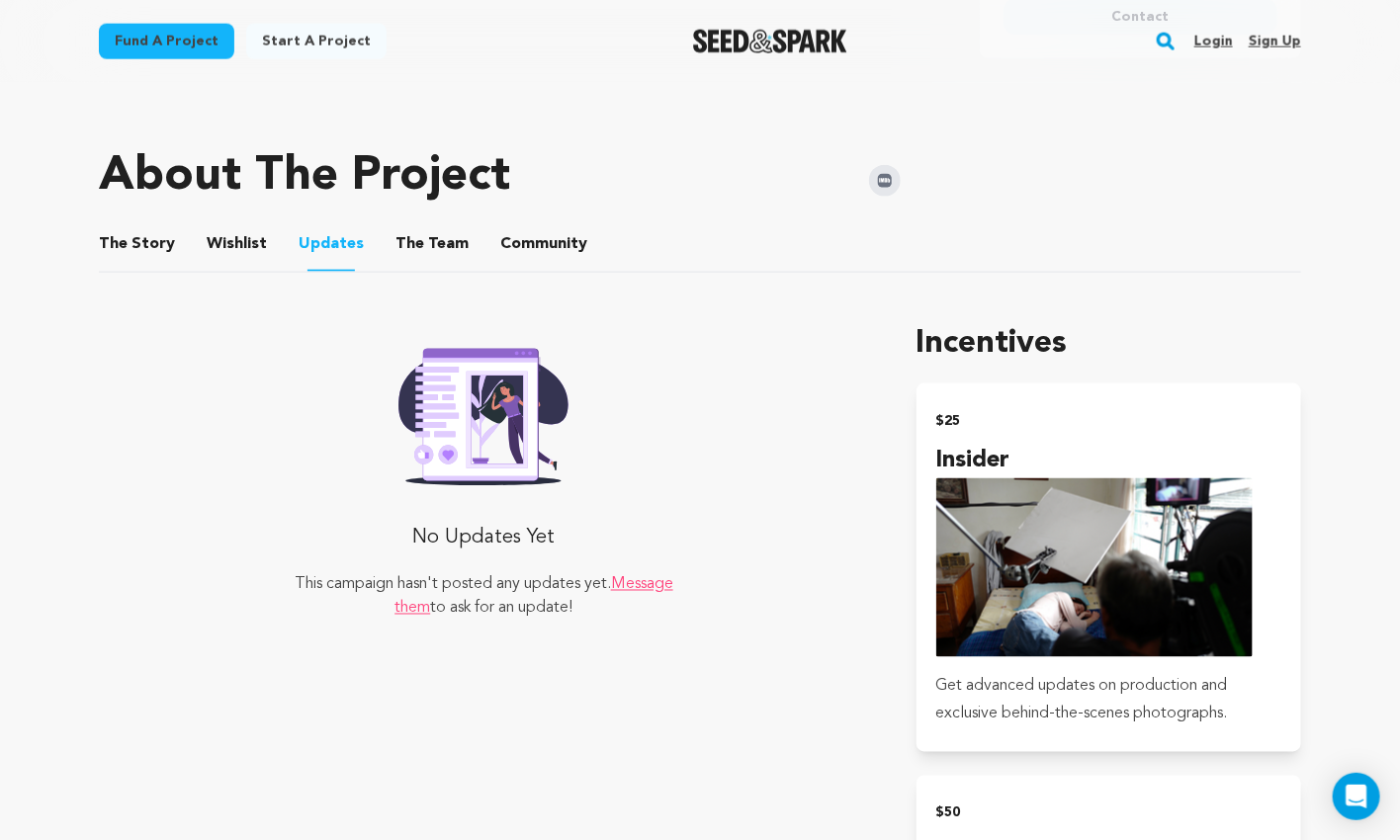 click on "Message them" at bounding box center (534, 597) 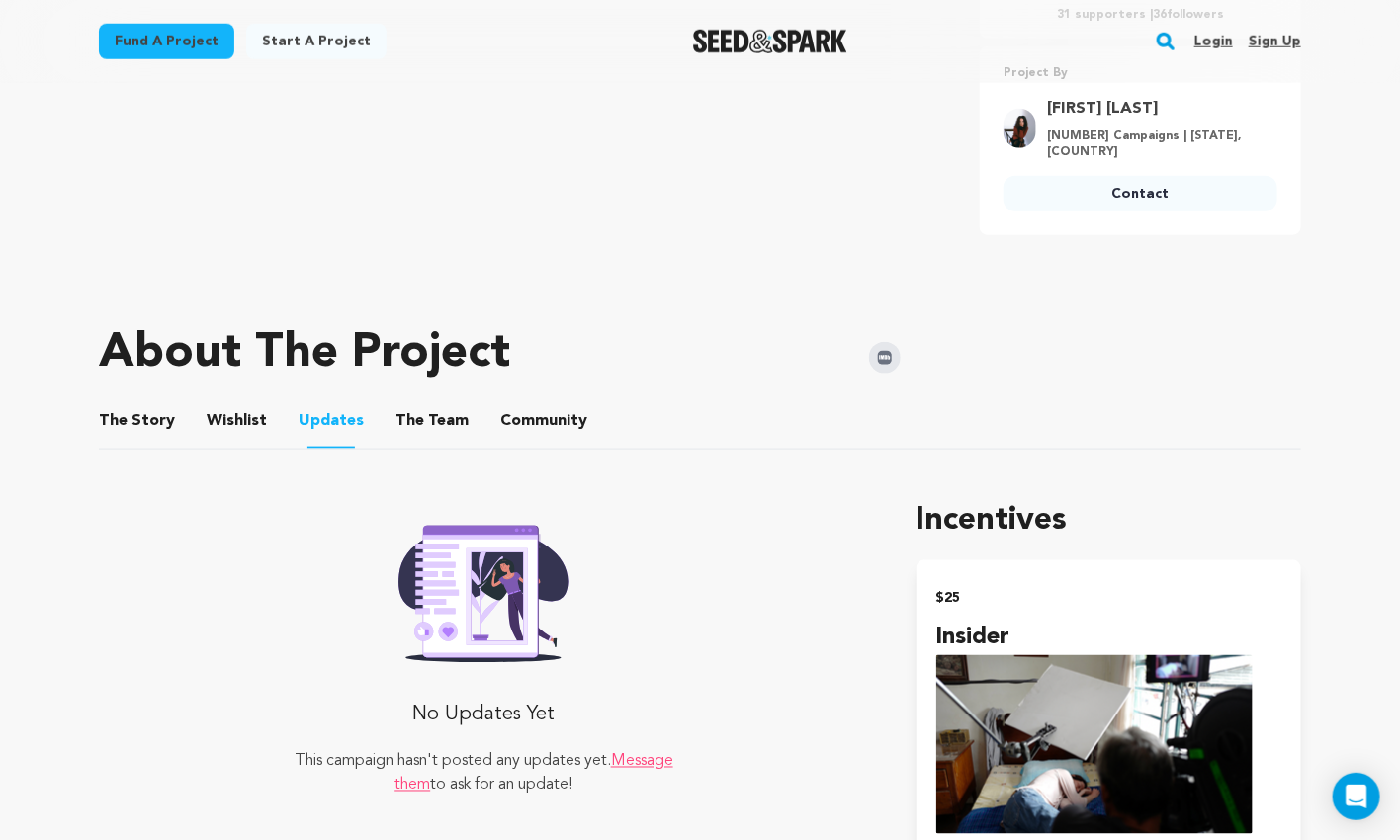 scroll, scrollTop: 796, scrollLeft: 0, axis: vertical 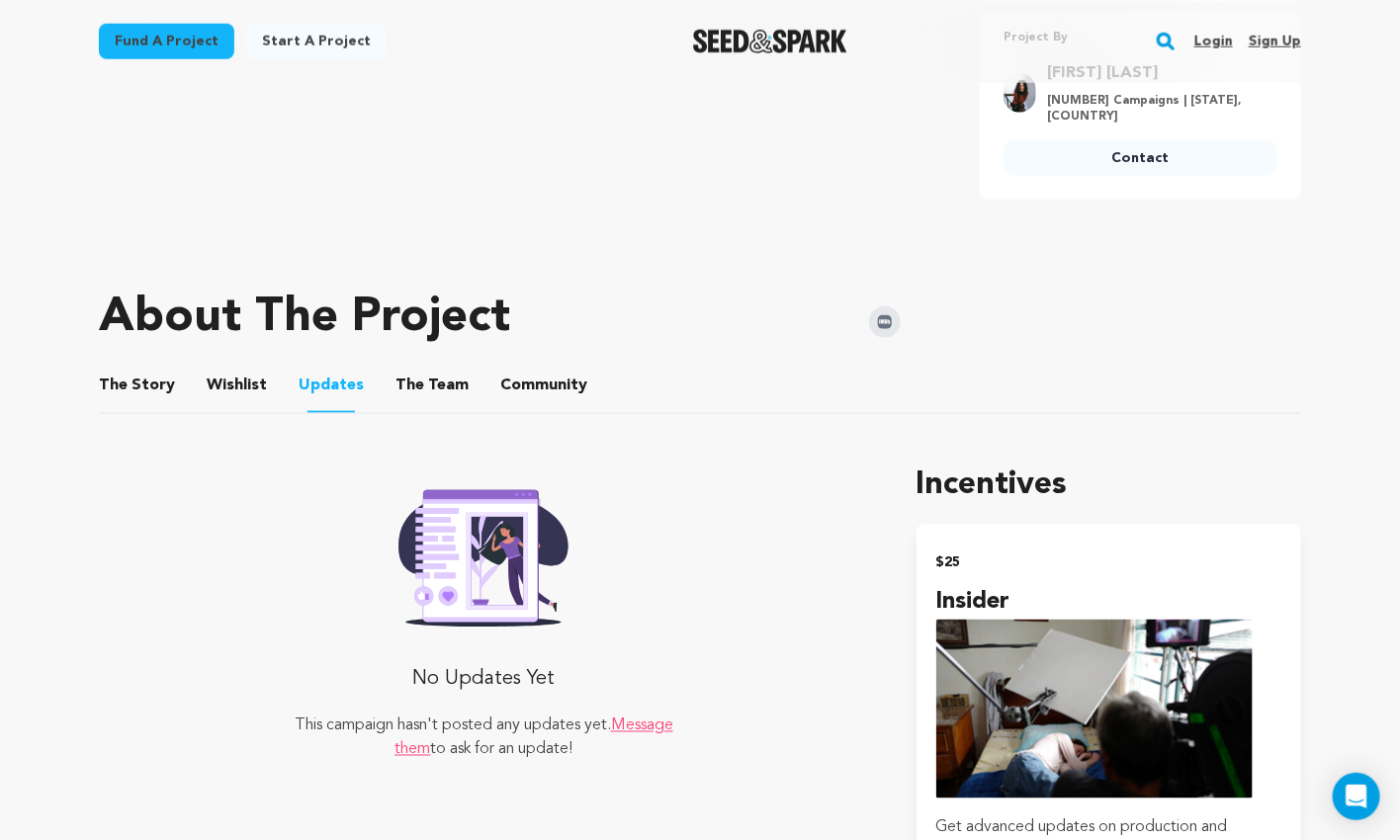 drag, startPoint x: 381, startPoint y: 657, endPoint x: 602, endPoint y: 708, distance: 226.80829 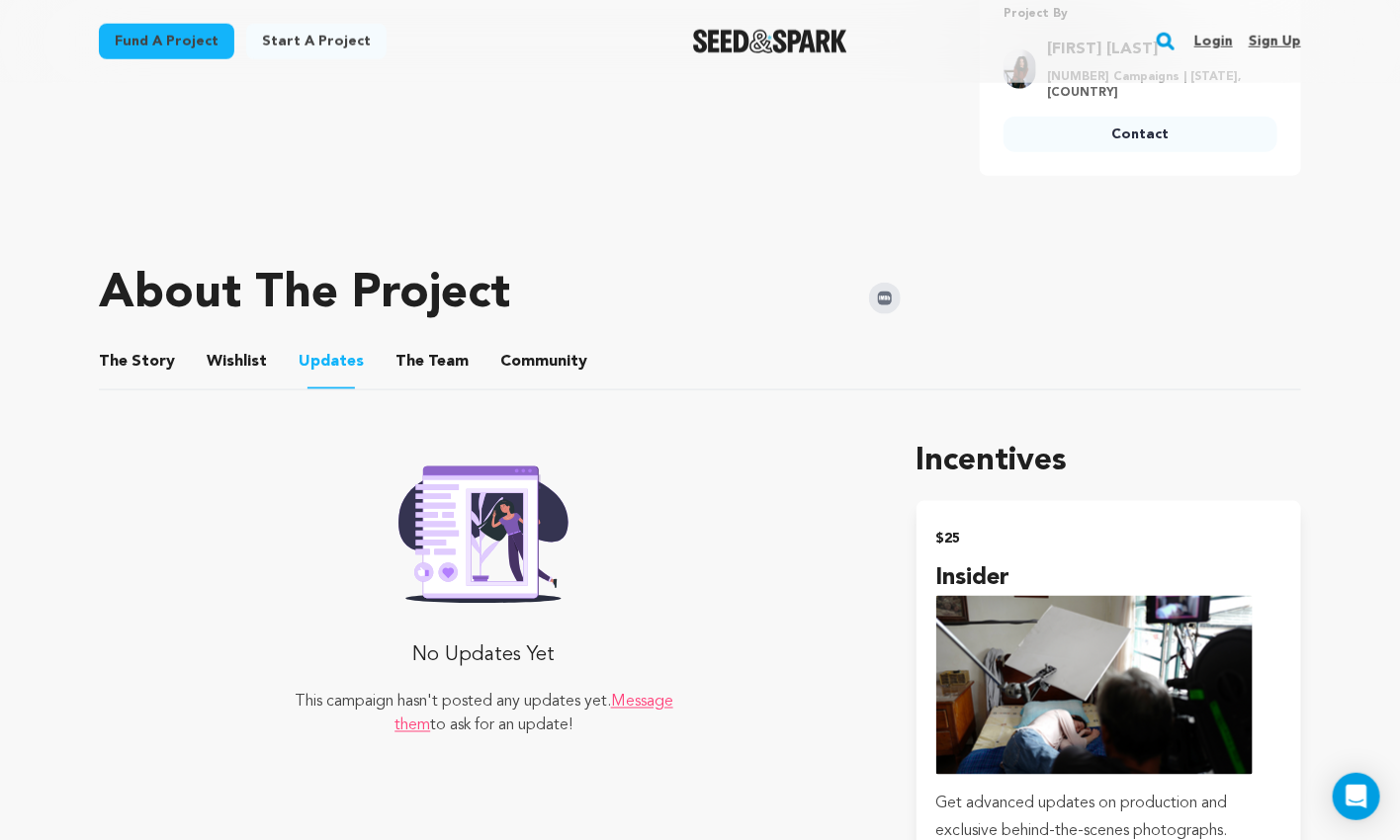 click on "Login" at bounding box center (1213, 42) 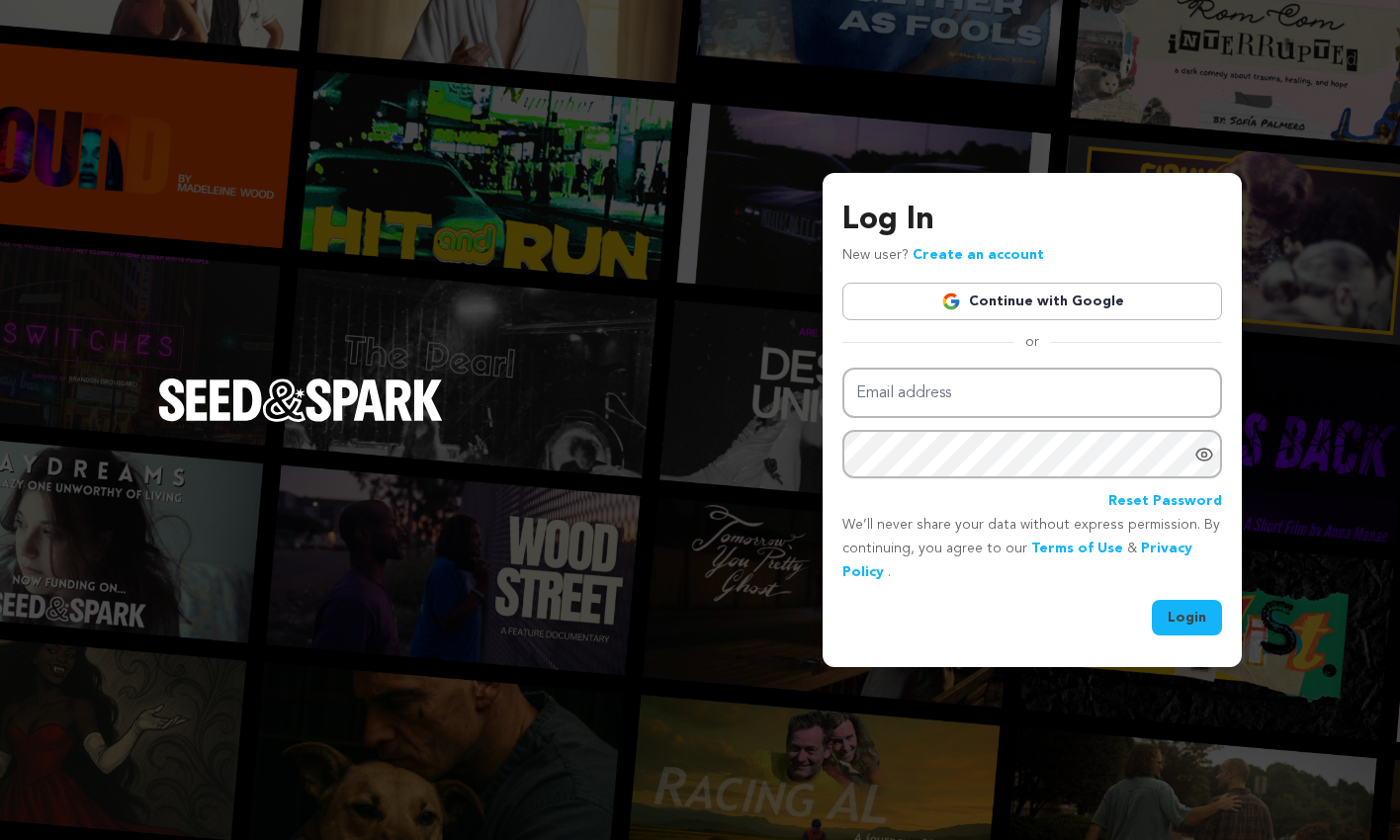 scroll, scrollTop: 0, scrollLeft: 0, axis: both 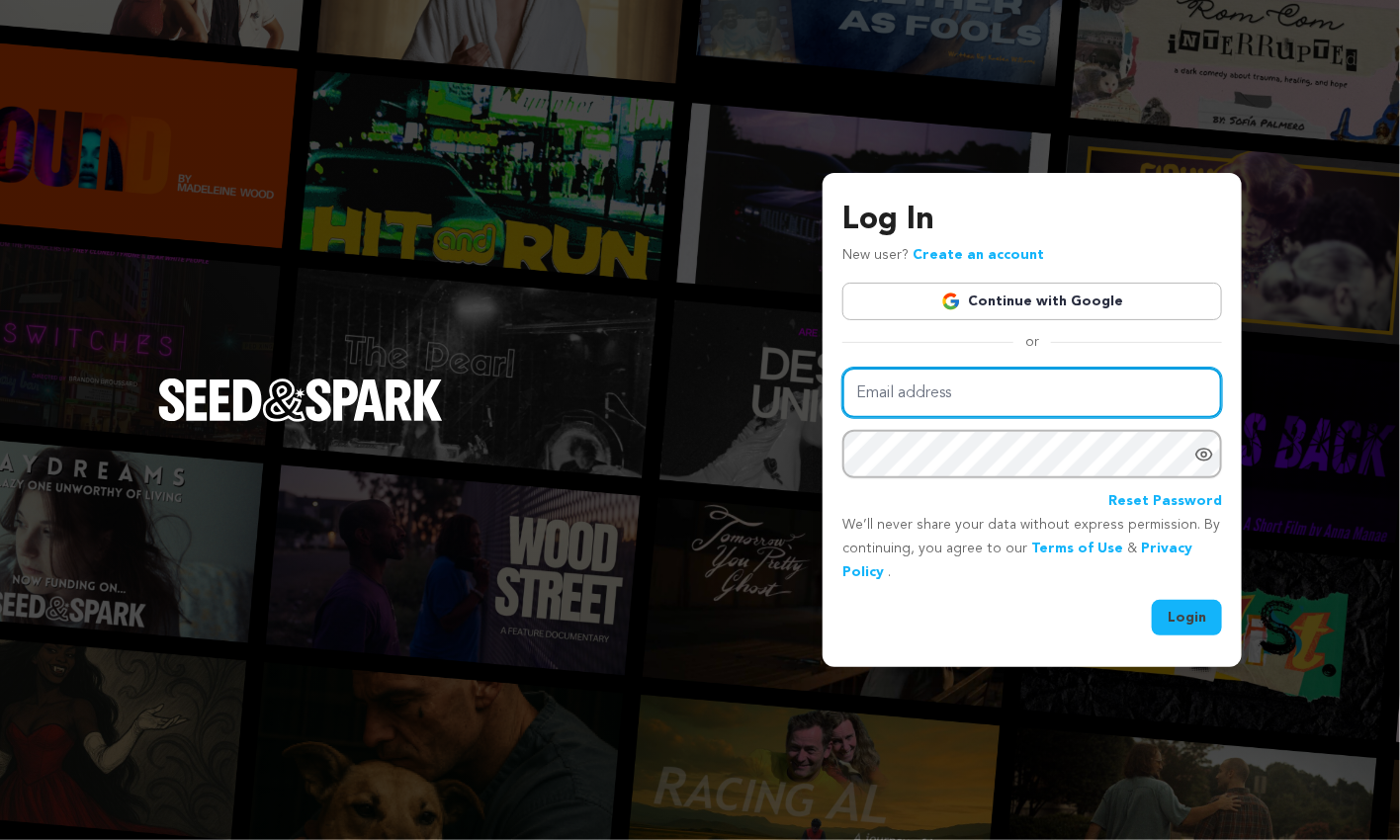 click on "Email address" at bounding box center [1032, 392] 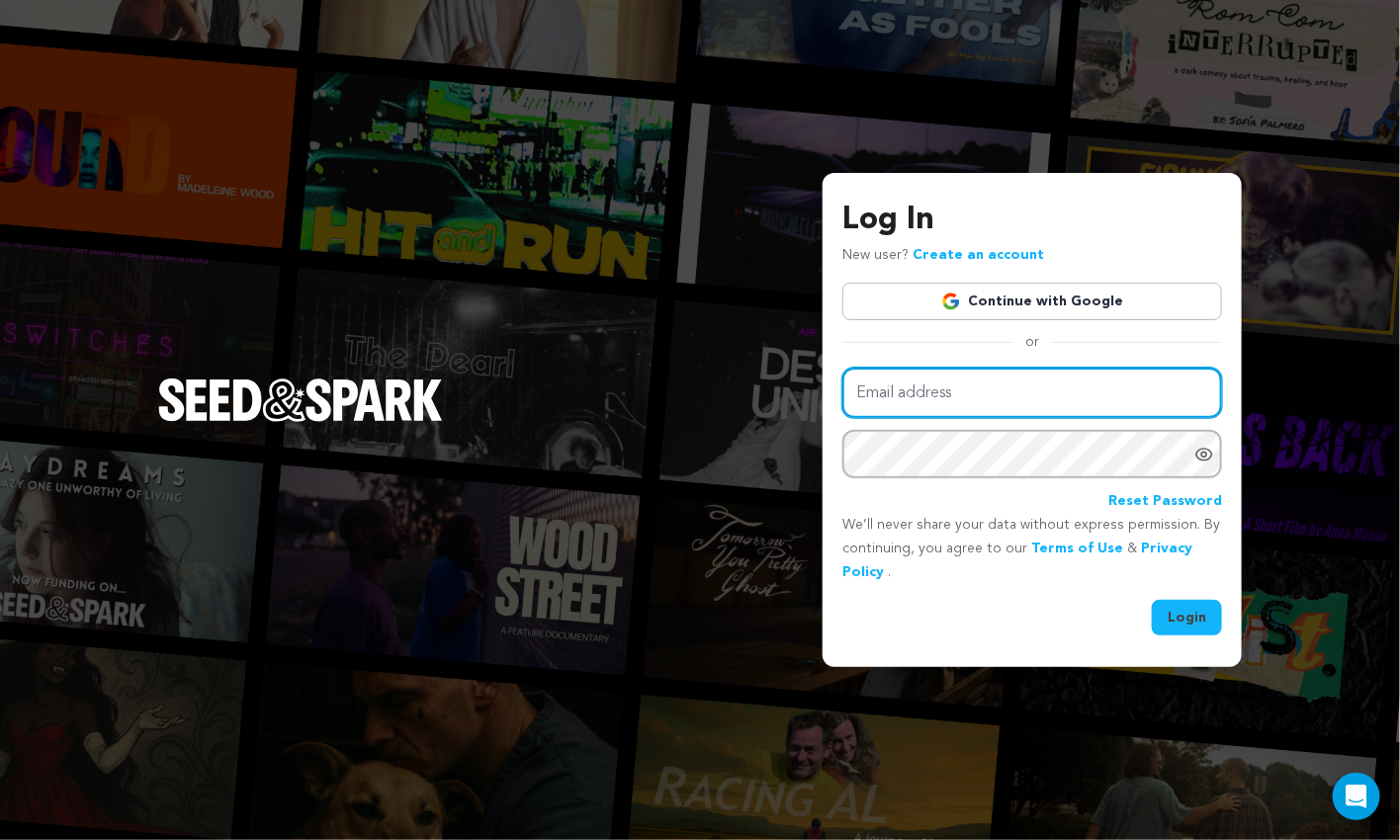 type on "[EMAIL]" 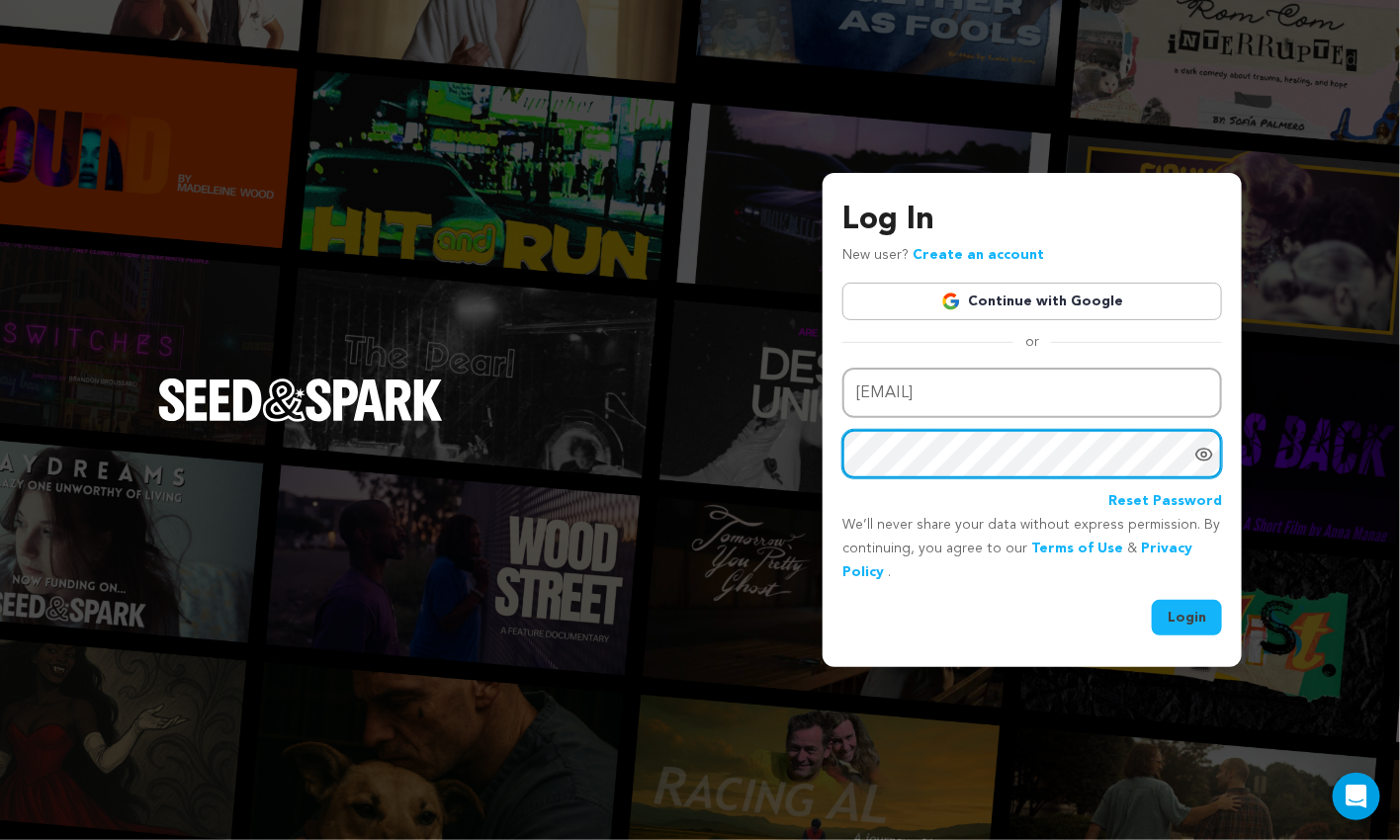 click on "Login" at bounding box center [1186, 618] 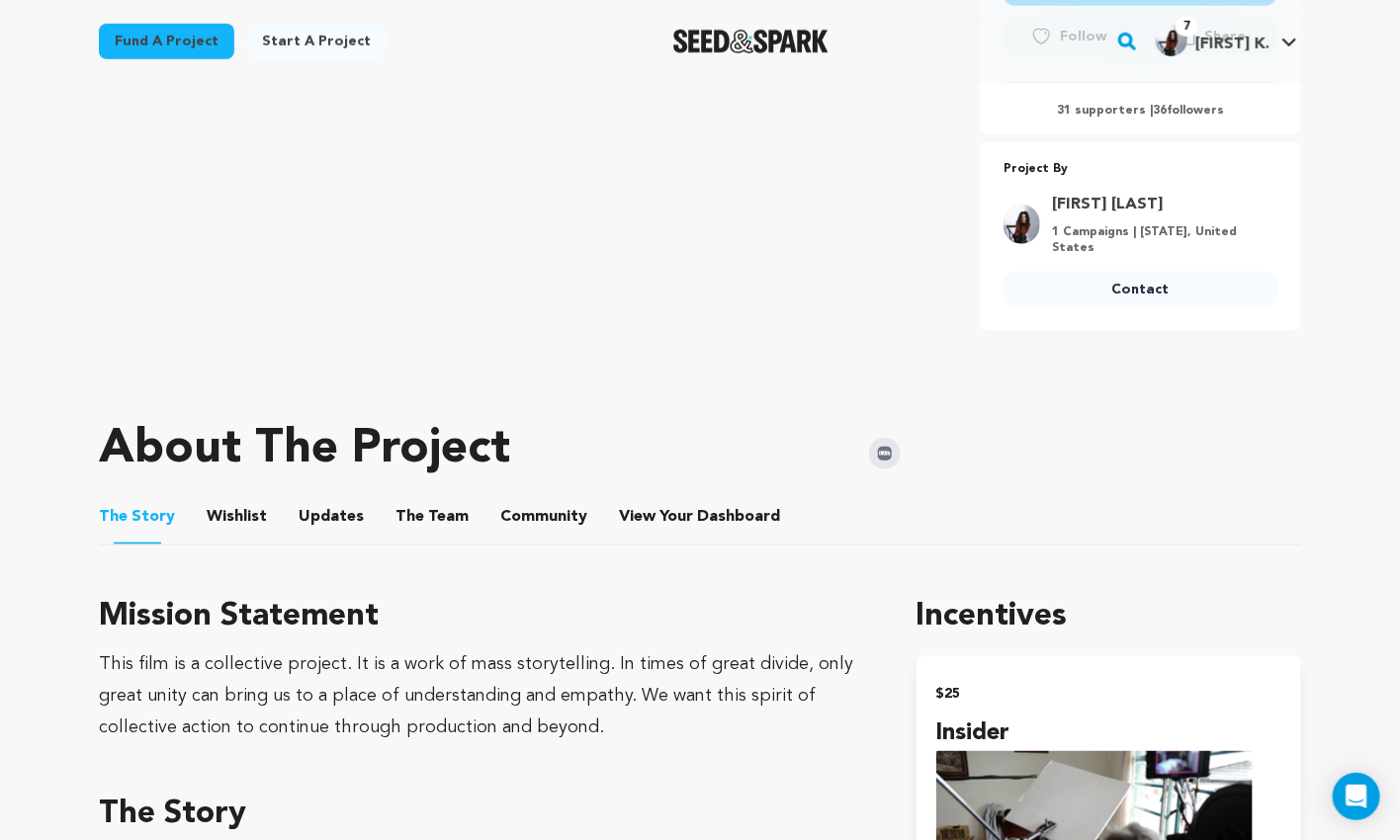 scroll, scrollTop: 641, scrollLeft: 0, axis: vertical 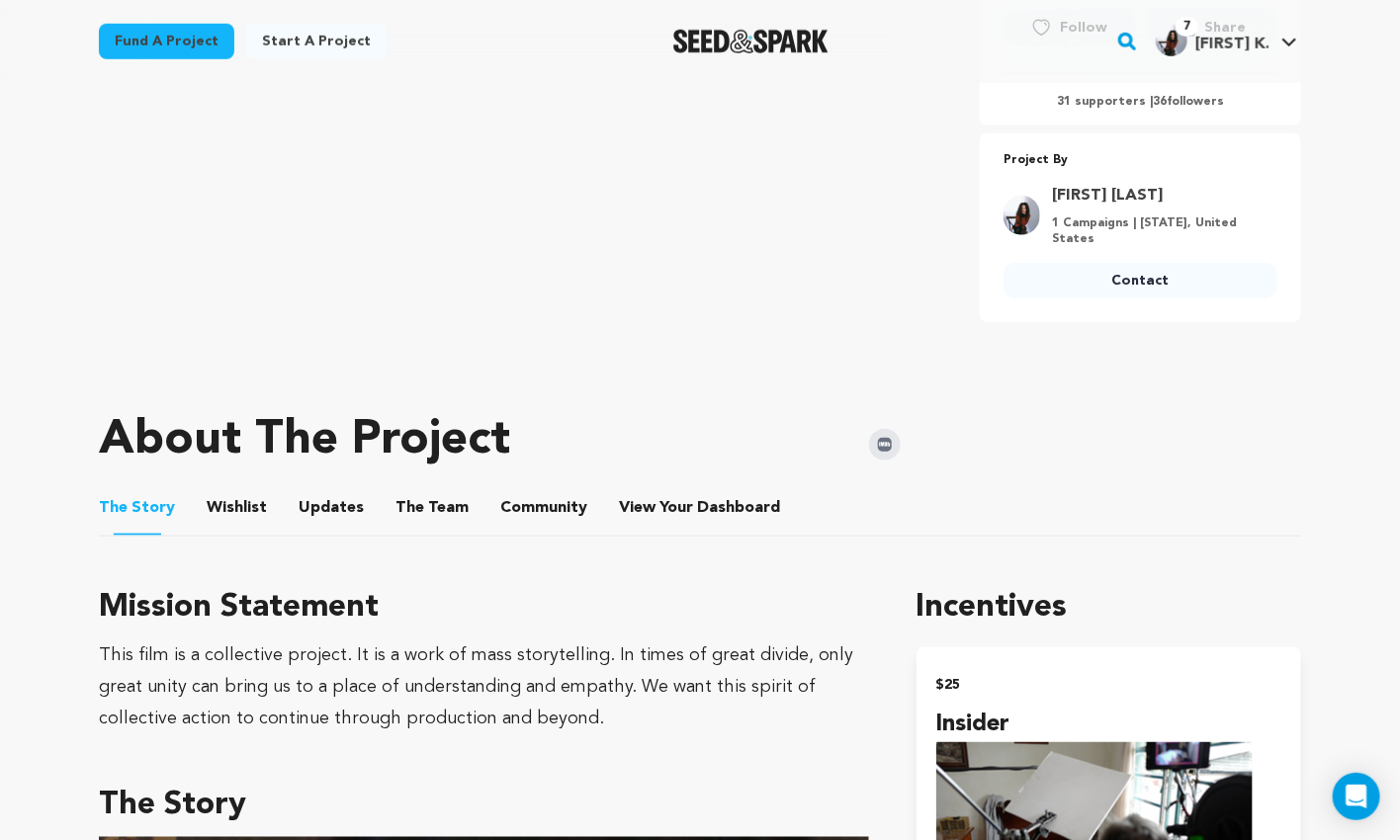 click on "Updates" at bounding box center [331, 512] 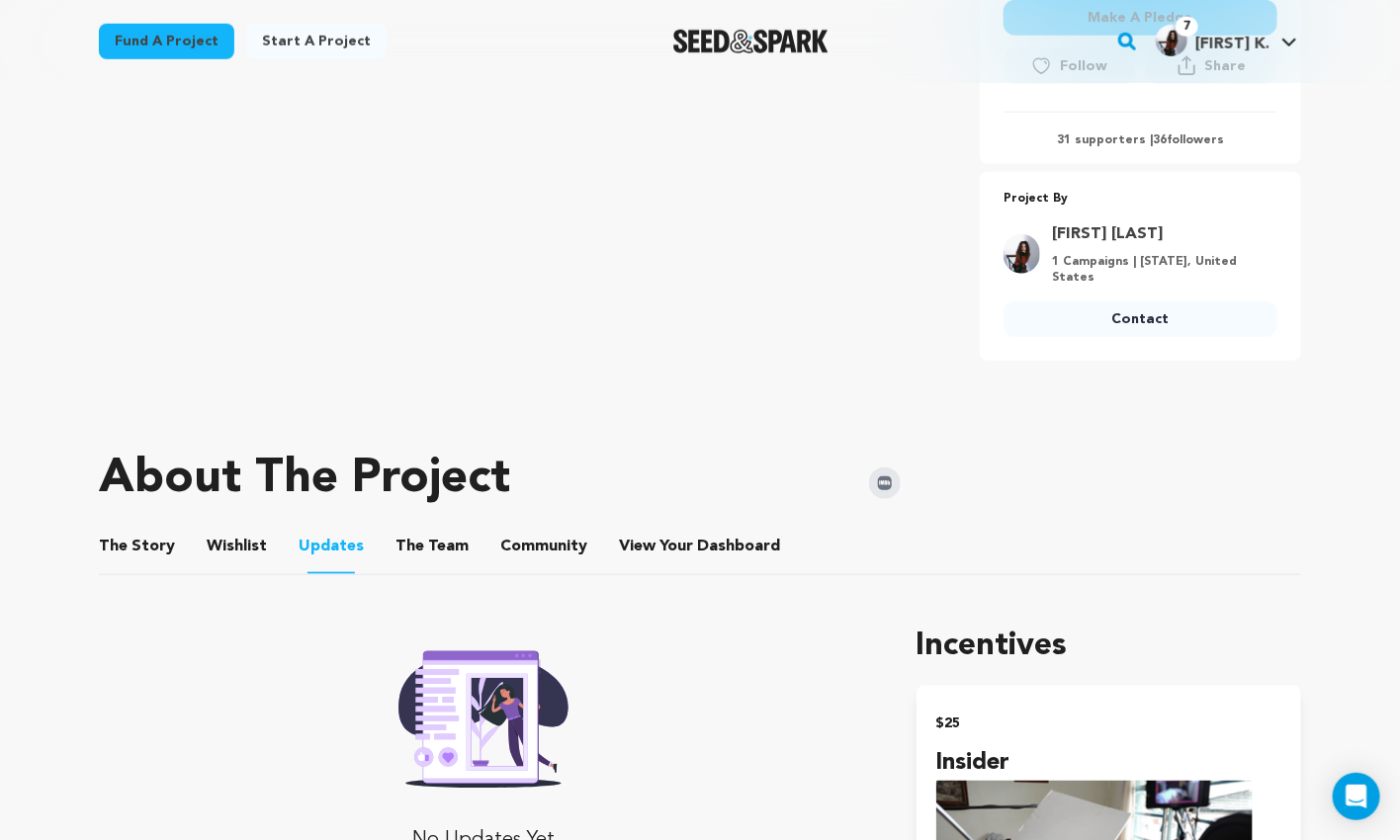 scroll, scrollTop: 518, scrollLeft: 0, axis: vertical 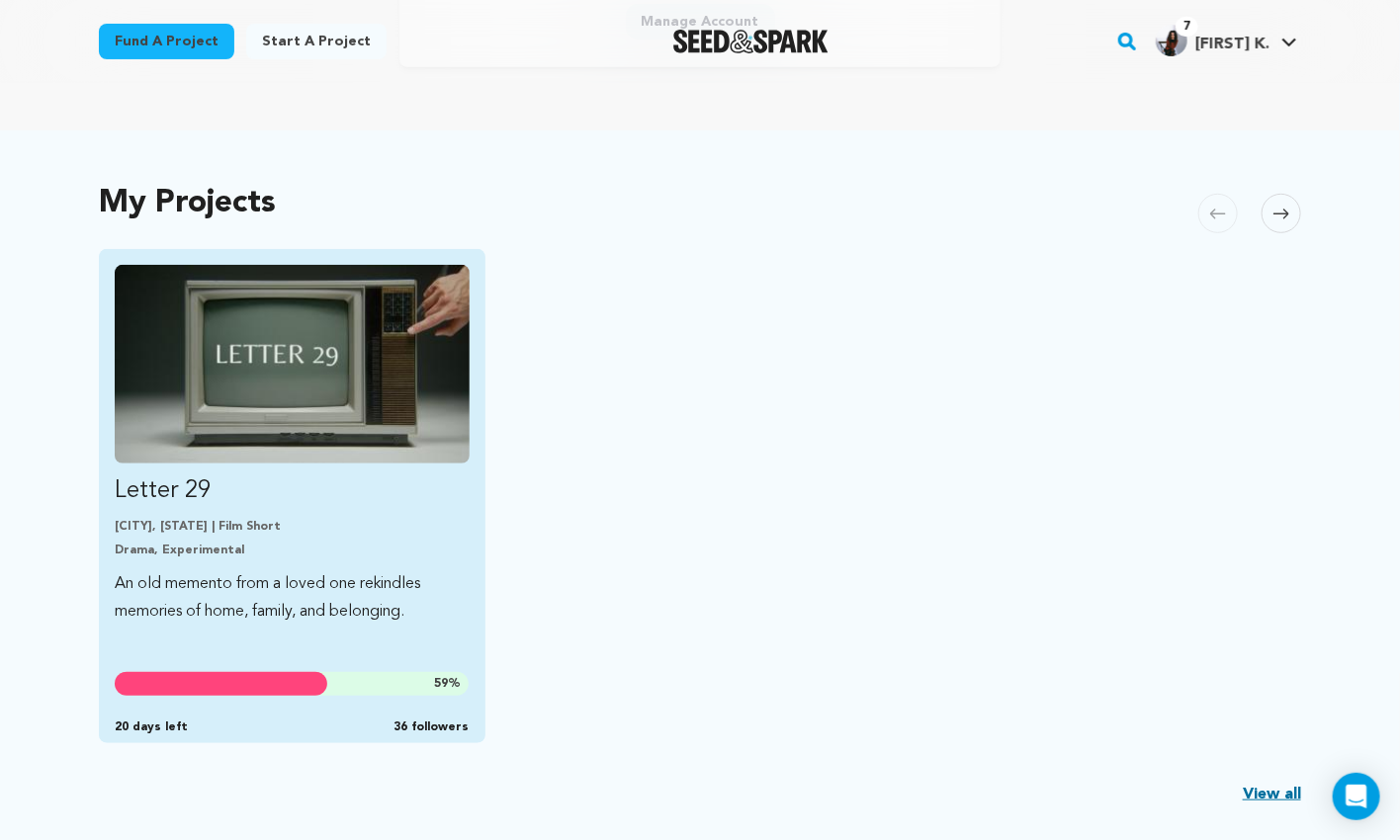 click on "Chicago, Illinois | Film Short
Drama, Experimental" at bounding box center (292, 539) 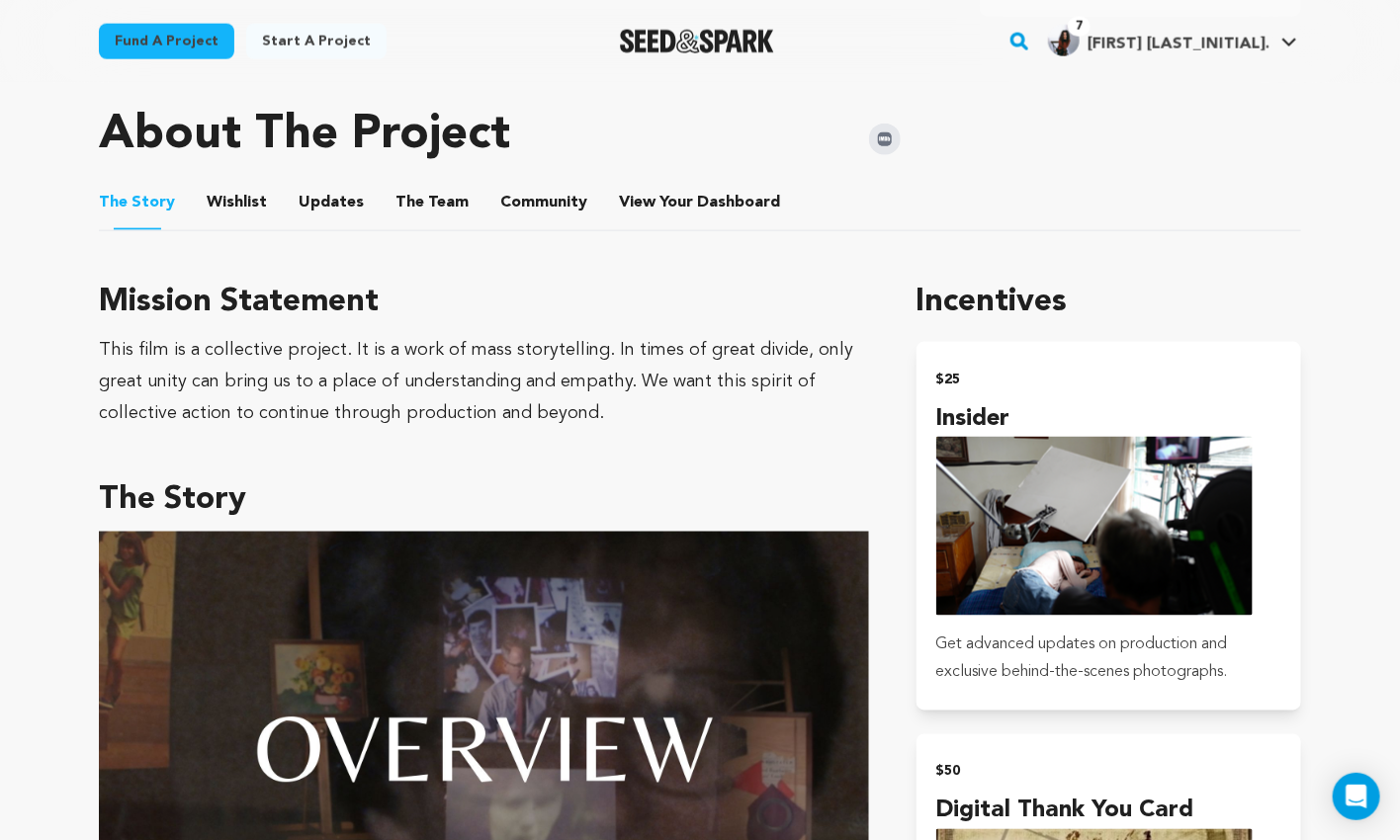 scroll, scrollTop: 961, scrollLeft: 0, axis: vertical 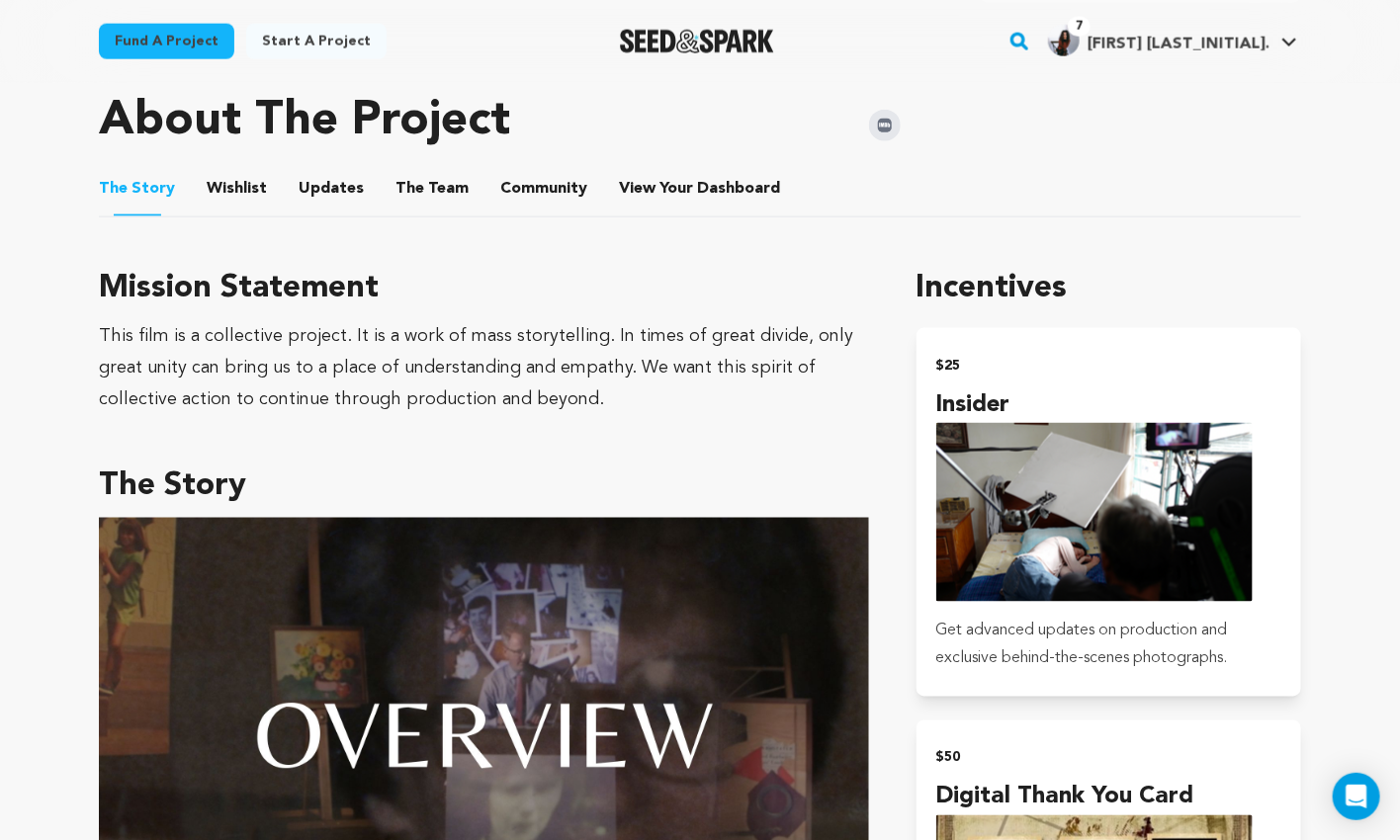 click on "Updates" at bounding box center [331, 193] 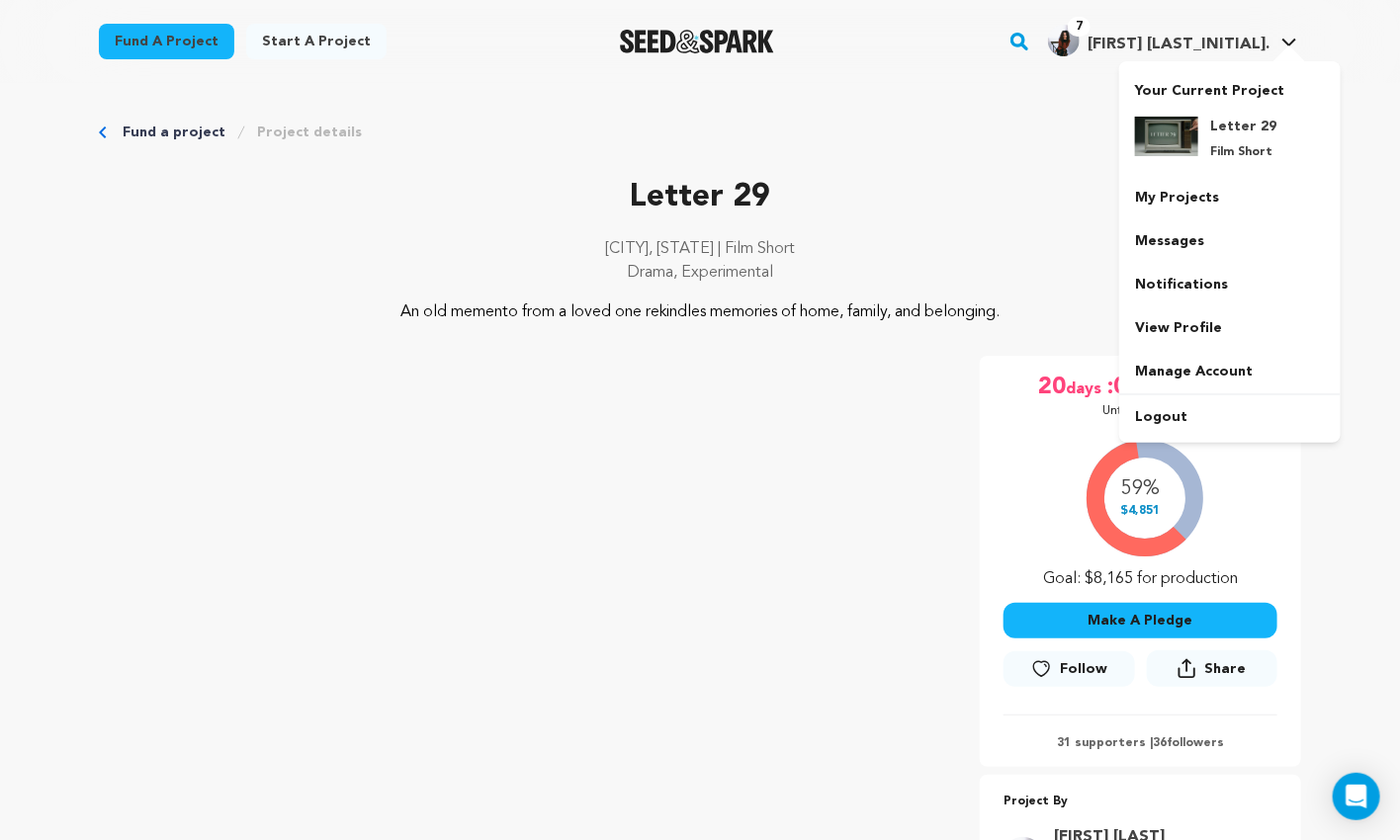 scroll, scrollTop: 0, scrollLeft: 0, axis: both 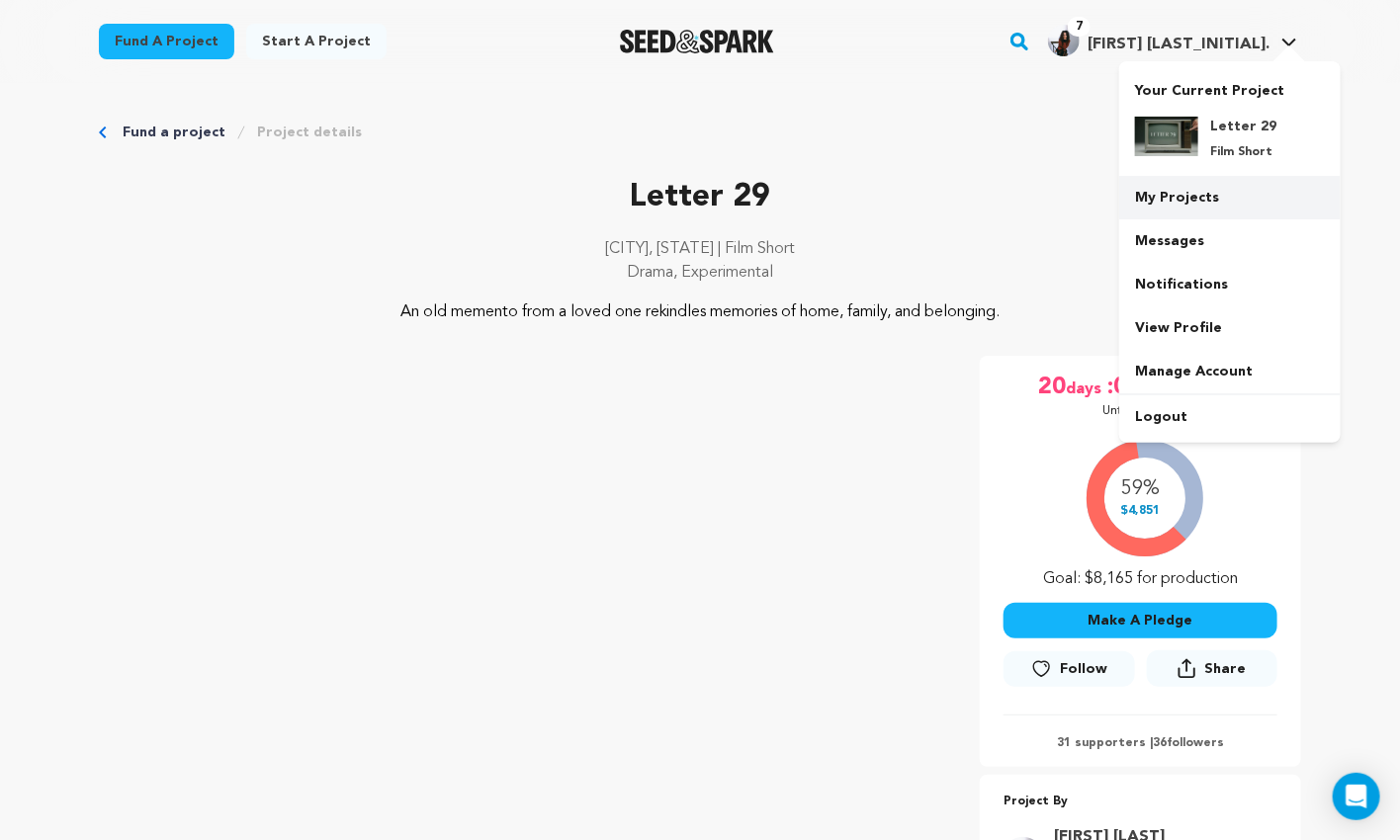 click on "My Projects" at bounding box center (1230, 198) 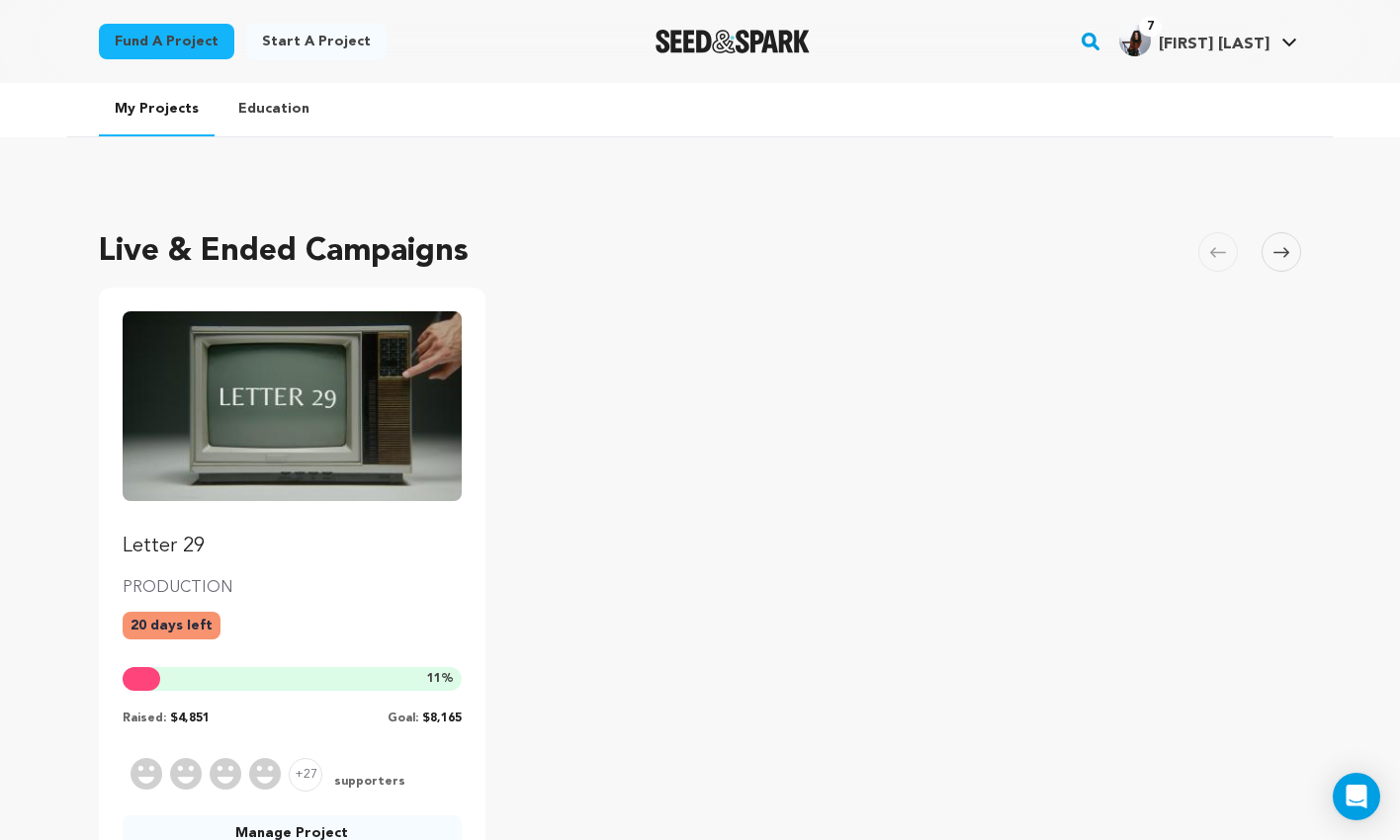 scroll, scrollTop: 241, scrollLeft: 0, axis: vertical 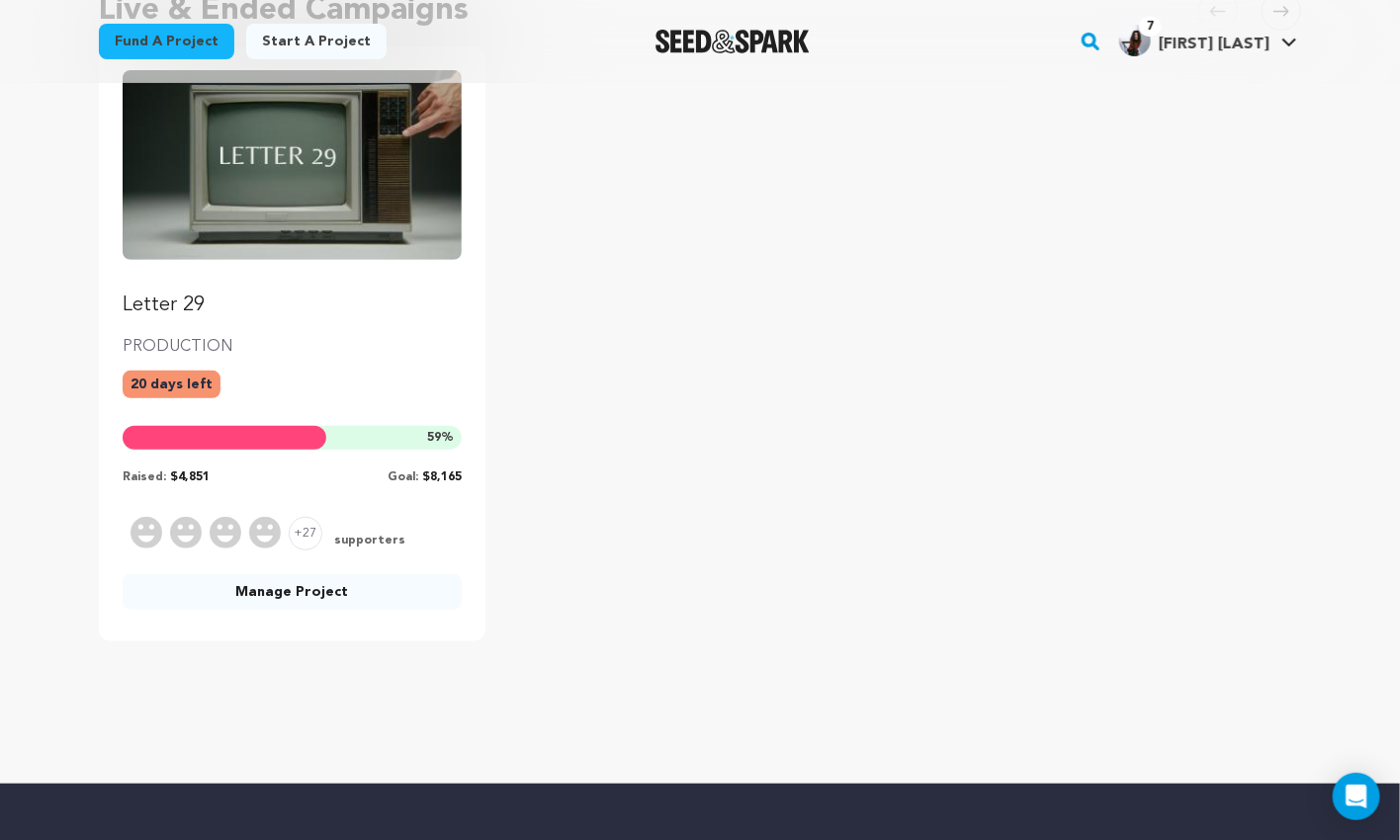 click on "Manage Project" at bounding box center [292, 592] 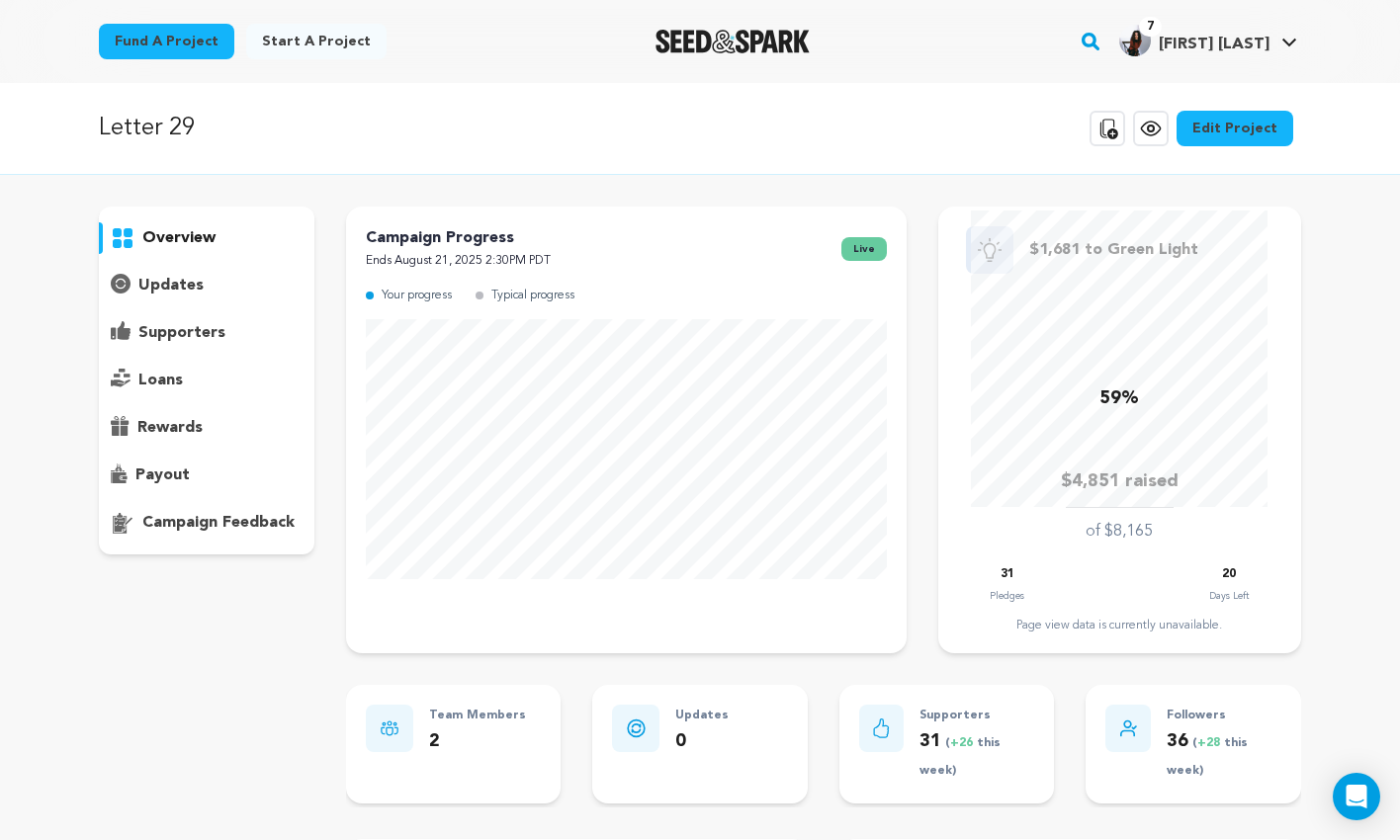 scroll, scrollTop: 0, scrollLeft: 0, axis: both 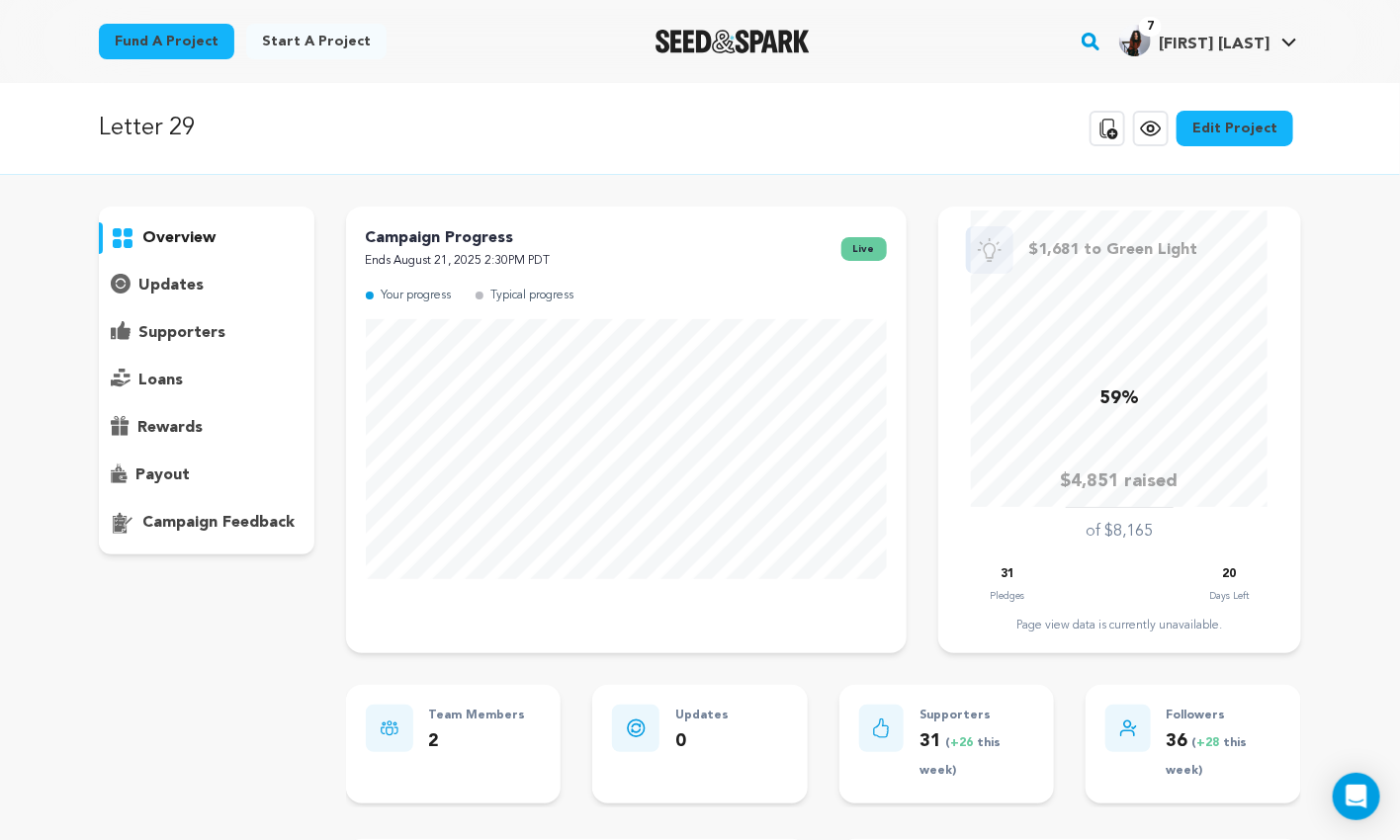 click on "updates" at bounding box center [171, 286] 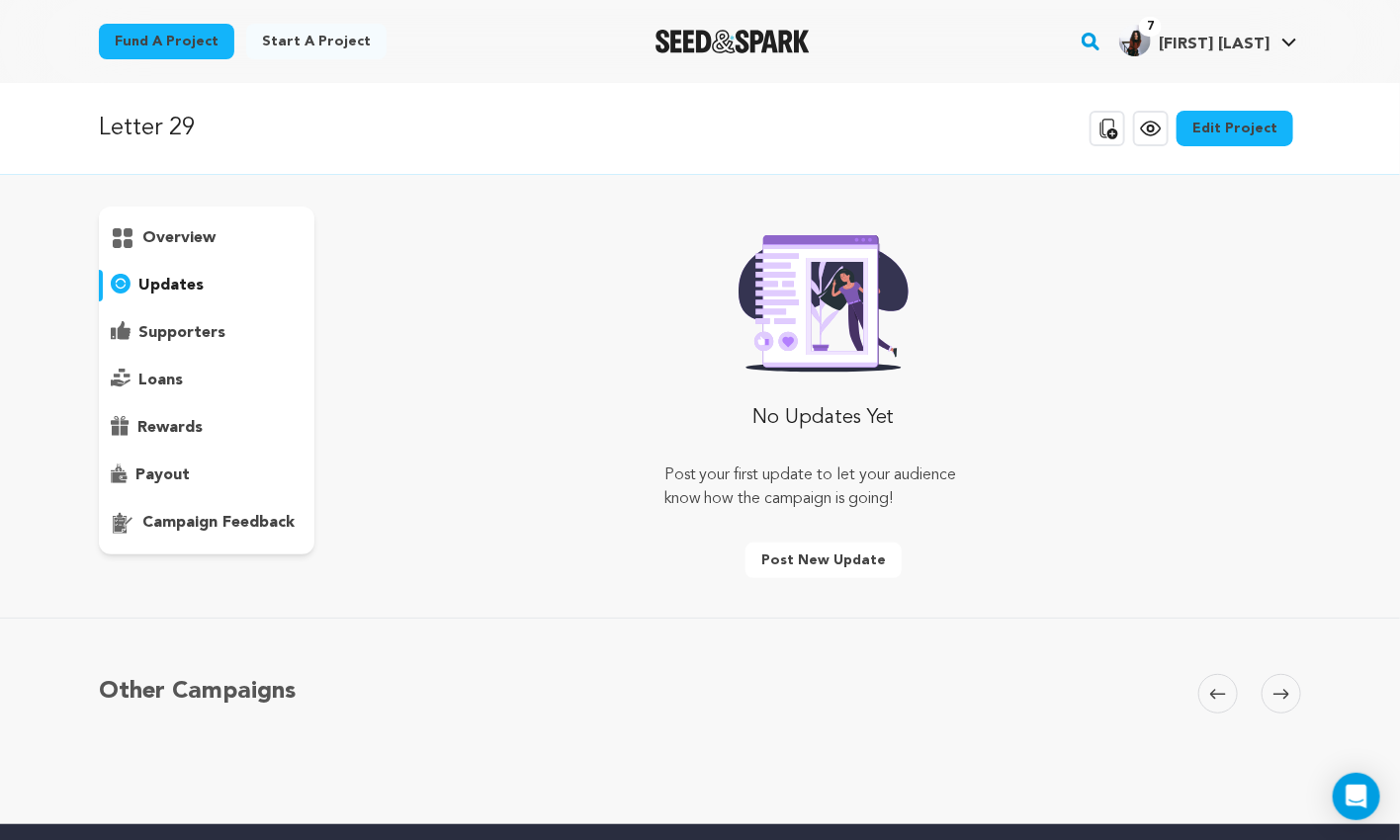 click on "Post new update" at bounding box center [824, 560] 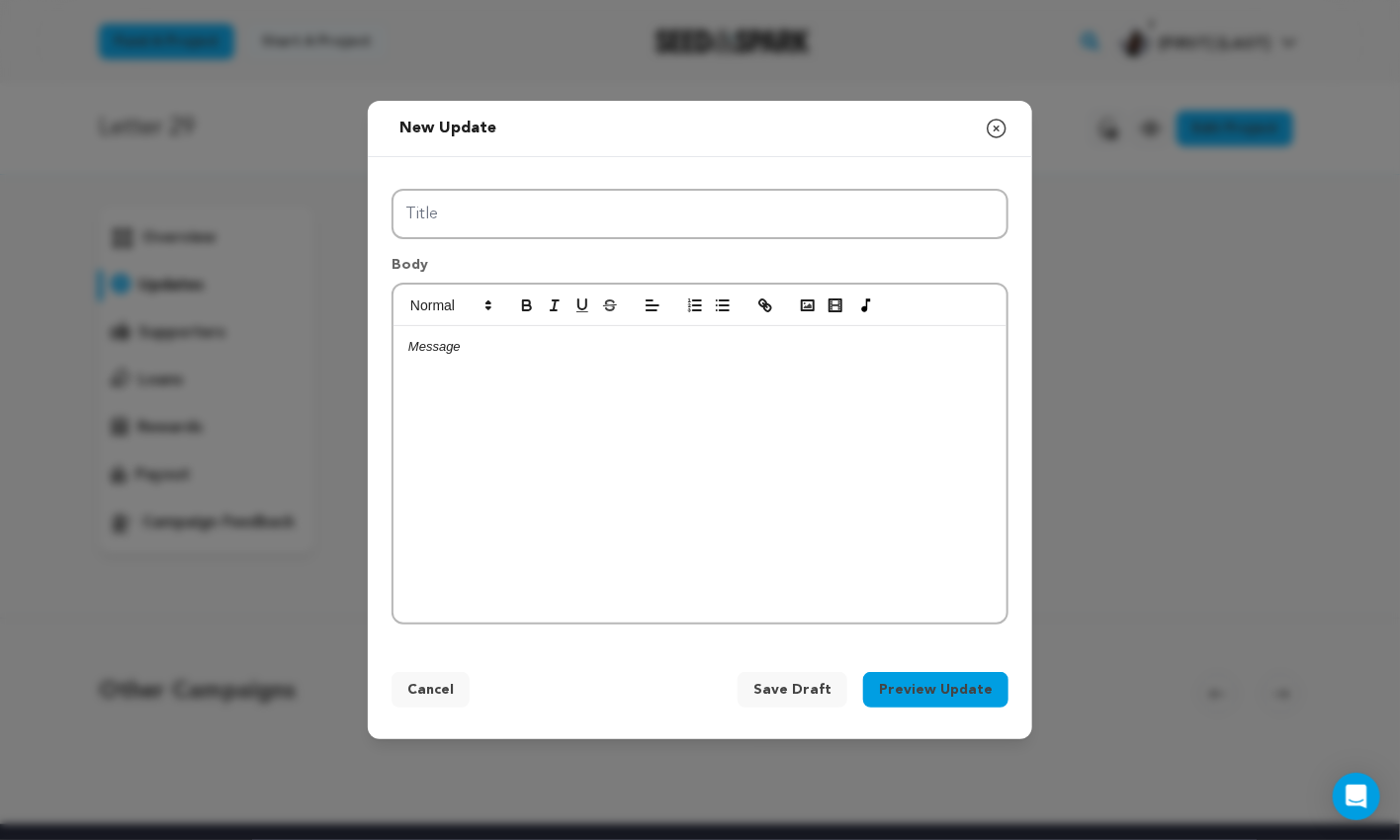 click at bounding box center [700, 474] 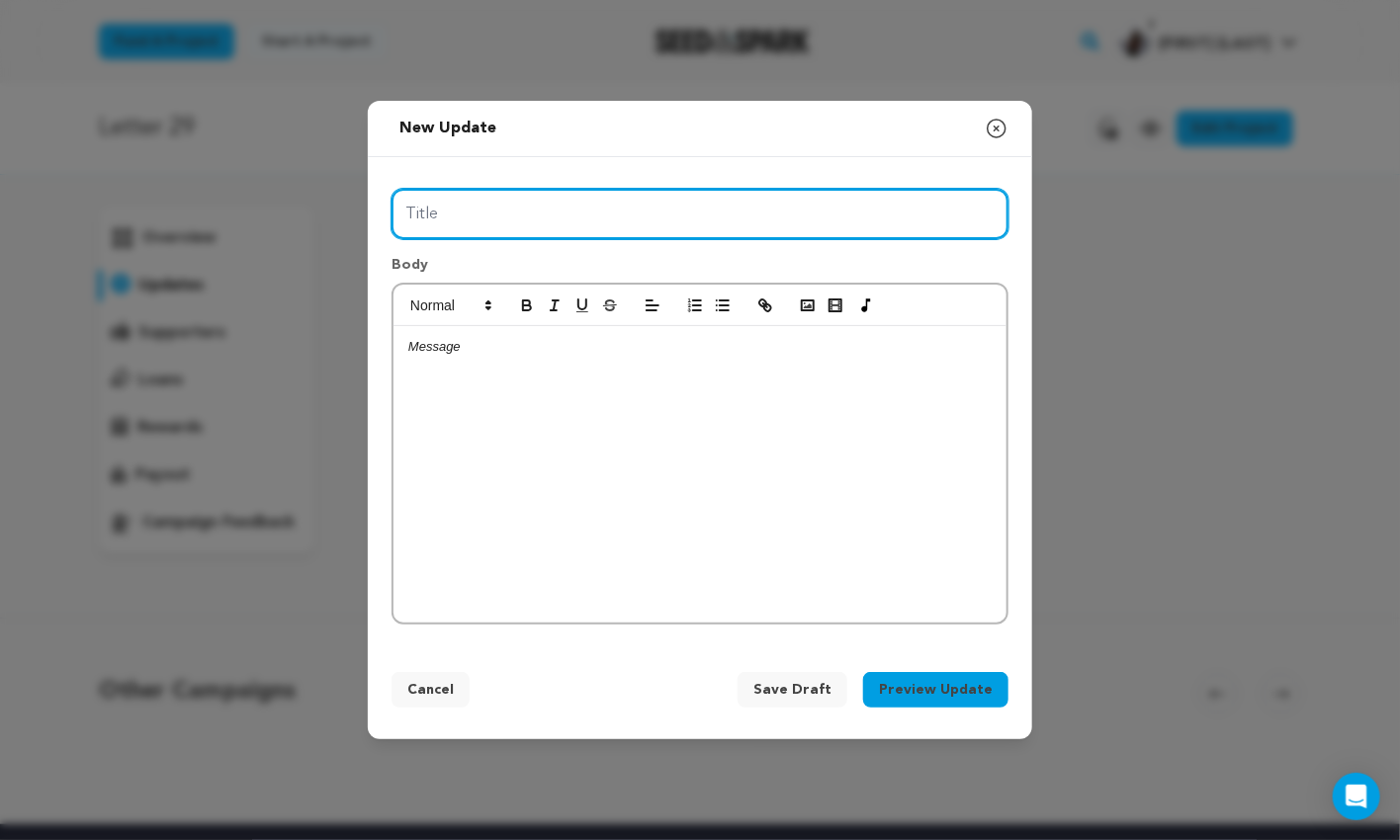 click on "Title" at bounding box center (700, 213) 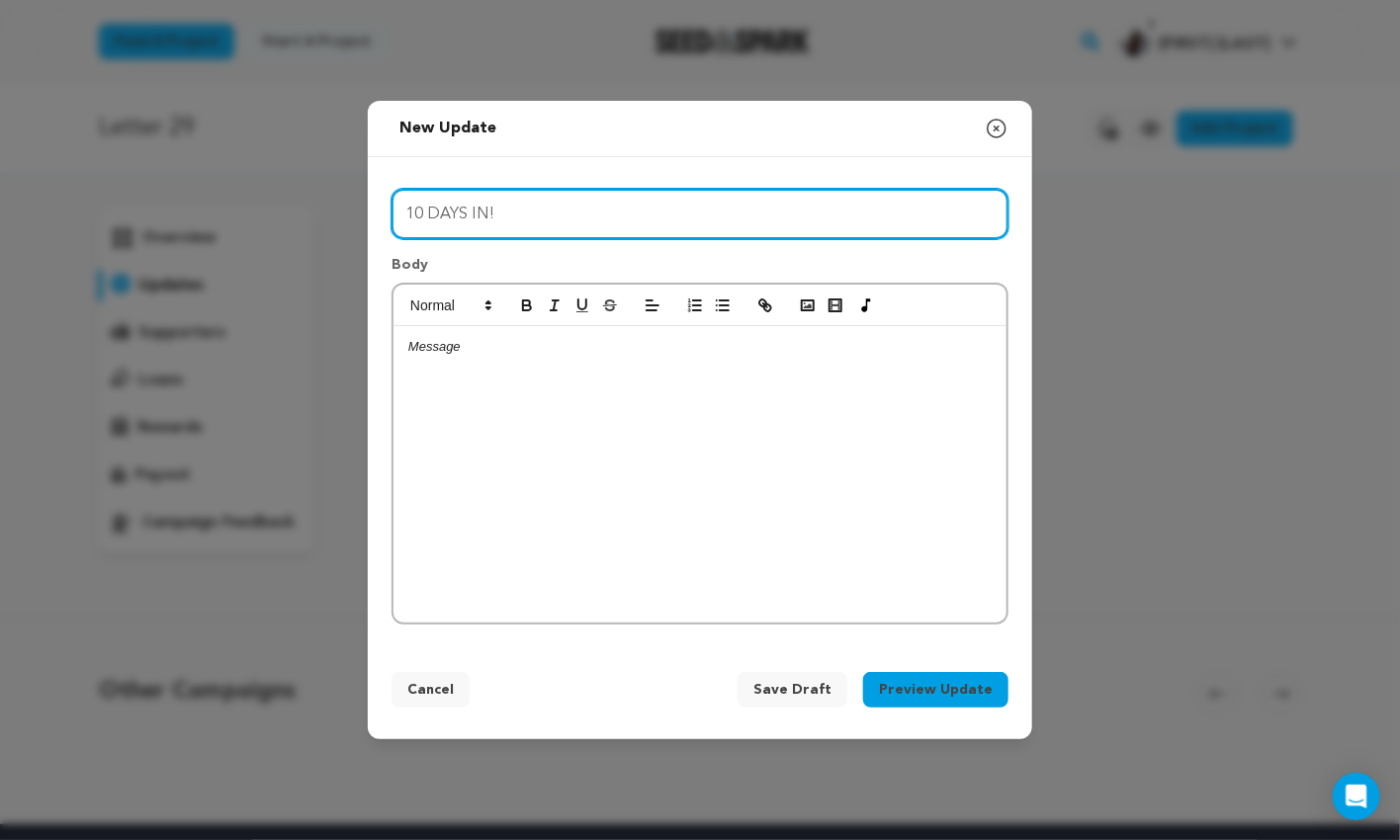 type on "10 DAYS IN!" 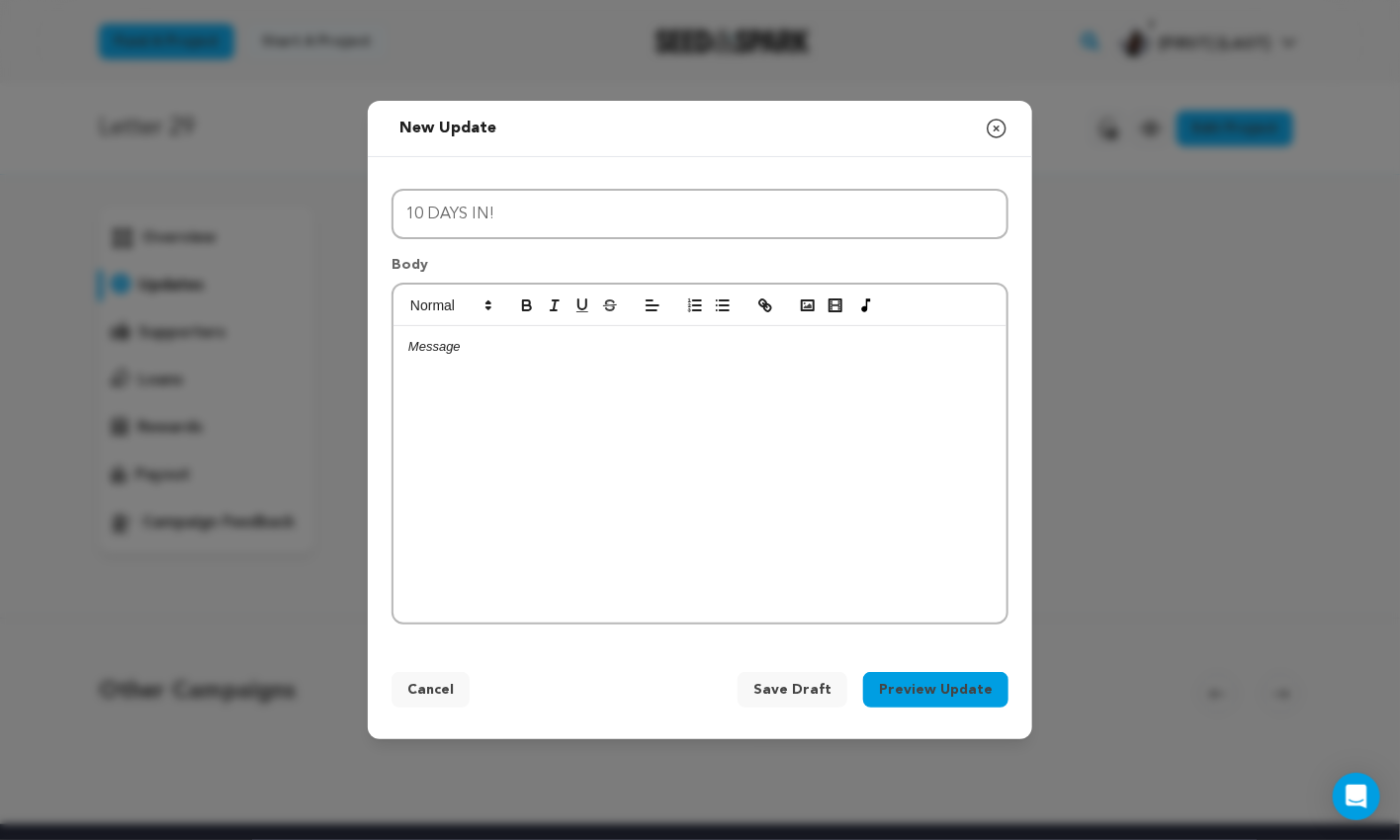 click at bounding box center (700, 474) 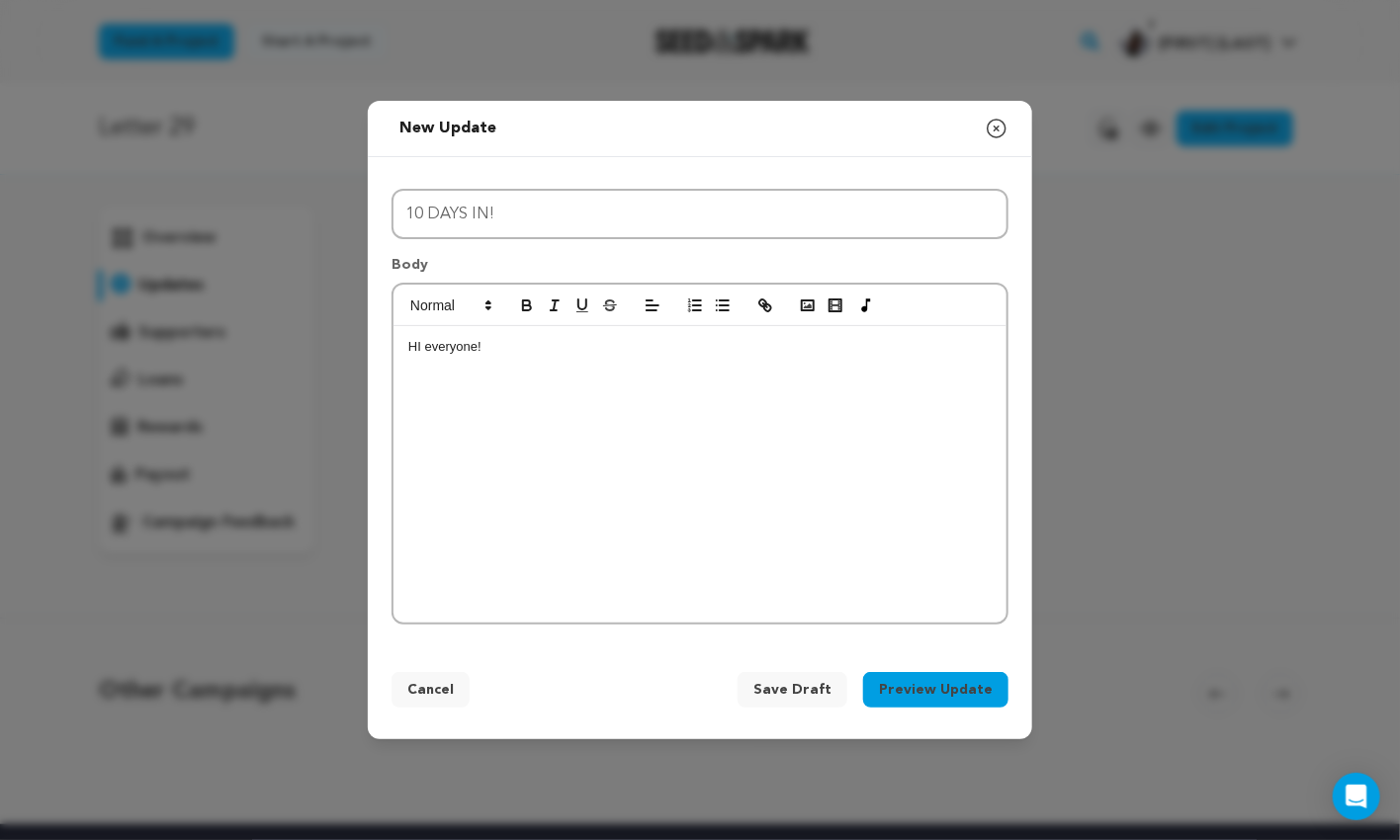 click on "HI everyone!" at bounding box center (700, 347) 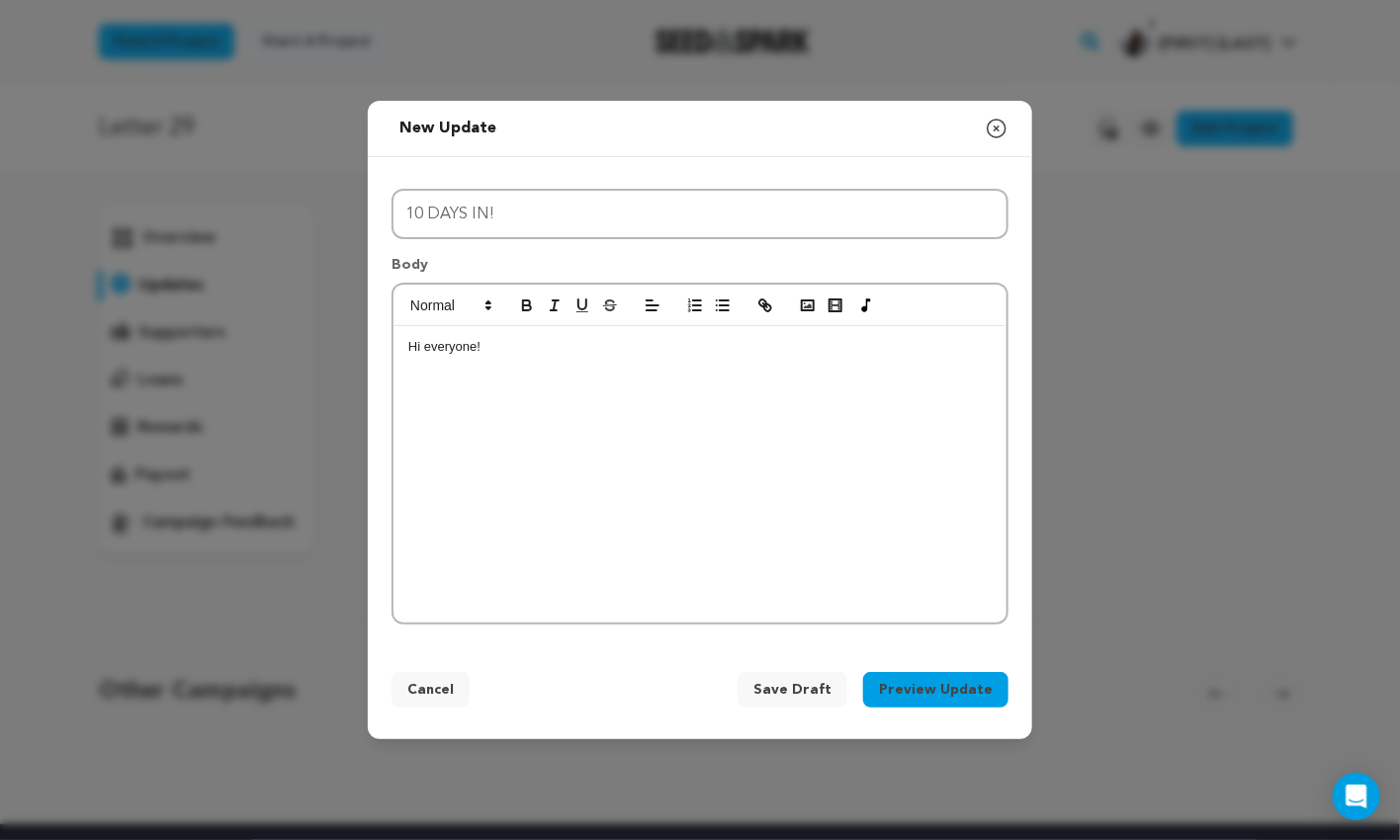click on "Hi everyone!" at bounding box center (700, 474) 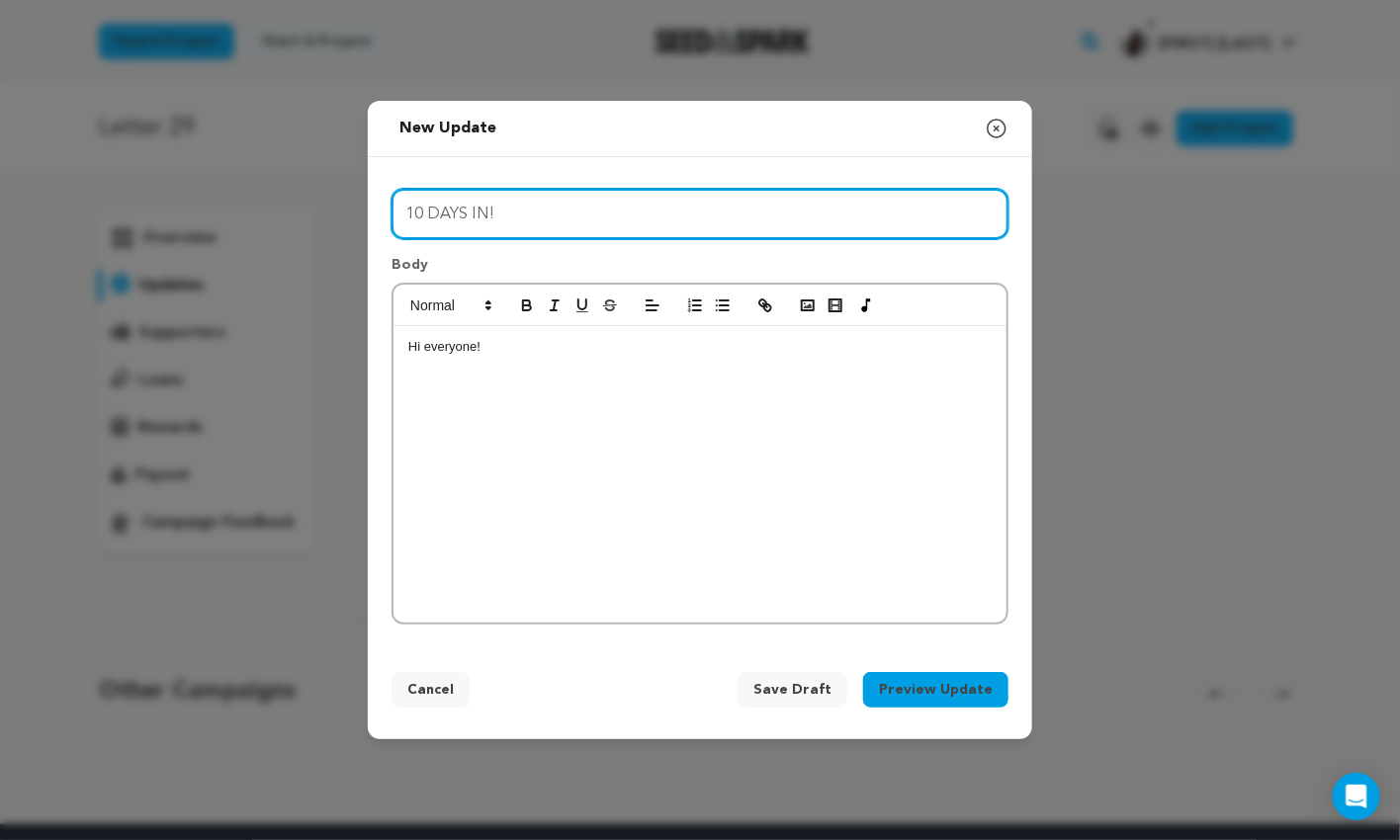 click on "10 DAYS IN!" at bounding box center (700, 213) 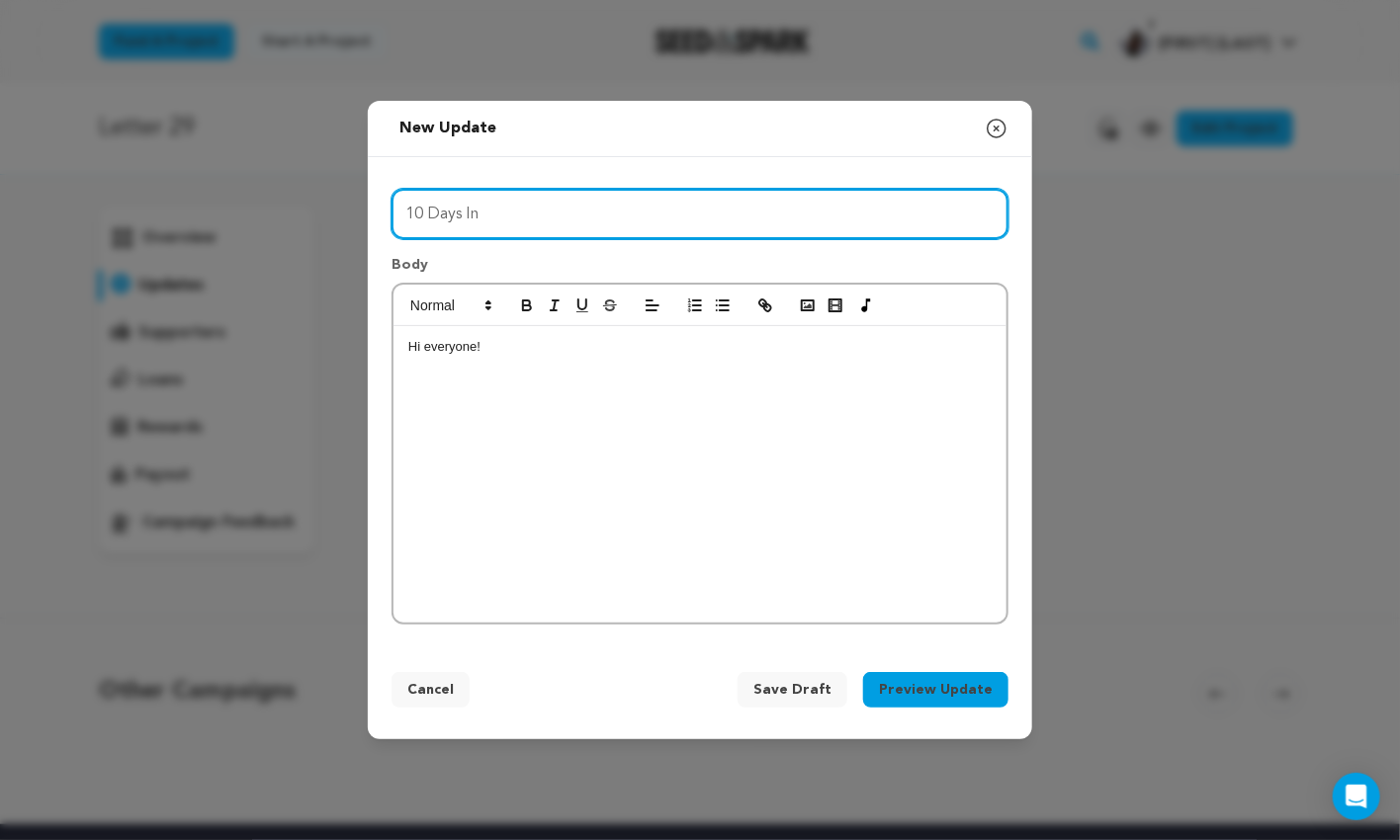 type on "10 Days In" 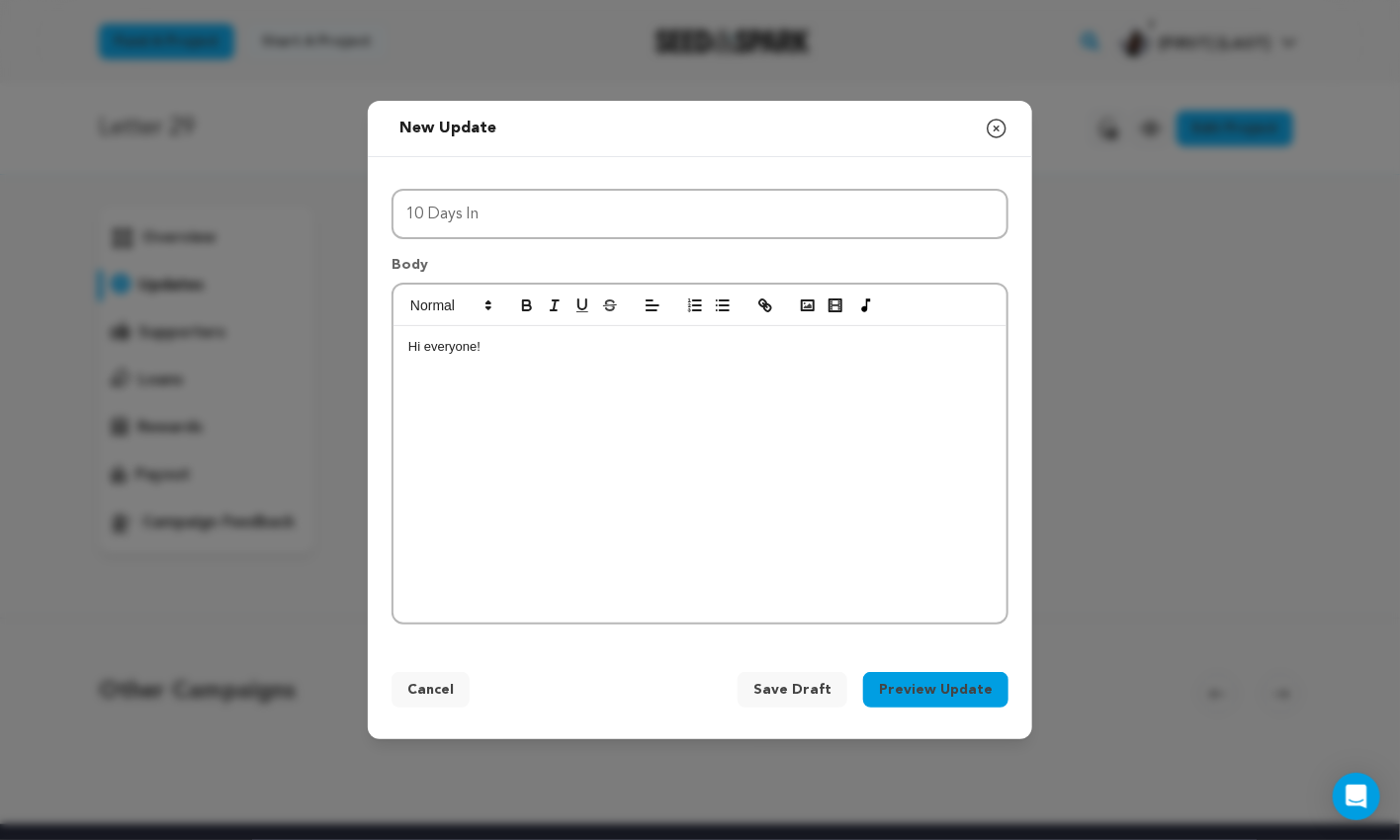 click on "Hi everyone!" at bounding box center (700, 474) 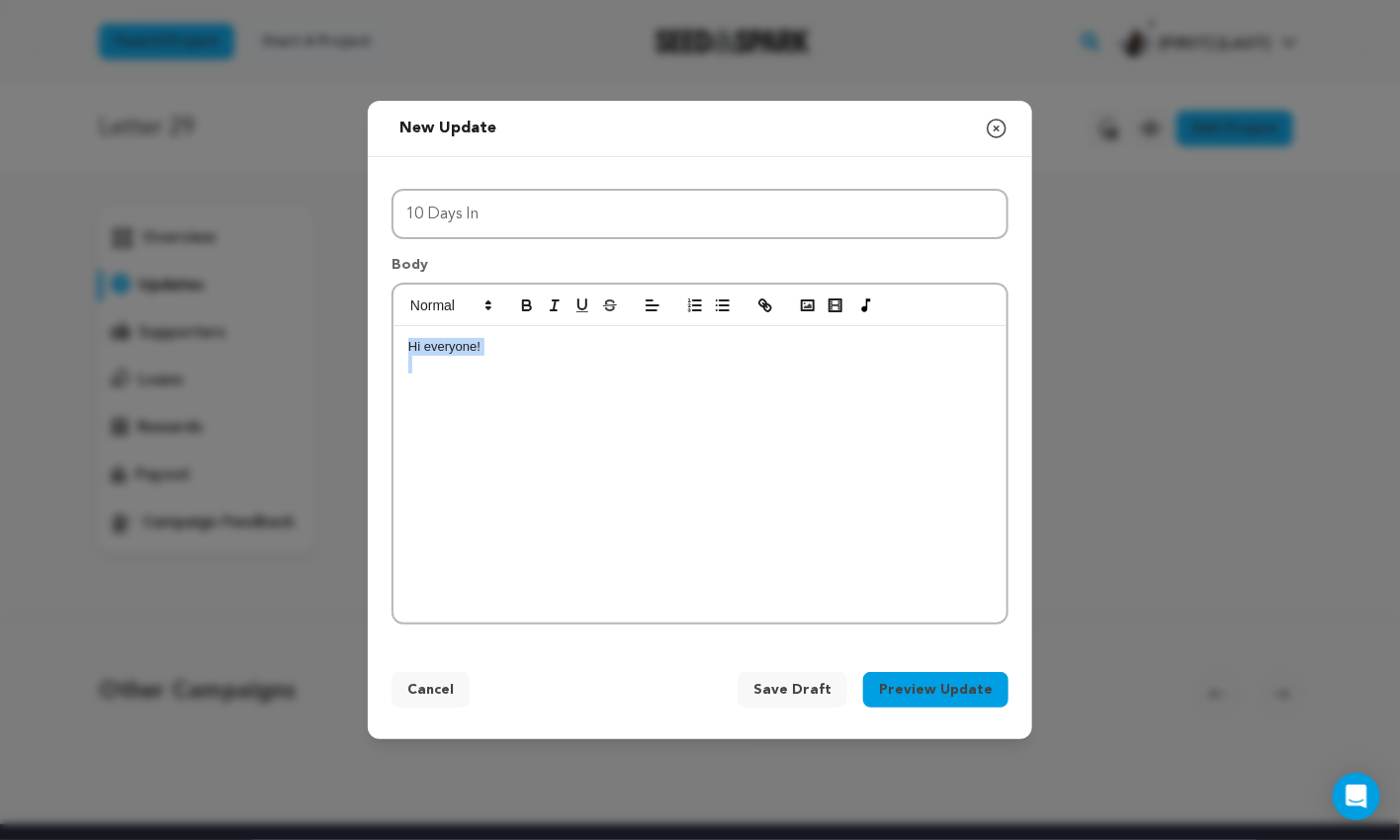 drag, startPoint x: 525, startPoint y: 367, endPoint x: 397, endPoint y: 333, distance: 132.4387 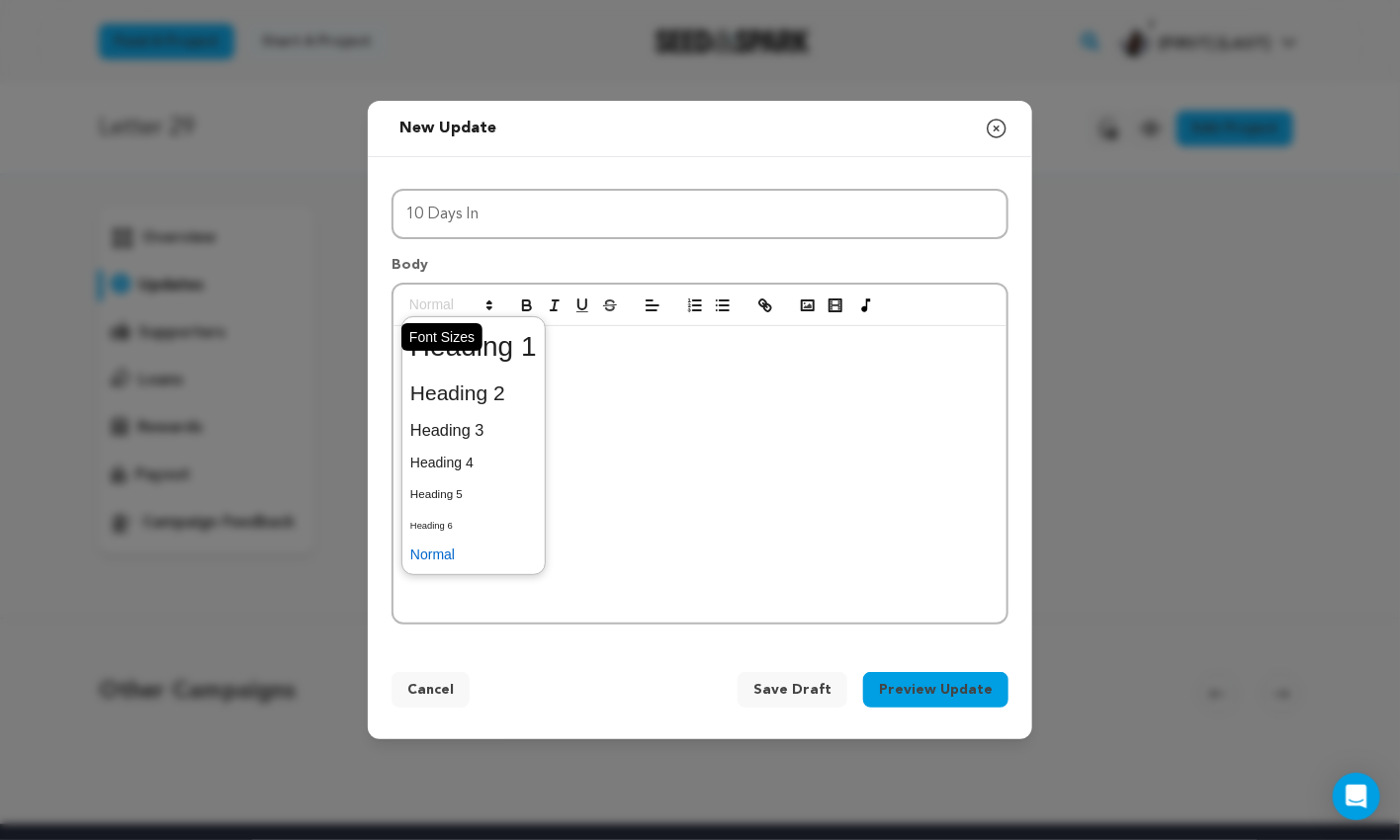 click at bounding box center (450, 305) 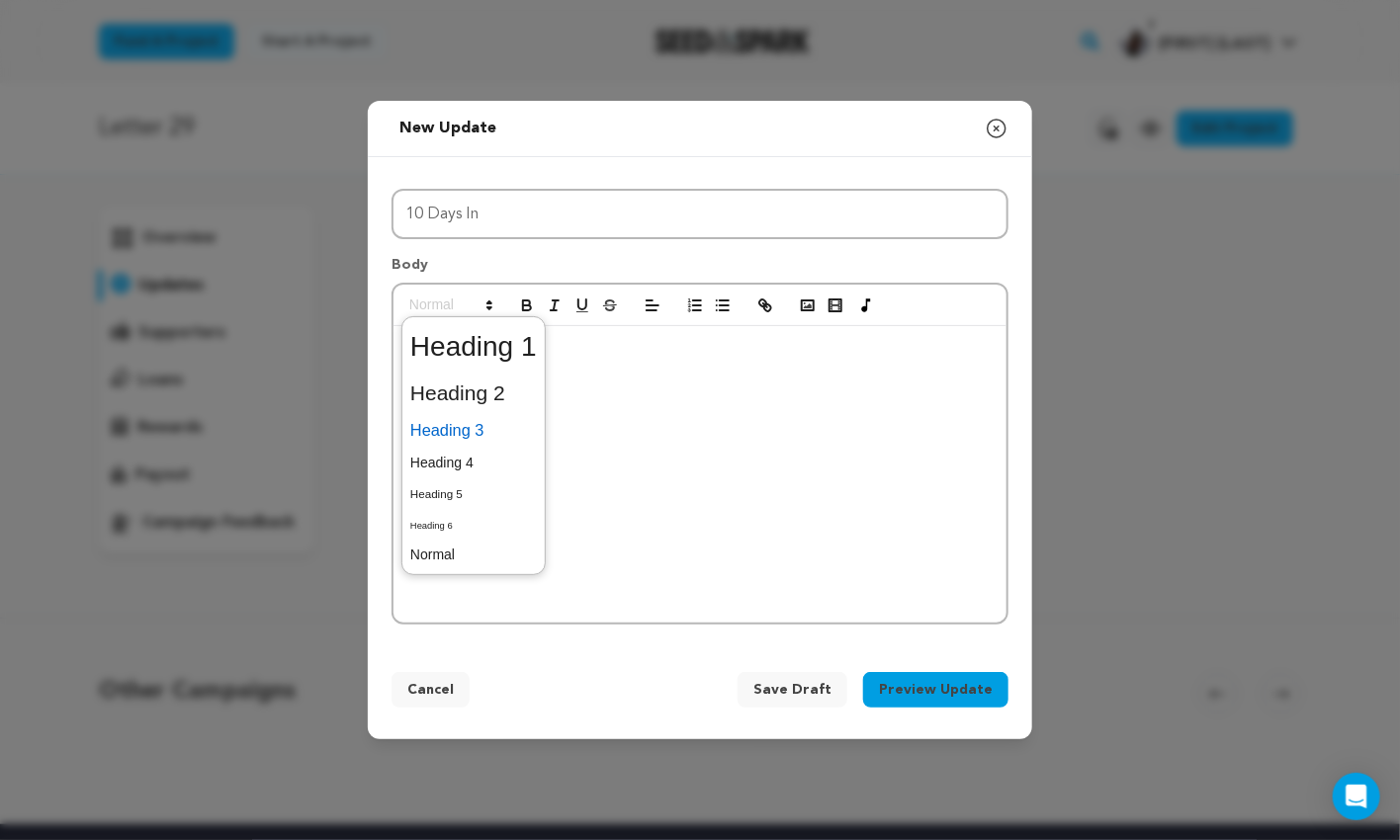 click at bounding box center [474, 430] 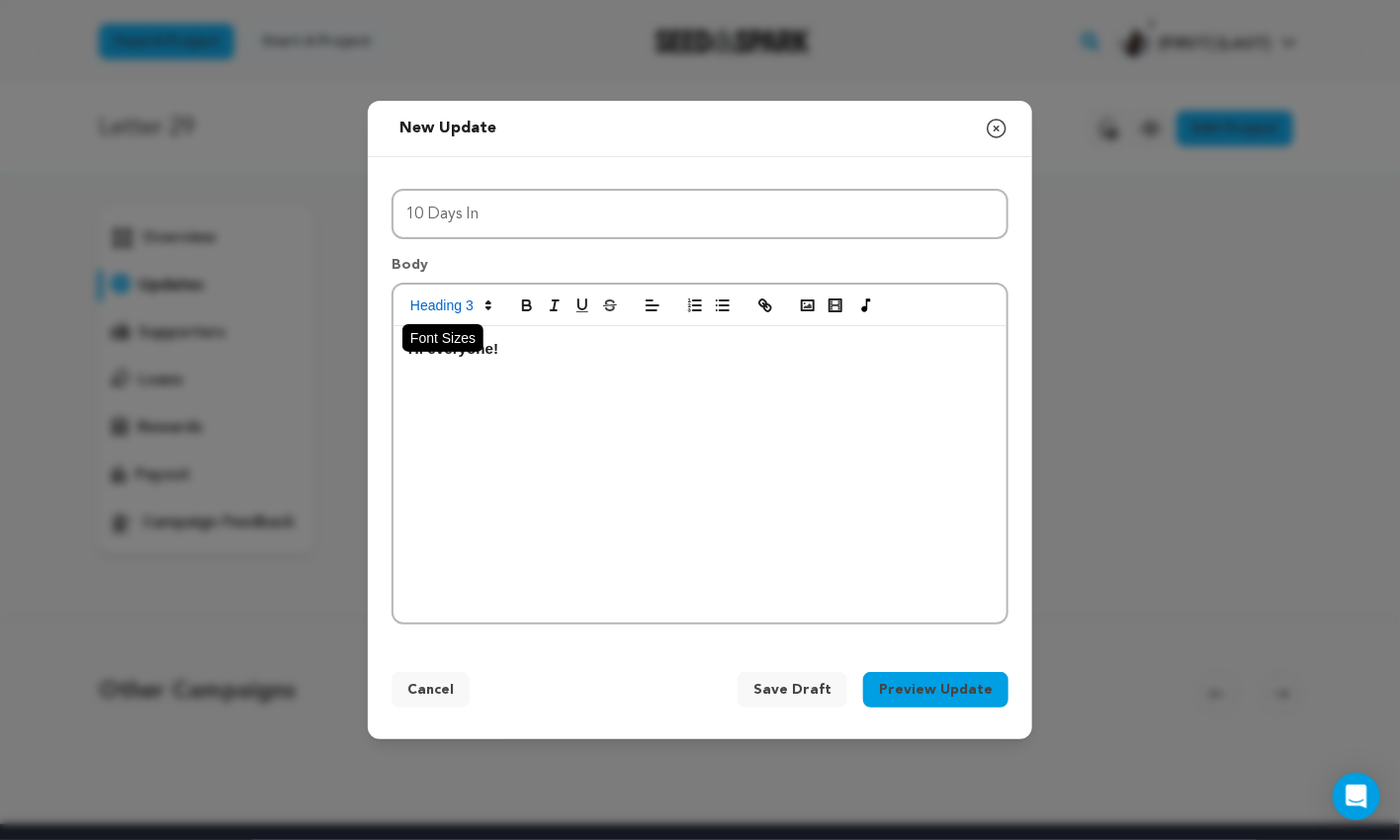 click at bounding box center (450, 305) 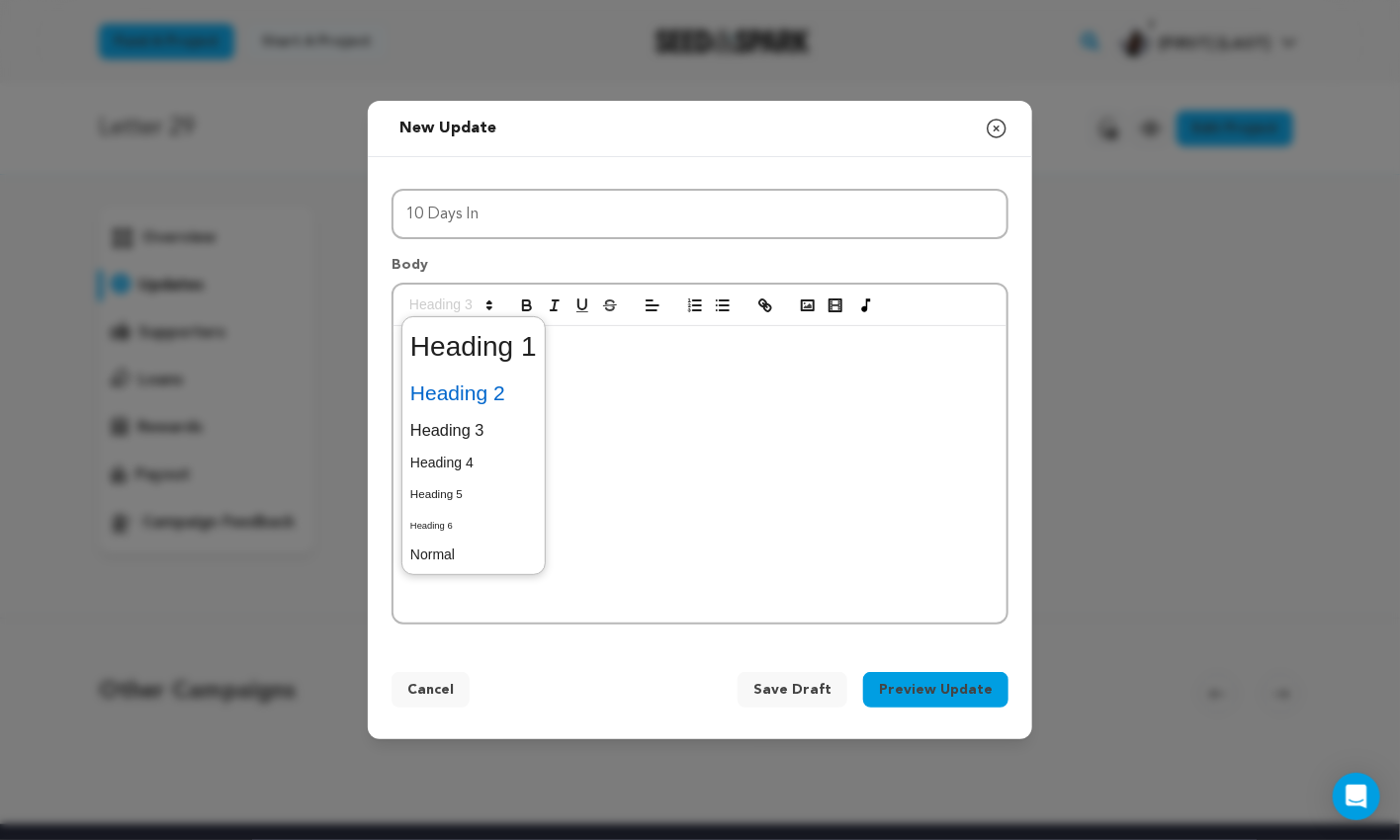 click at bounding box center [474, 393] 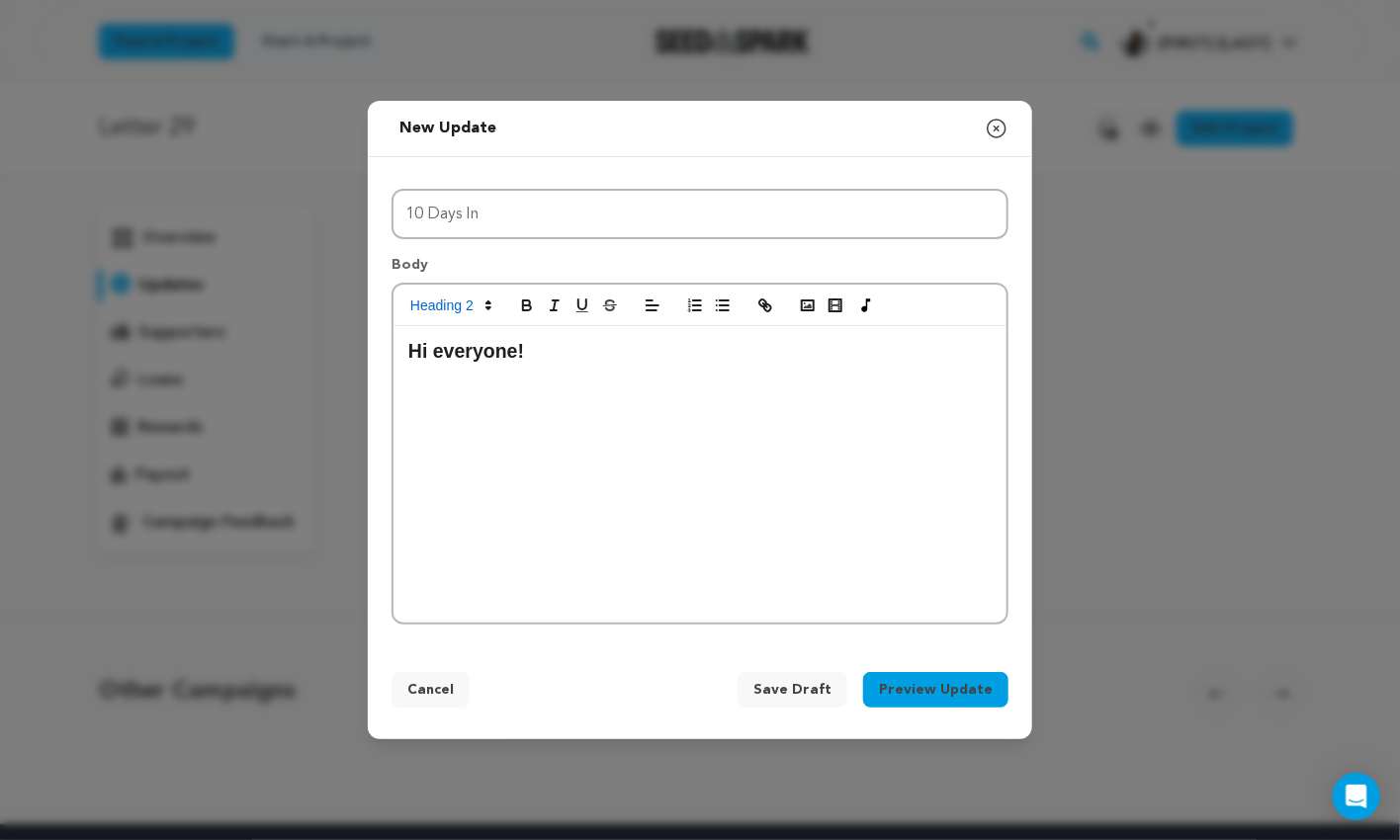 click on "Hi everyone!" at bounding box center [700, 474] 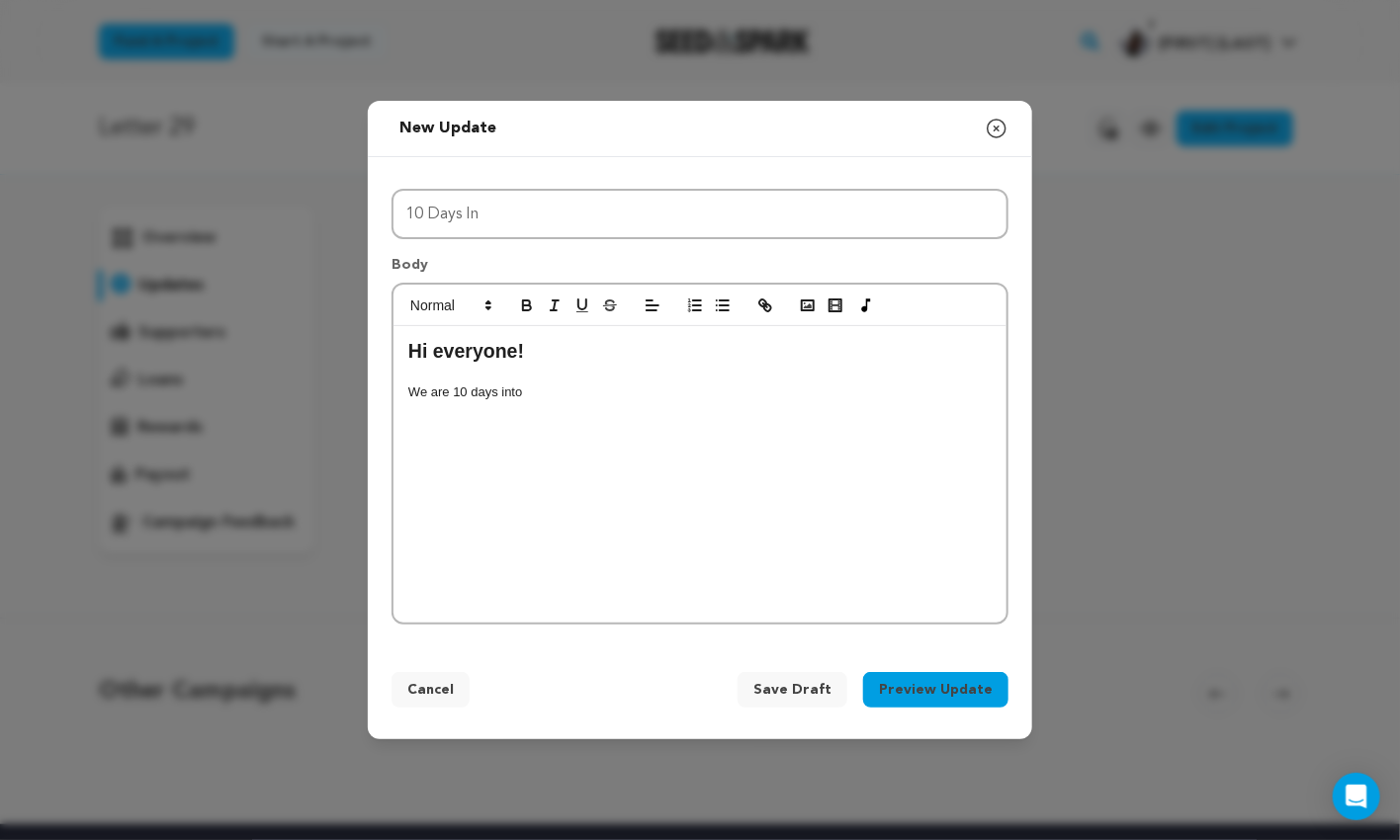 drag, startPoint x: 572, startPoint y: 440, endPoint x: 405, endPoint y: 393, distance: 173.4878 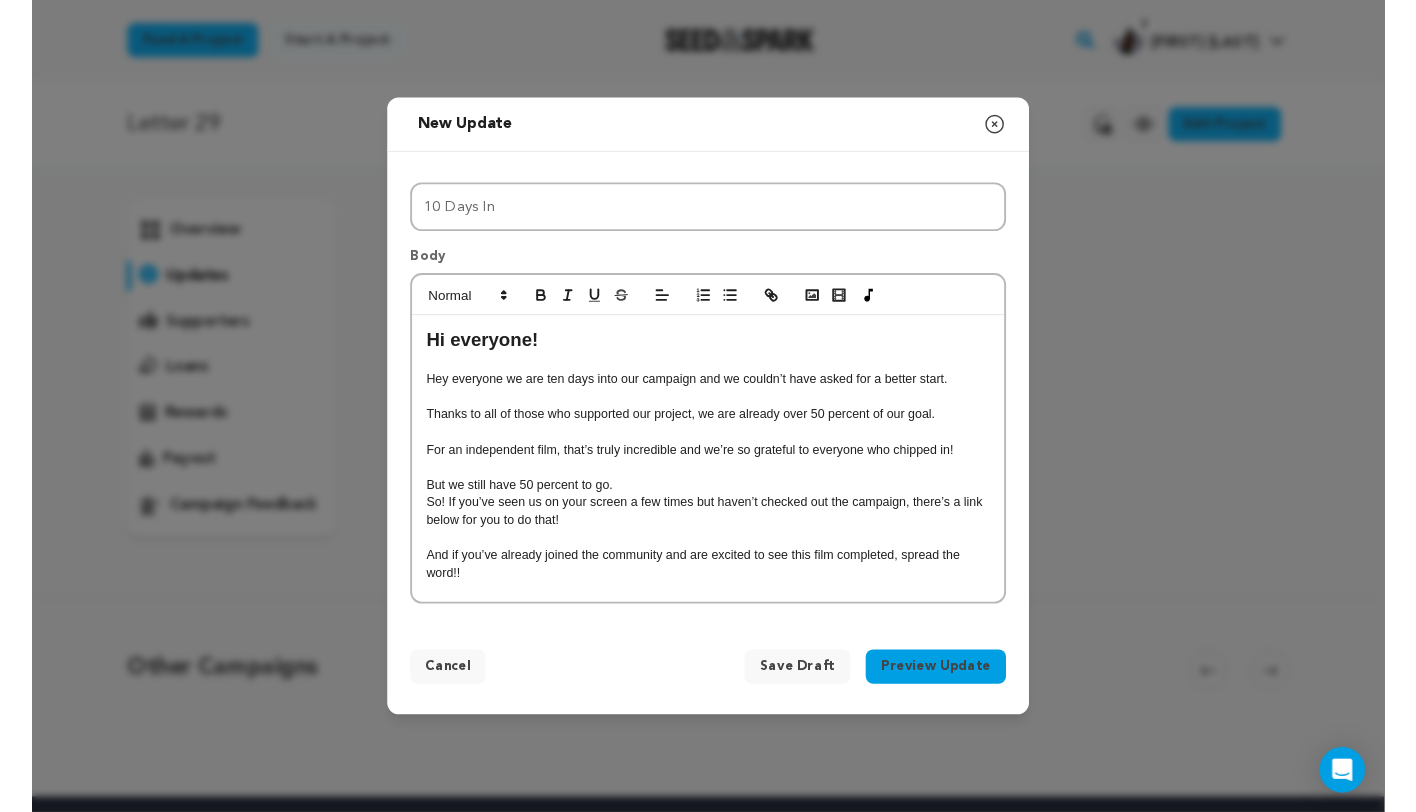 scroll, scrollTop: 17, scrollLeft: 0, axis: vertical 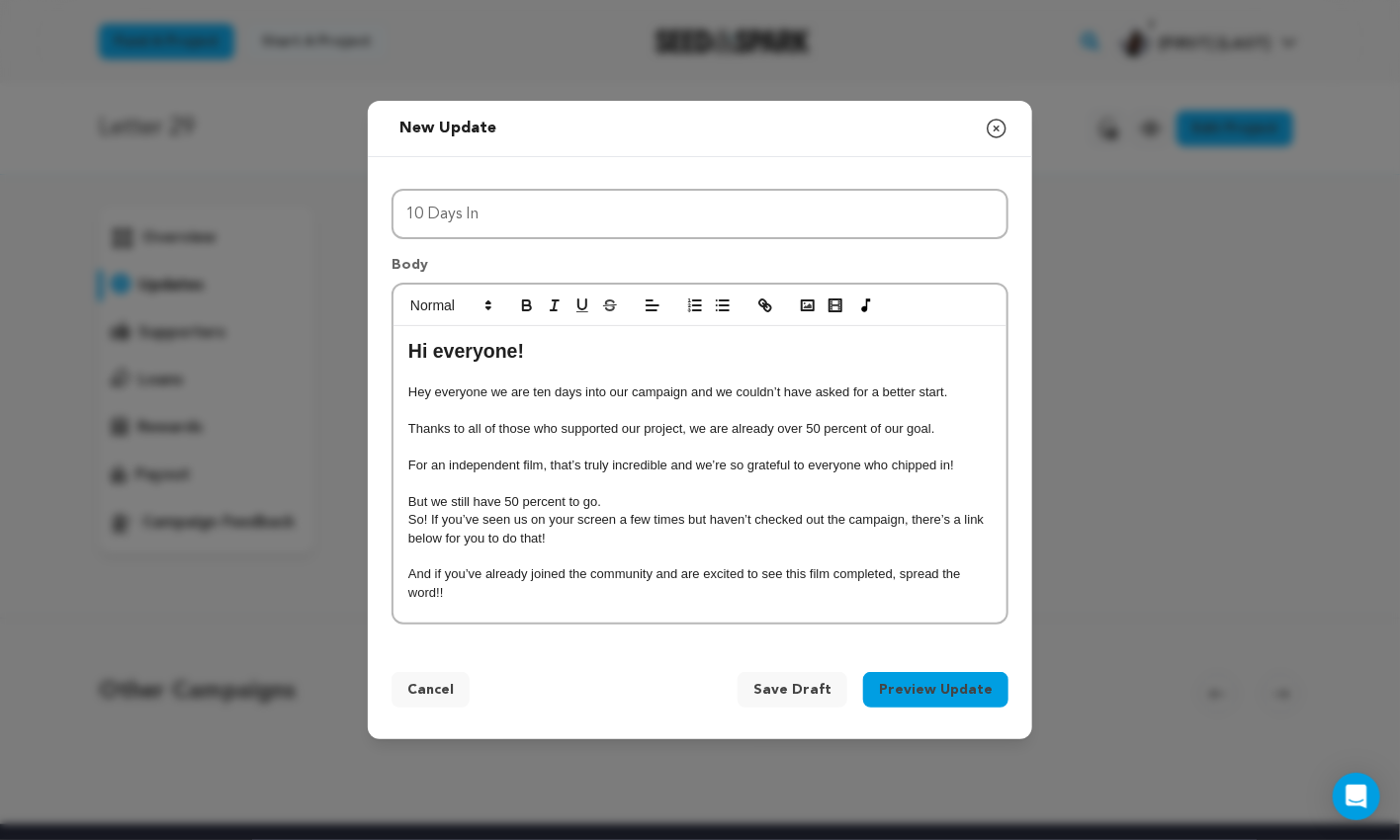 click on "Hey everyone we are ten days into our campaign and we couldn’t have asked for a better start." at bounding box center [700, 392] 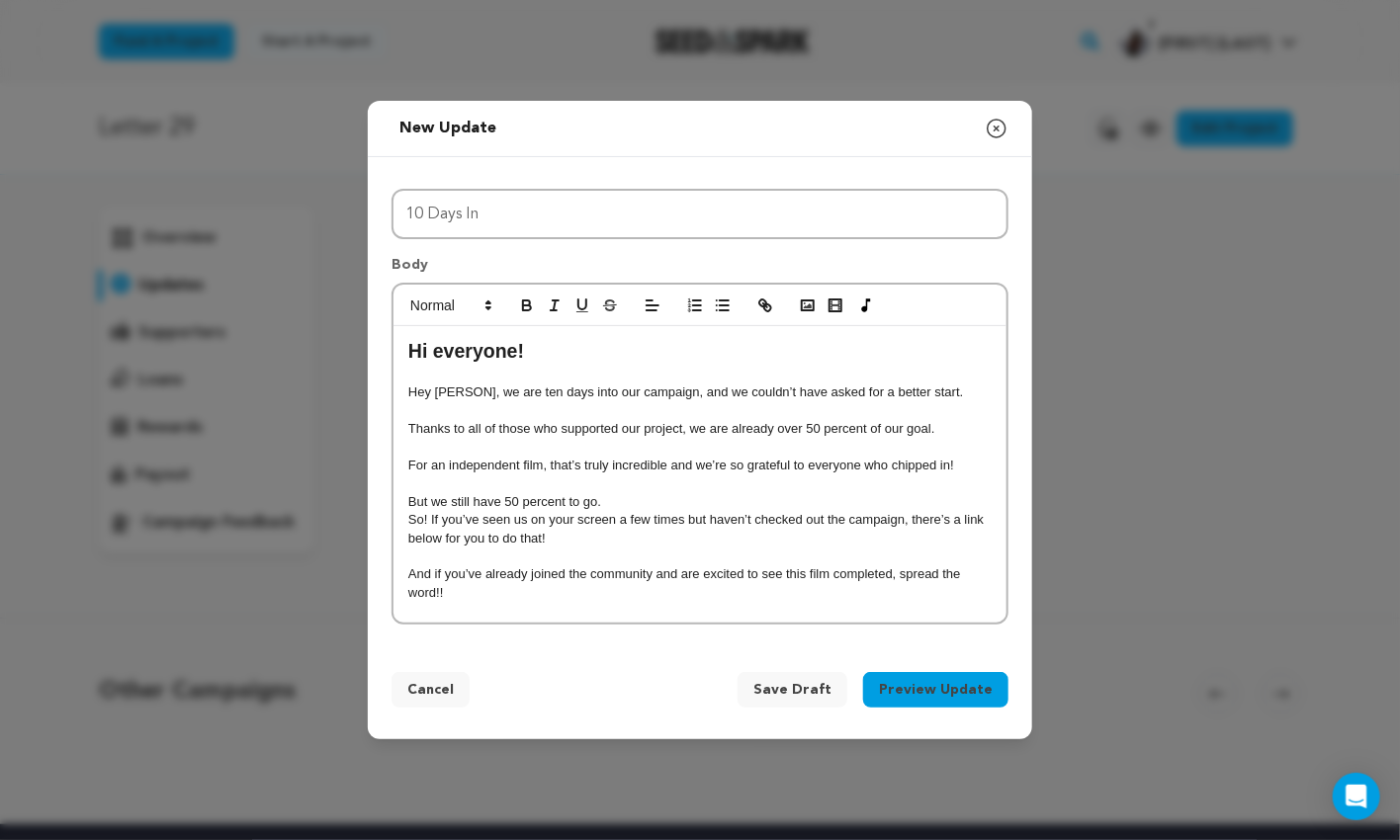 click on "Hey everyone, we are ten days into our campaign, and we couldn’t have asked for a better start." at bounding box center (700, 392) 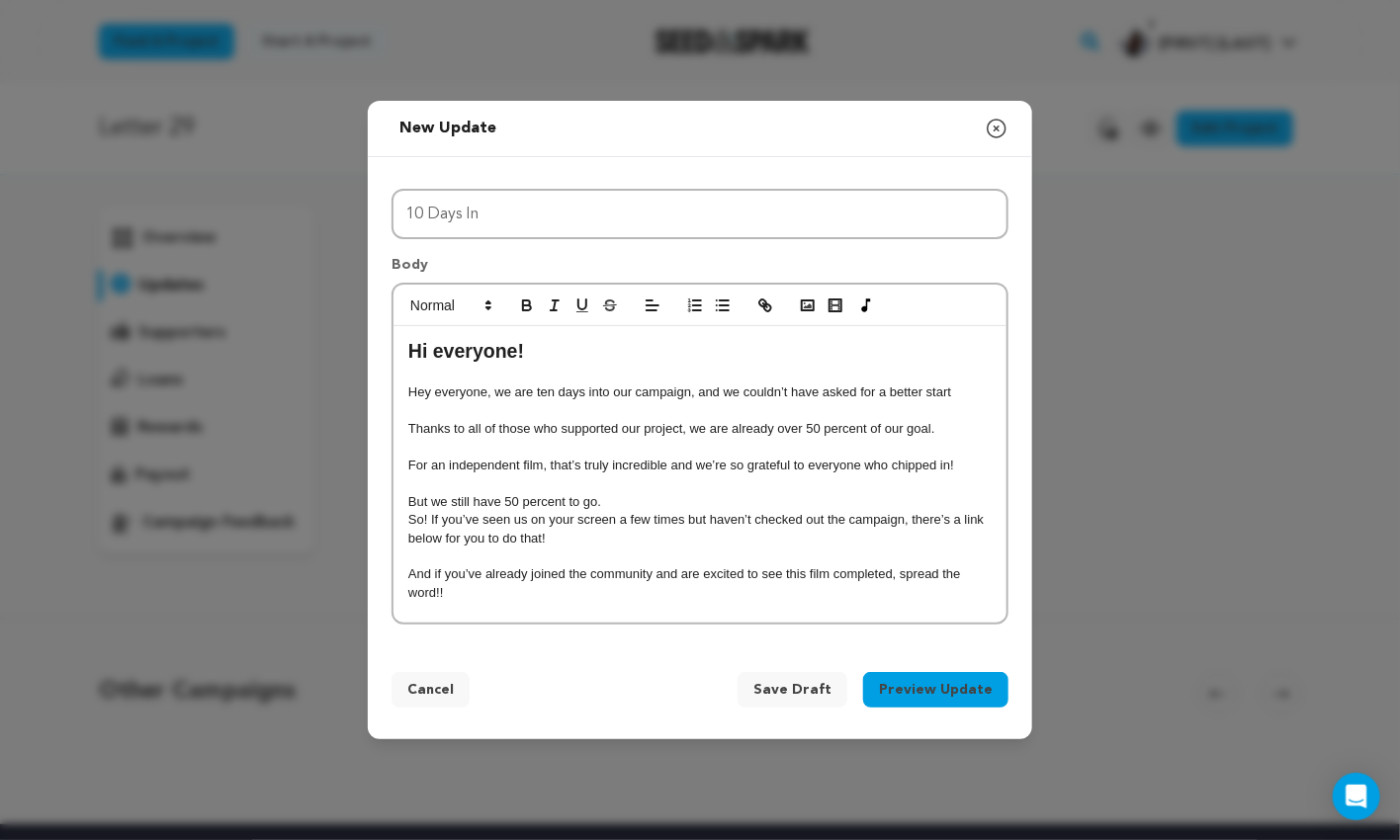 click on "Hi everyone!" at bounding box center [700, 352] 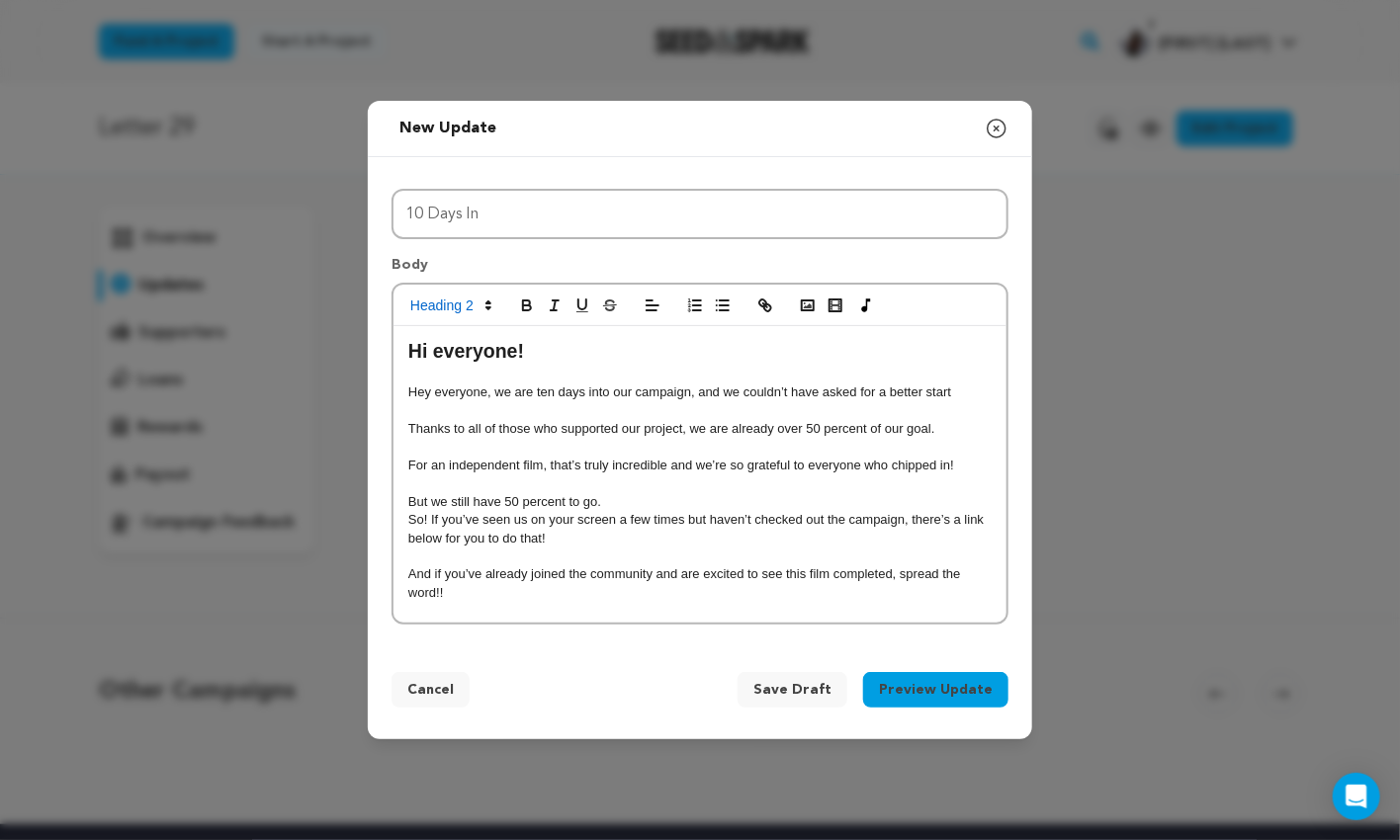 click at bounding box center [700, 447] 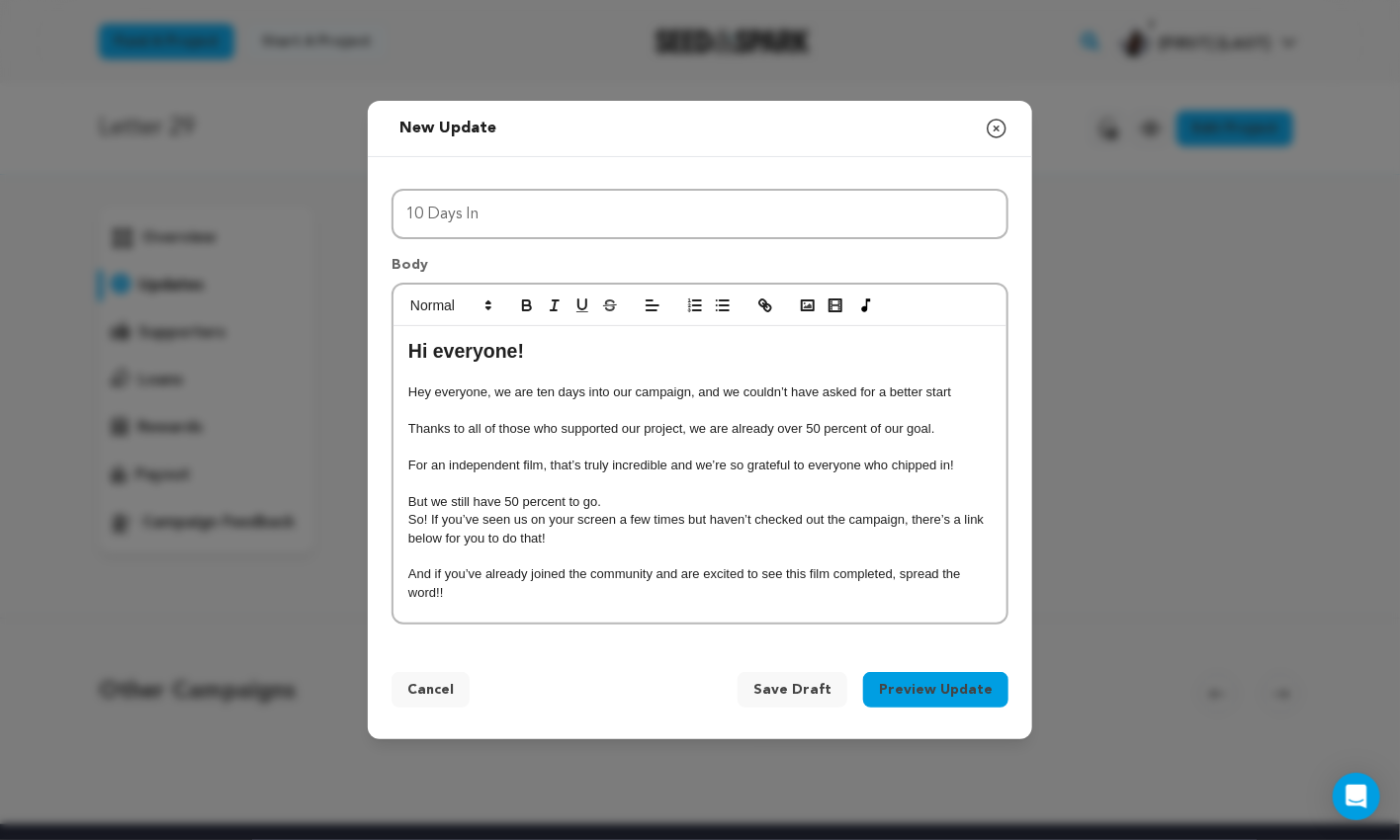 click on "Thanks to all of those who supported our project, we are already over 50 percent of our goal." at bounding box center [700, 429] 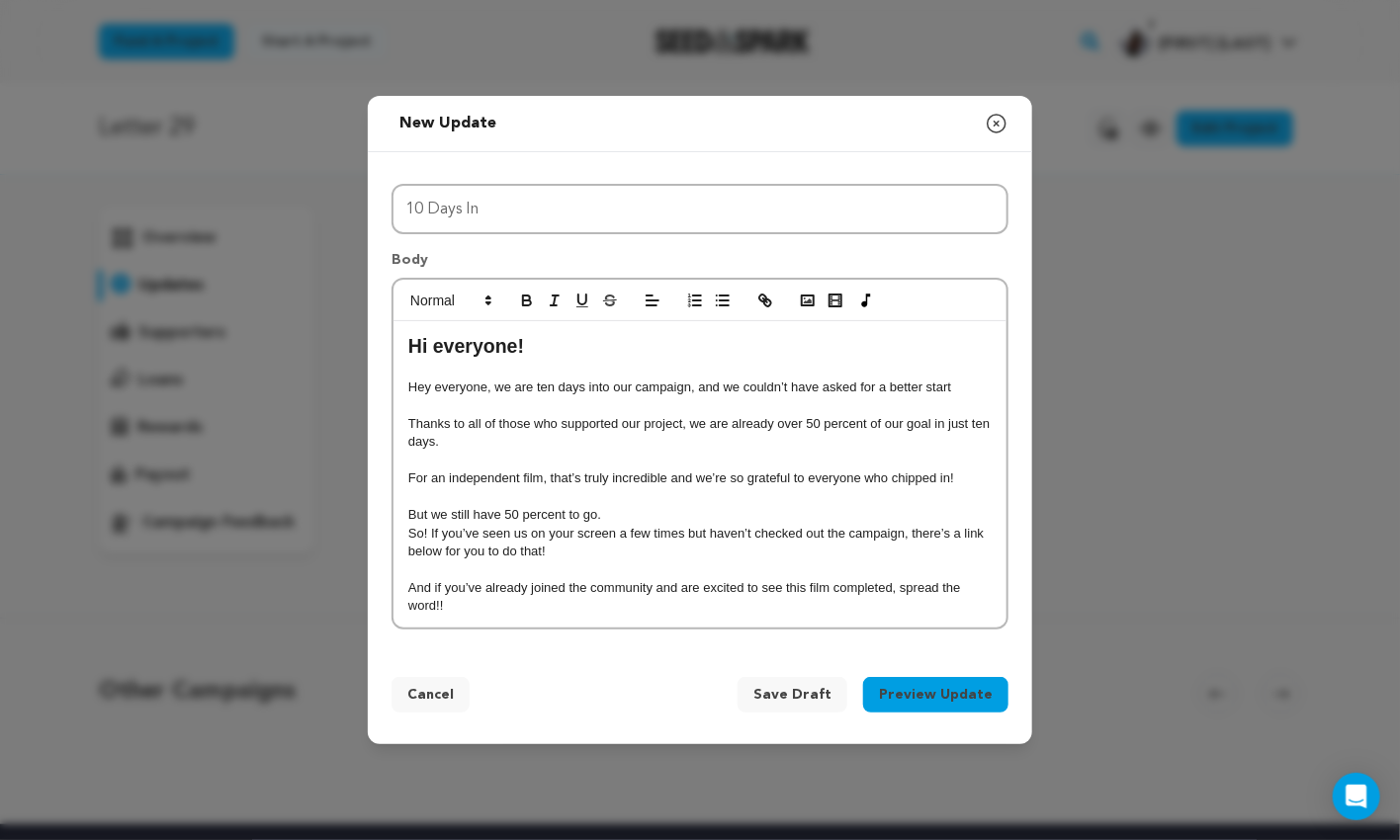 click on "Thanks to all of those who supported our project, we are already over 50 percent of our goal in just ten days." at bounding box center (700, 433) 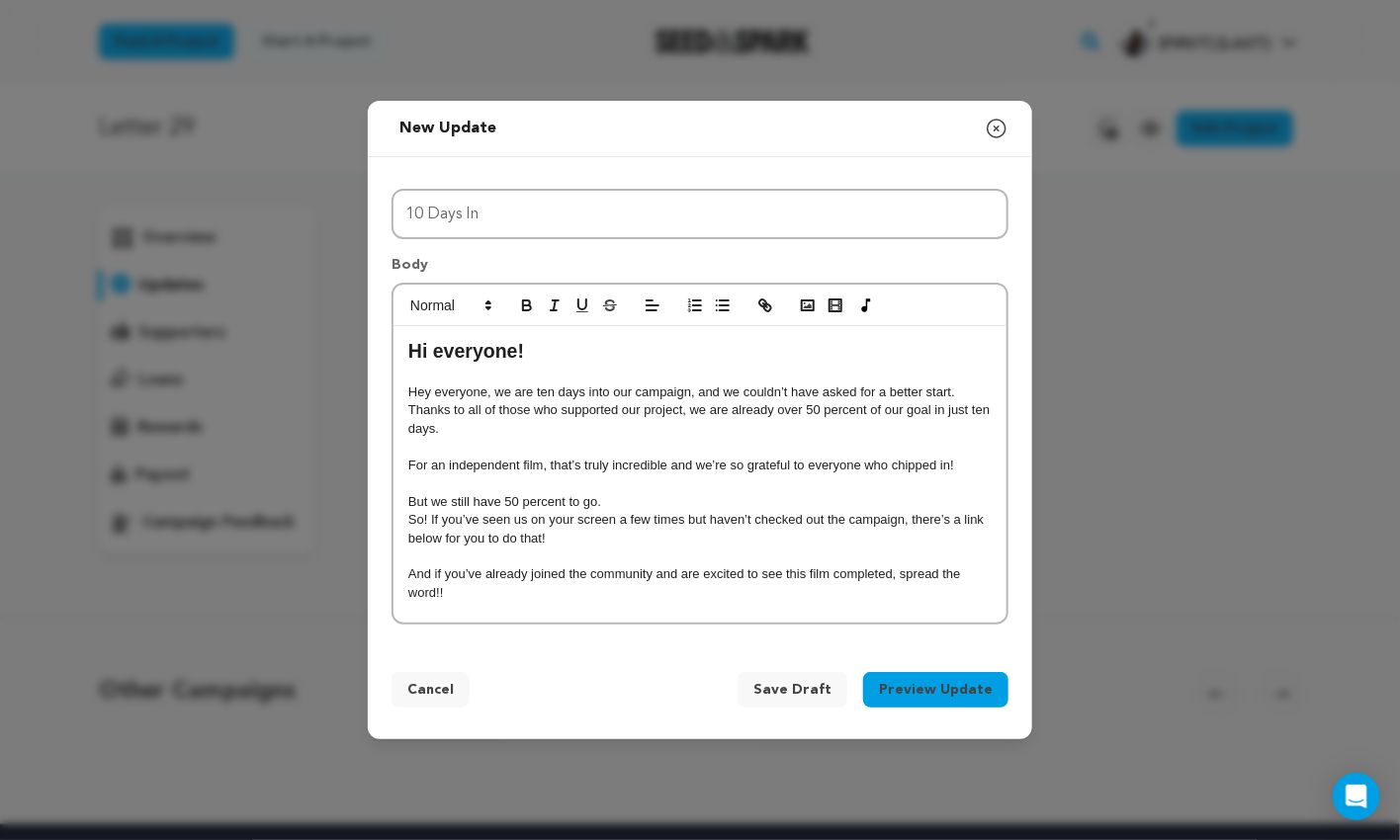 click on "Hey everyone, we are ten days into our campaign, and we couldn’t have asked for a better start. Thanks to all of those who supported our project, we are already over 50 percent of our goal in just ten days." at bounding box center [700, 410] 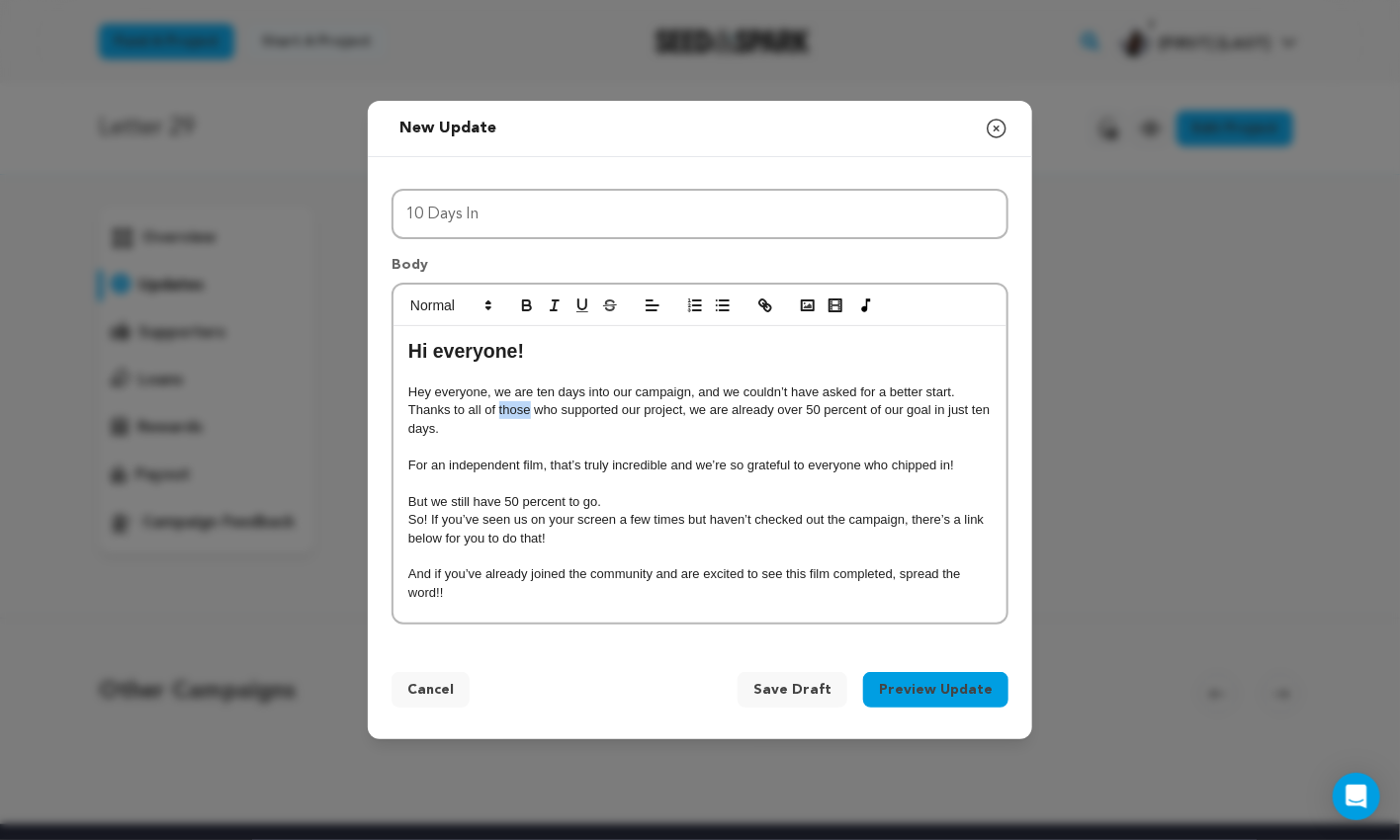 click on "Hey everyone, we are ten days into our campaign, and we couldn’t have asked for a better start. Thanks to all of those who supported our project, we are already over 50 percent of our goal in just ten days." at bounding box center (700, 410) 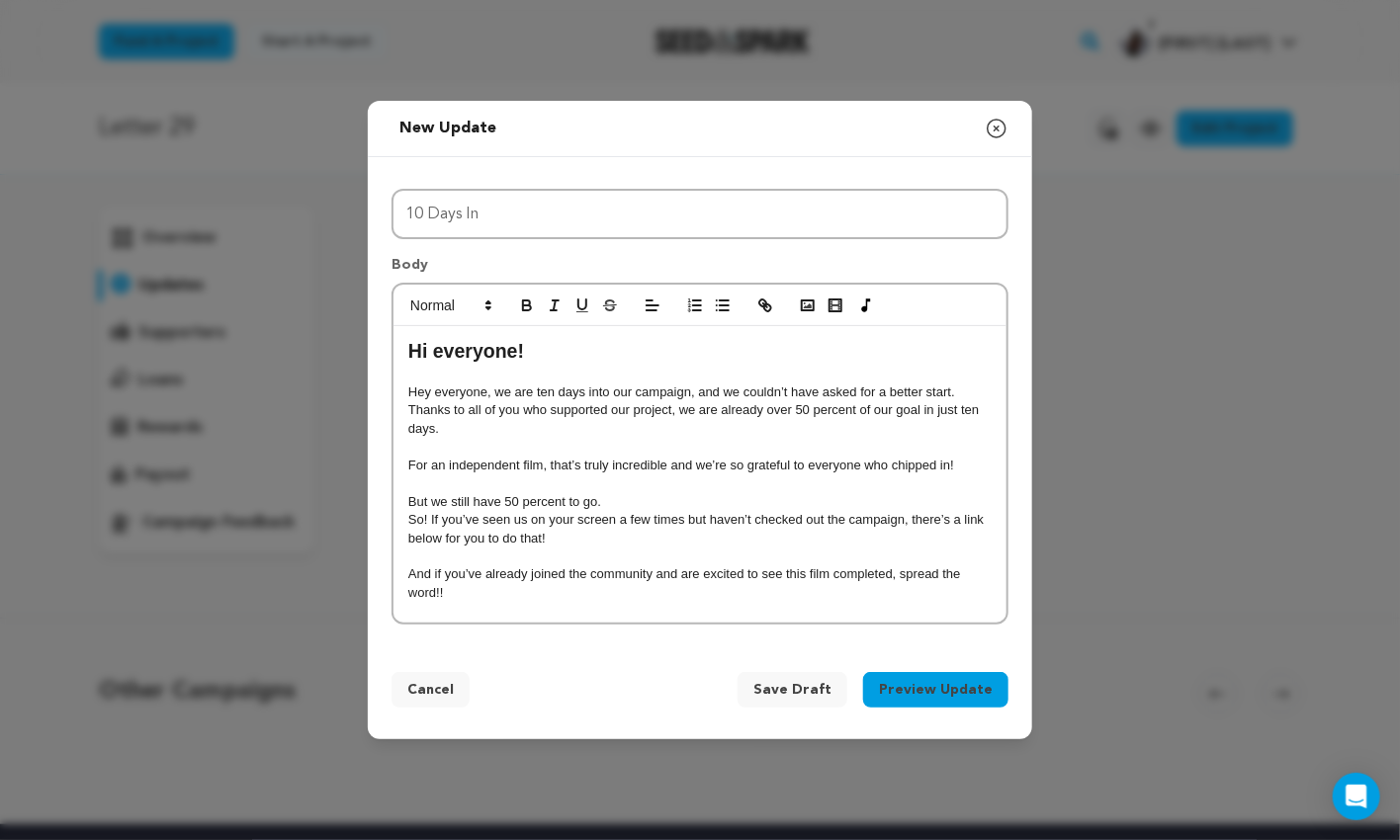 click on "Hey everyone, we are ten days into our campaign, and we couldn’t have asked for a better start. Thanks to all of you who supported our project, we are already over 50 percent of our goal in just ten days." at bounding box center (700, 410) 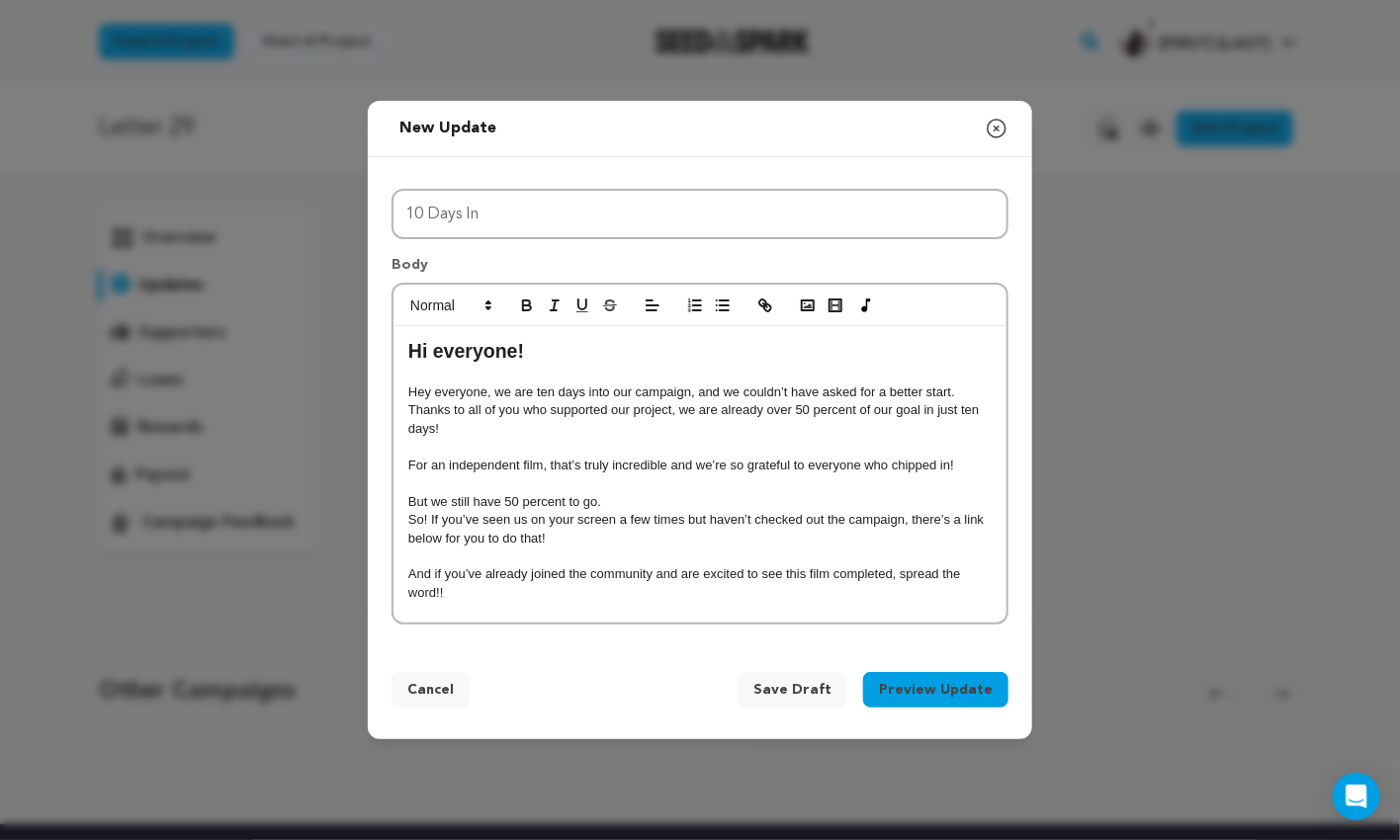 click at bounding box center [700, 483] 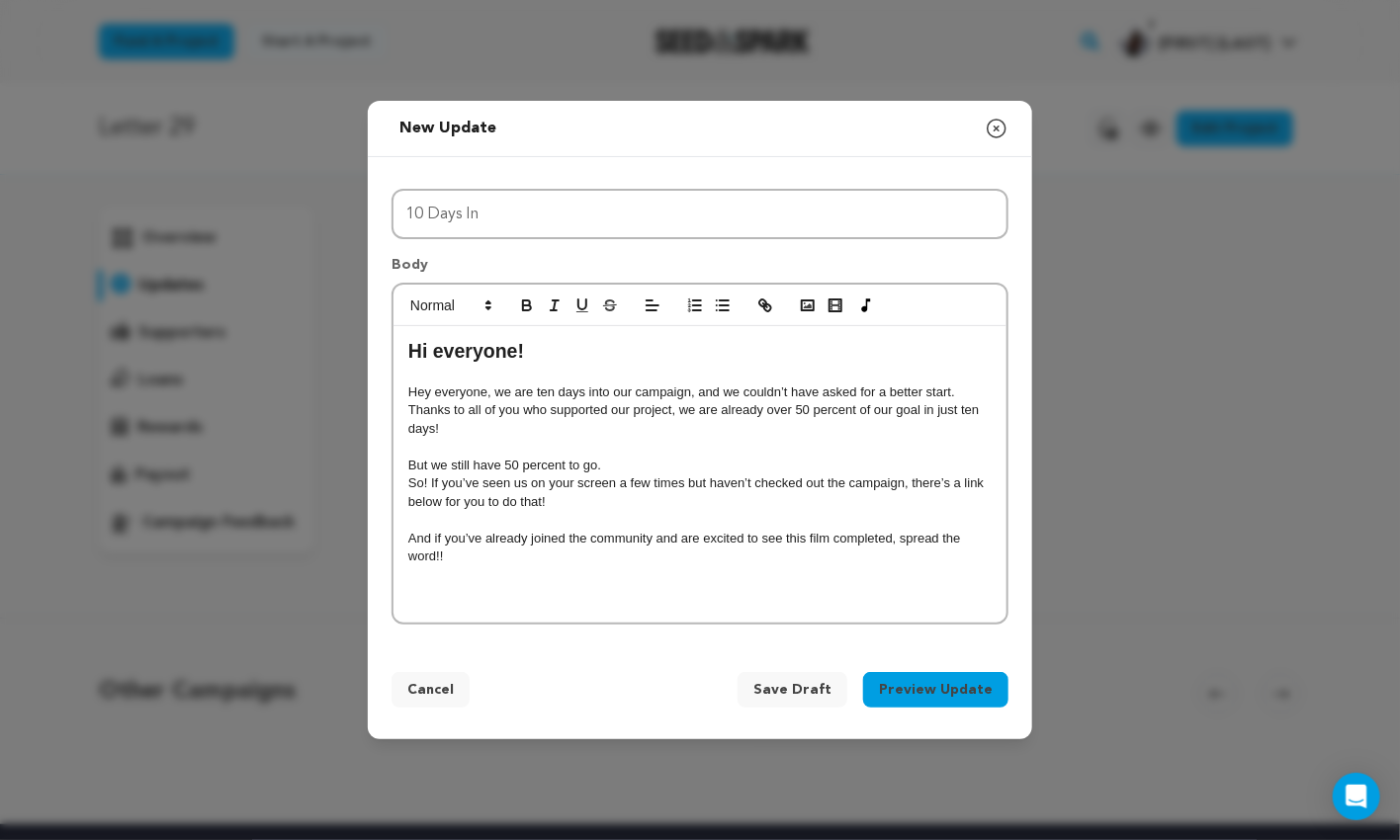 click on "So! If you’ve seen us on your screen a few times but haven’t checked out the campaign, there’s a link below for you to do that!" at bounding box center [700, 492] 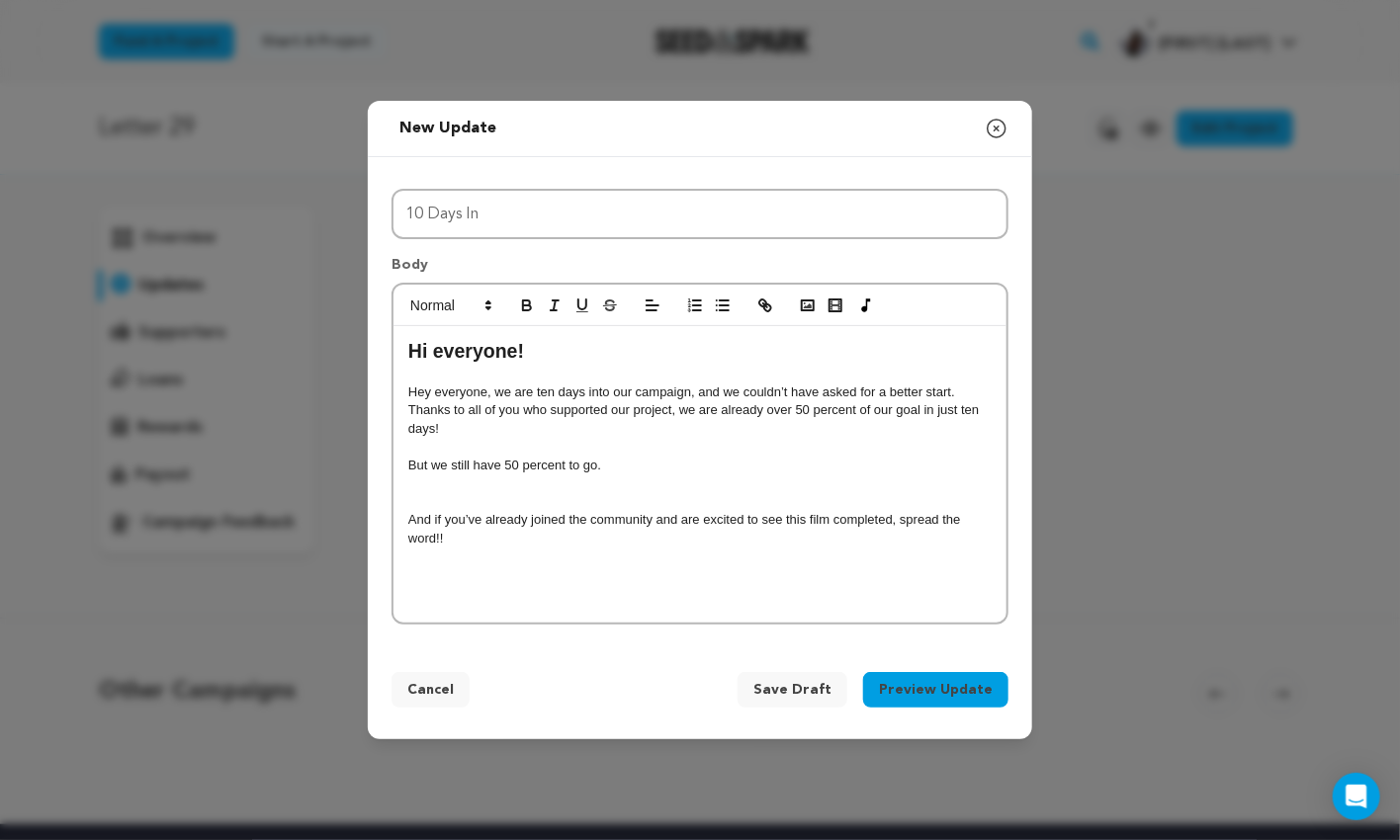 drag, startPoint x: 454, startPoint y: 485, endPoint x: 480, endPoint y: 489, distance: 26.305893 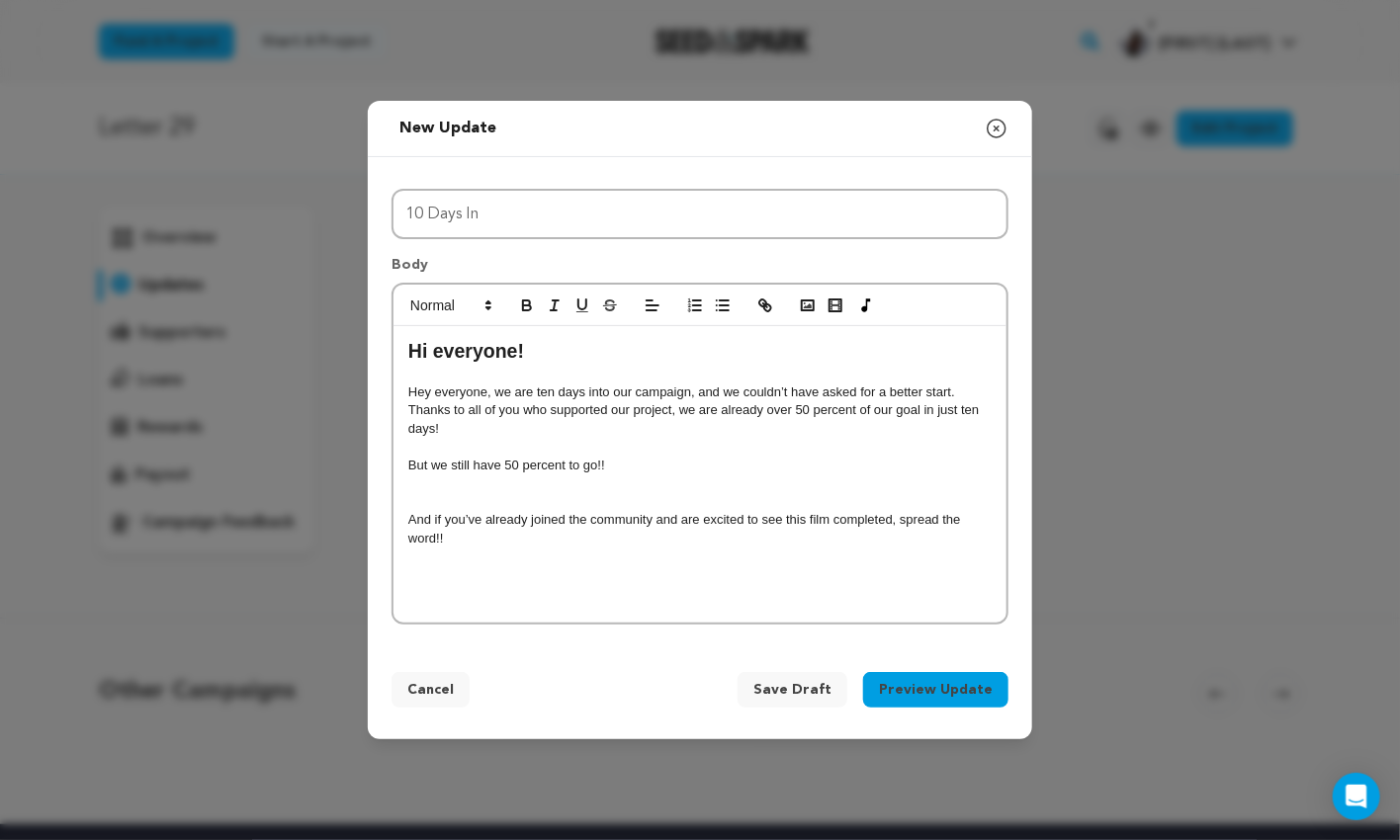 click at bounding box center (700, 447) 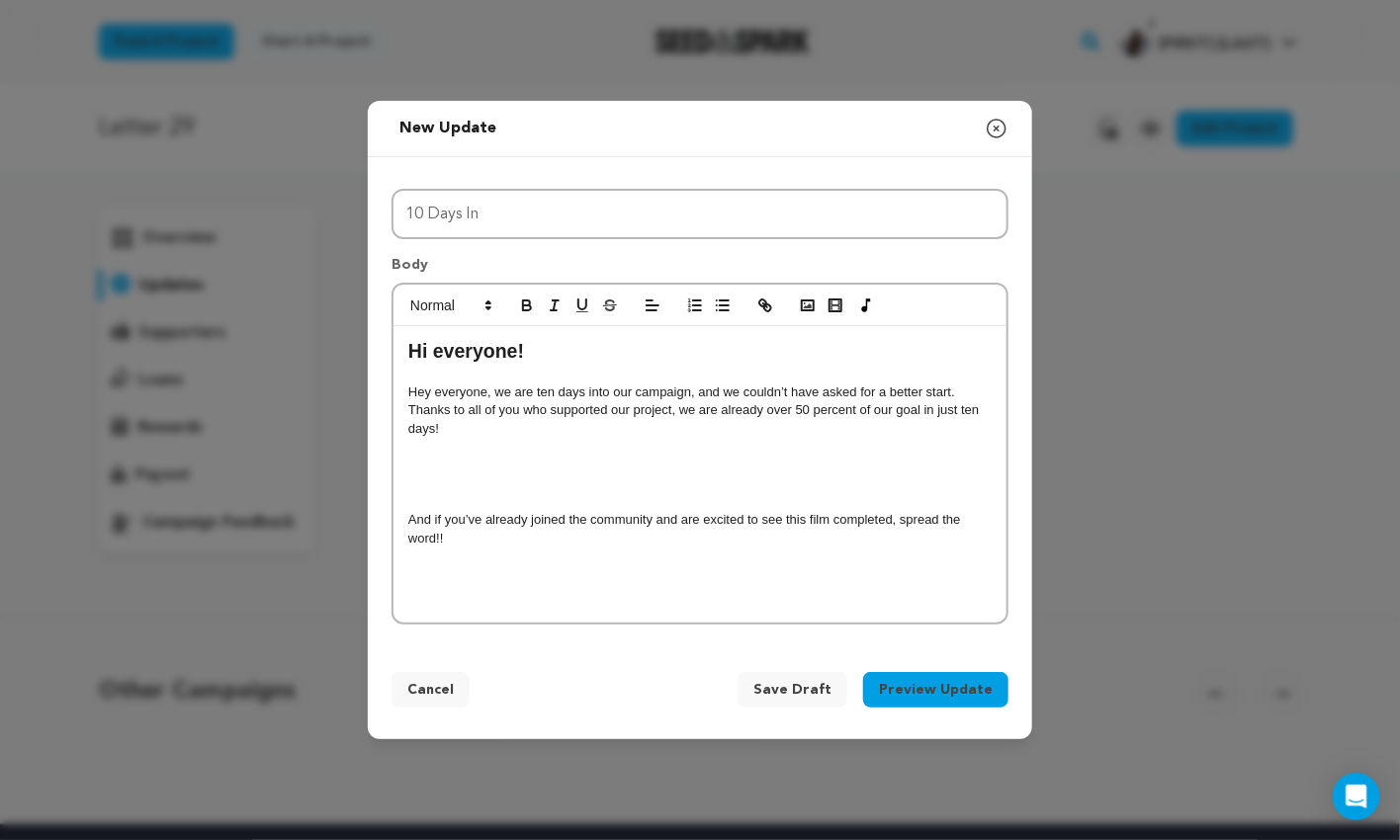 click on "And if you’ve already joined the community and are excited to see this film completed, spread the word!!" at bounding box center (700, 529) 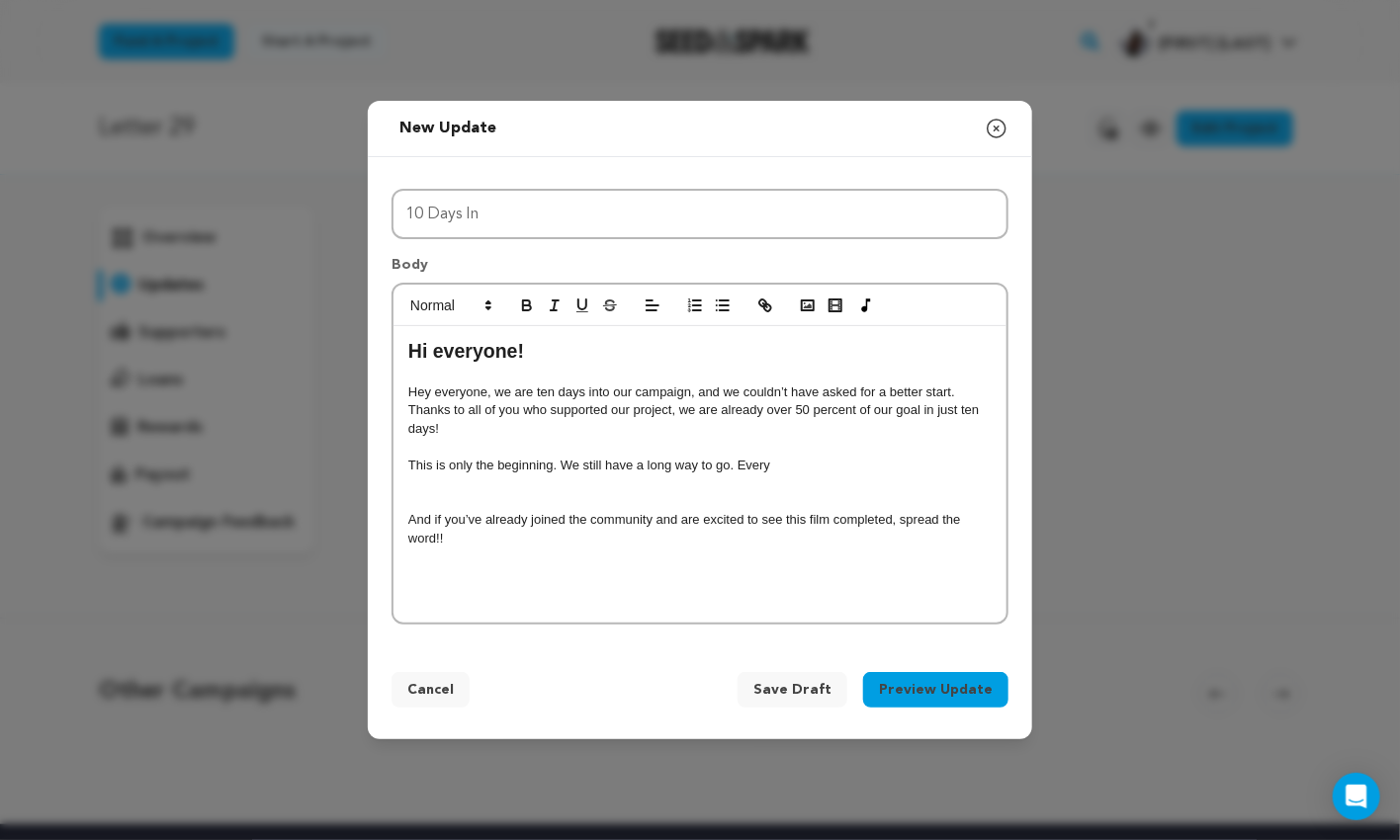 click on "Hey everyone, we are ten days into our campaign, and we couldn’t have asked for a better start. Thanks to all of you who supported our project, we are already over 50 percent of our goal in just ten days!" at bounding box center (700, 410) 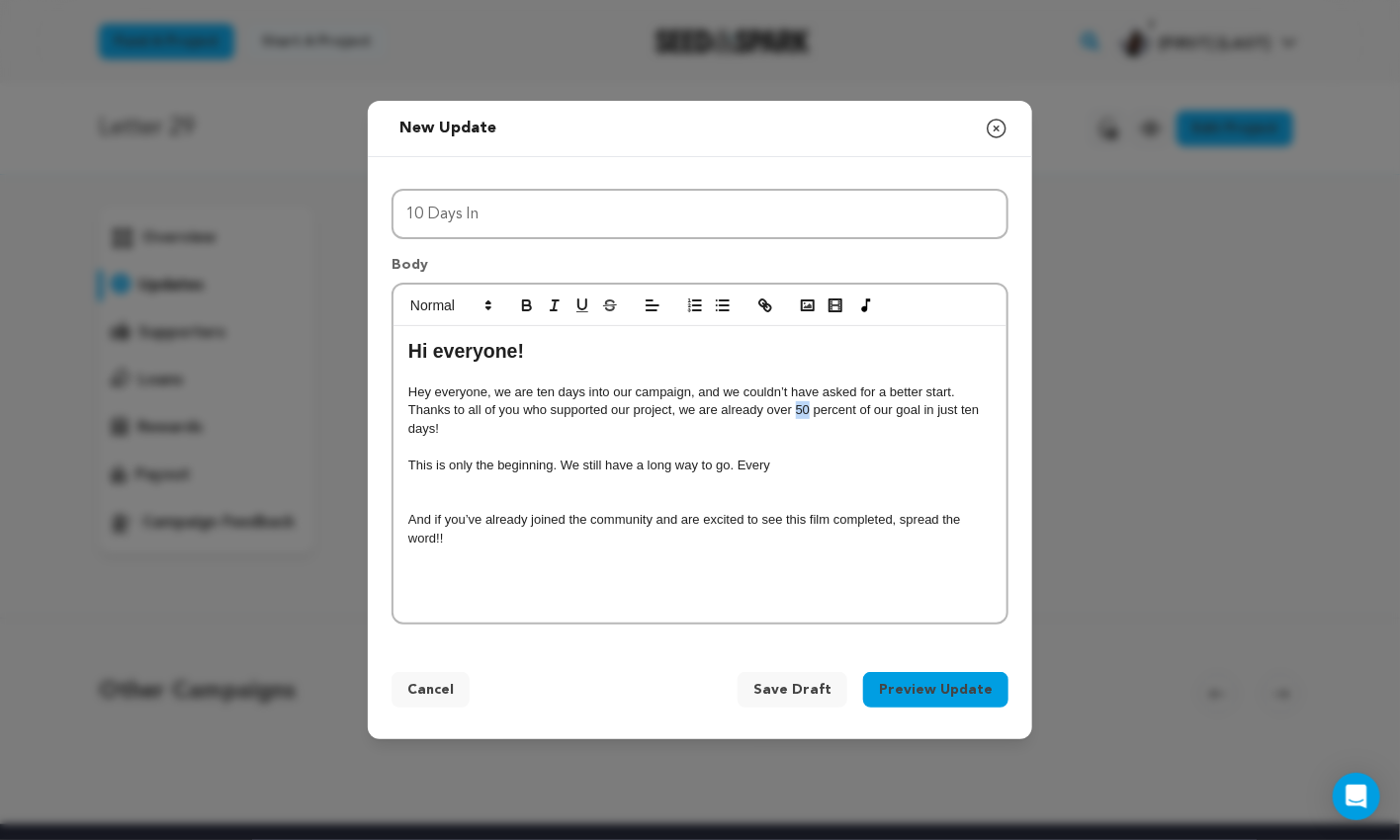 click on "Hey everyone, we are ten days into our campaign, and we couldn’t have asked for a better start. Thanks to all of you who supported our project, we are already over 50 percent of our goal in just ten days!" at bounding box center (700, 410) 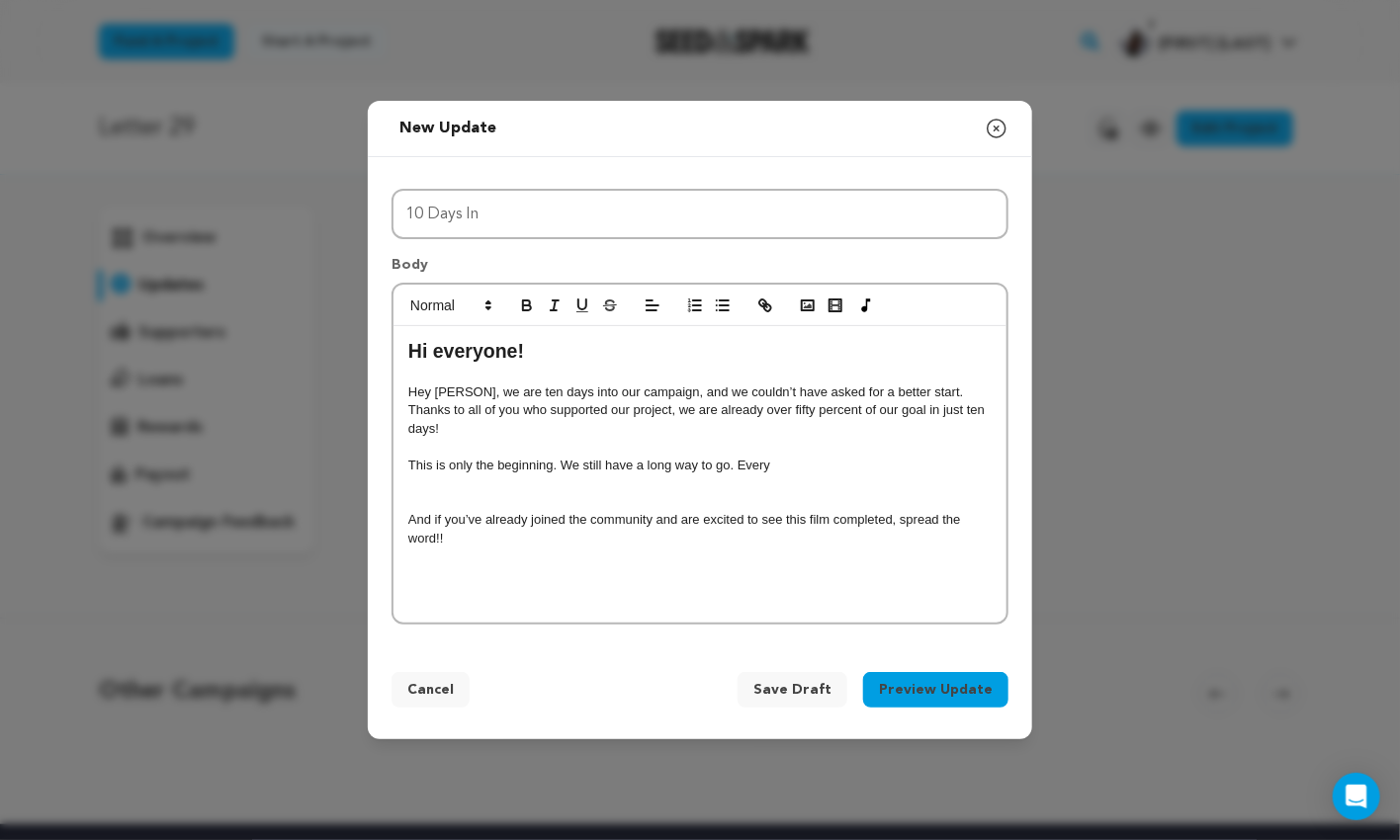 click on "Hey everyone, we are ten days into our campaign, and we couldn’t have asked for a better start. Thanks to all of you who supported our project, we are already over fifty percent of our goal in just ten days!" at bounding box center [700, 410] 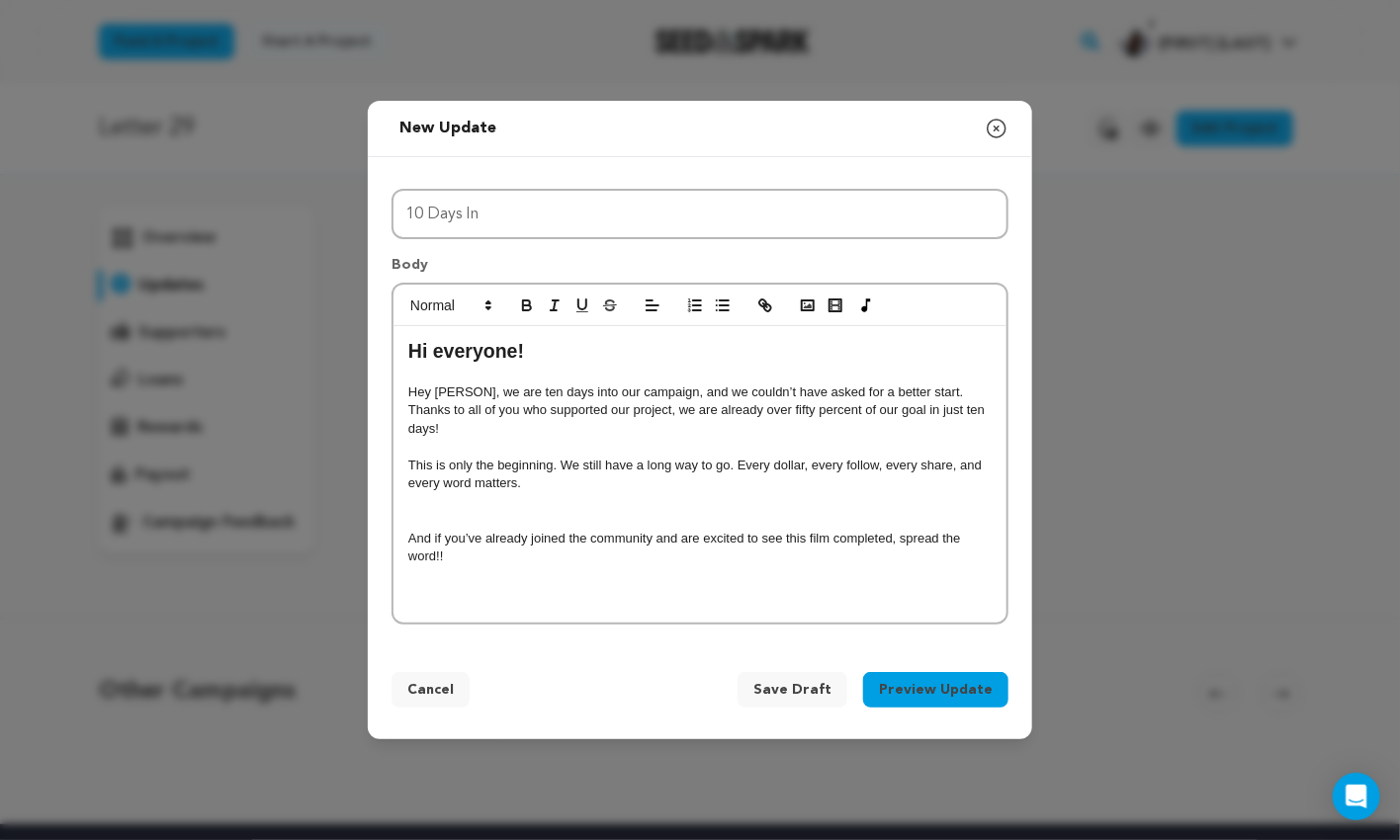 click on "This is only the beginning. We still have a long way to go. Every dollar, every follow, every share, and every word matters." at bounding box center [700, 474] 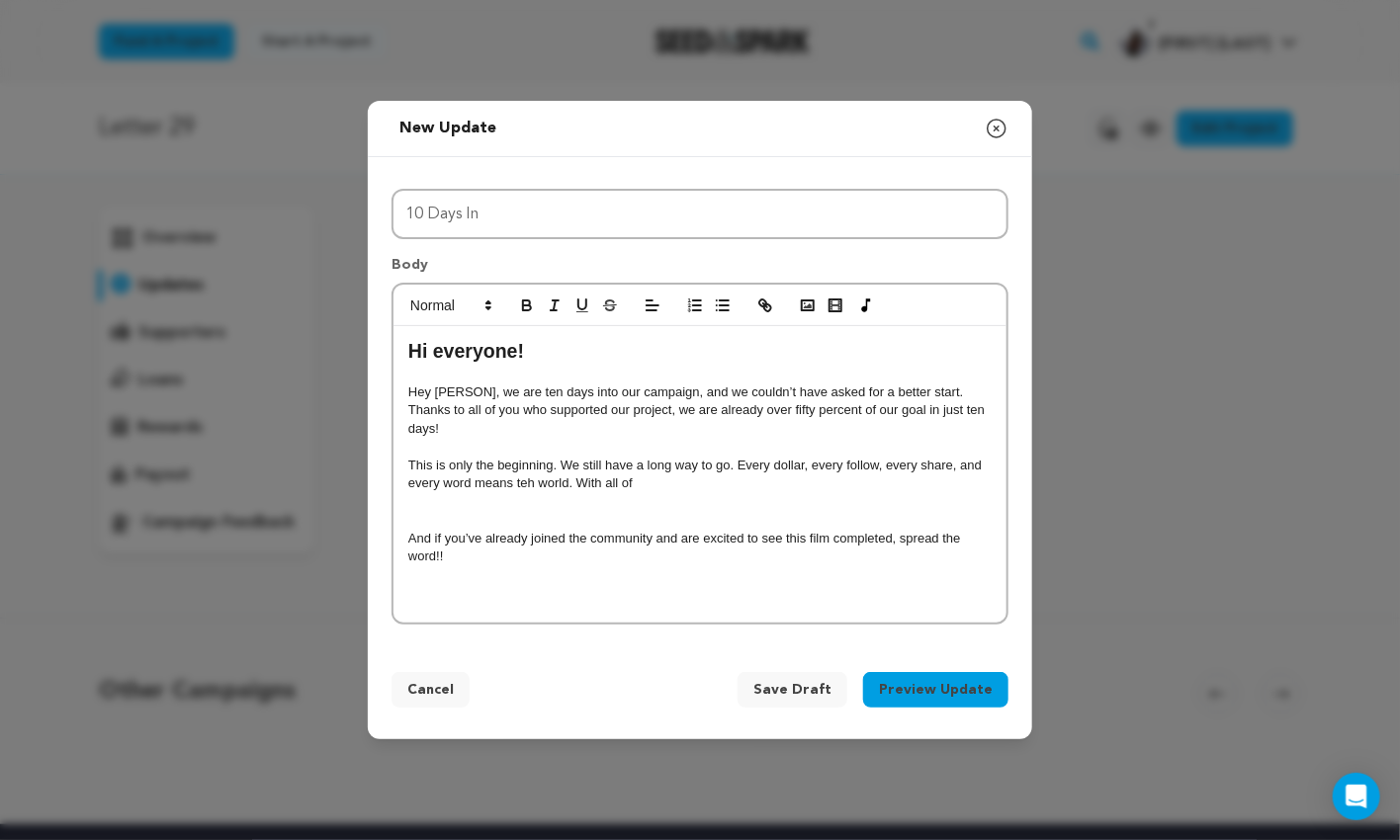 click on "This is only the beginning. We still have a long way to go. Every dollar, every follow, every share, and every word means teh world. With all of" at bounding box center (700, 474) 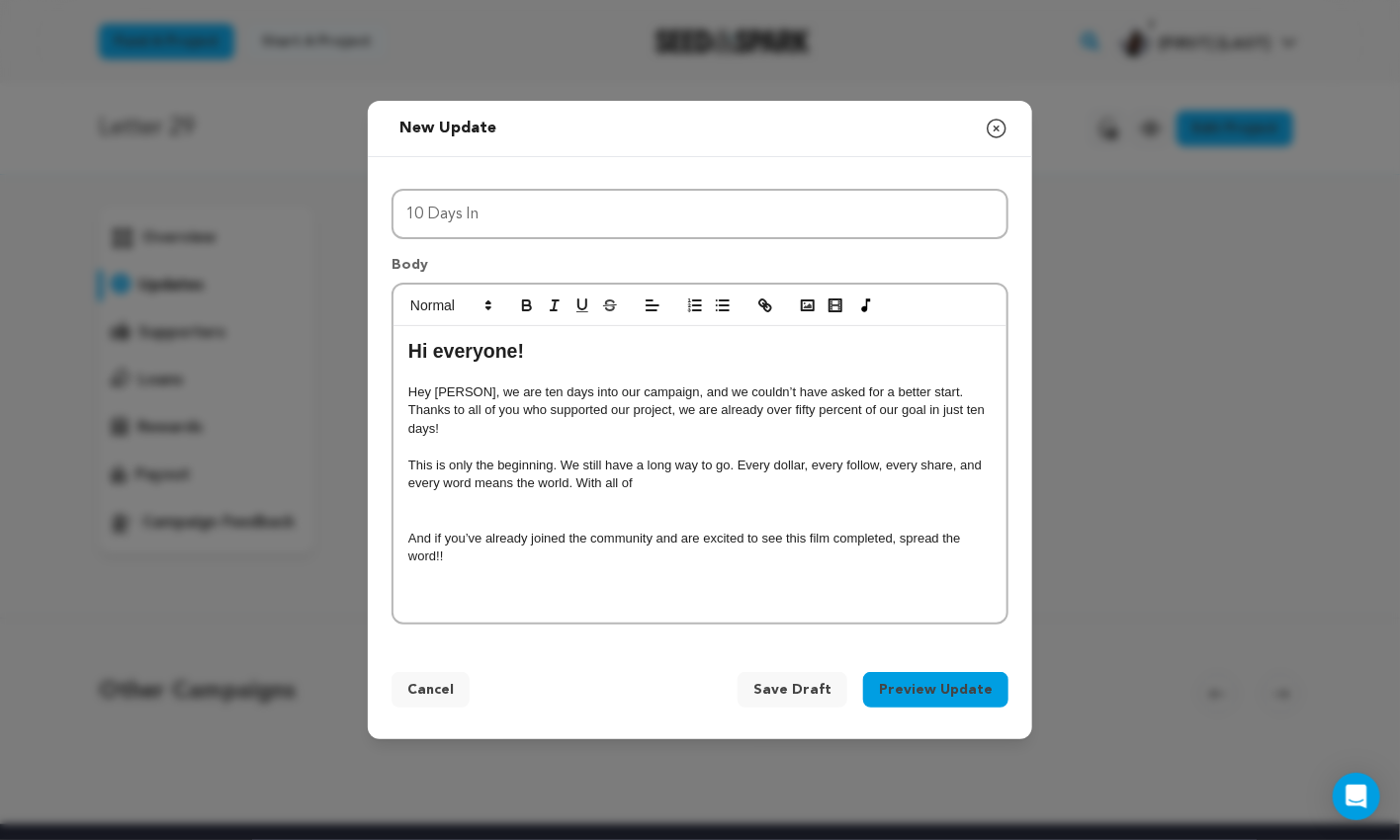 click at bounding box center [700, 502] 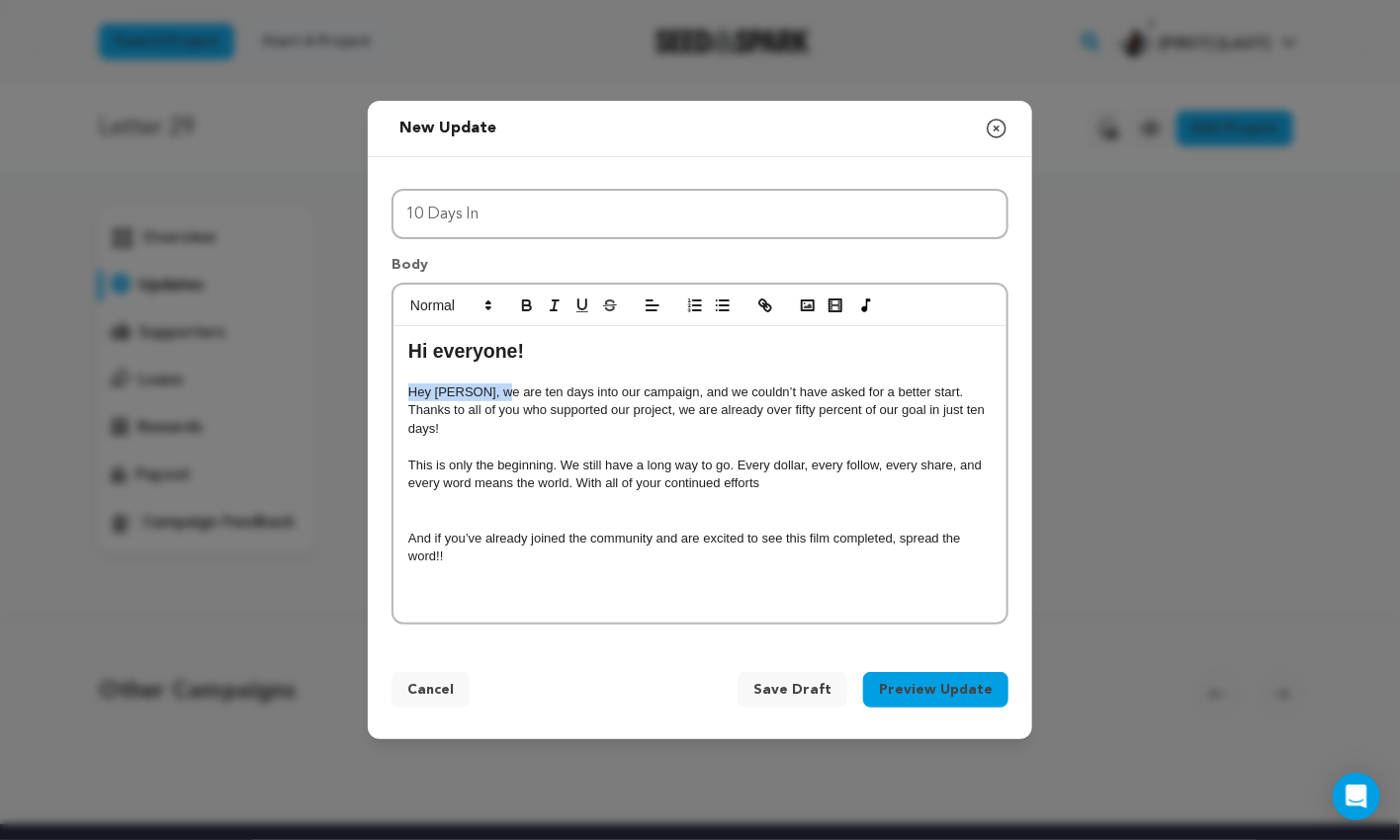 drag, startPoint x: 503, startPoint y: 391, endPoint x: 405, endPoint y: 387, distance: 98.0816 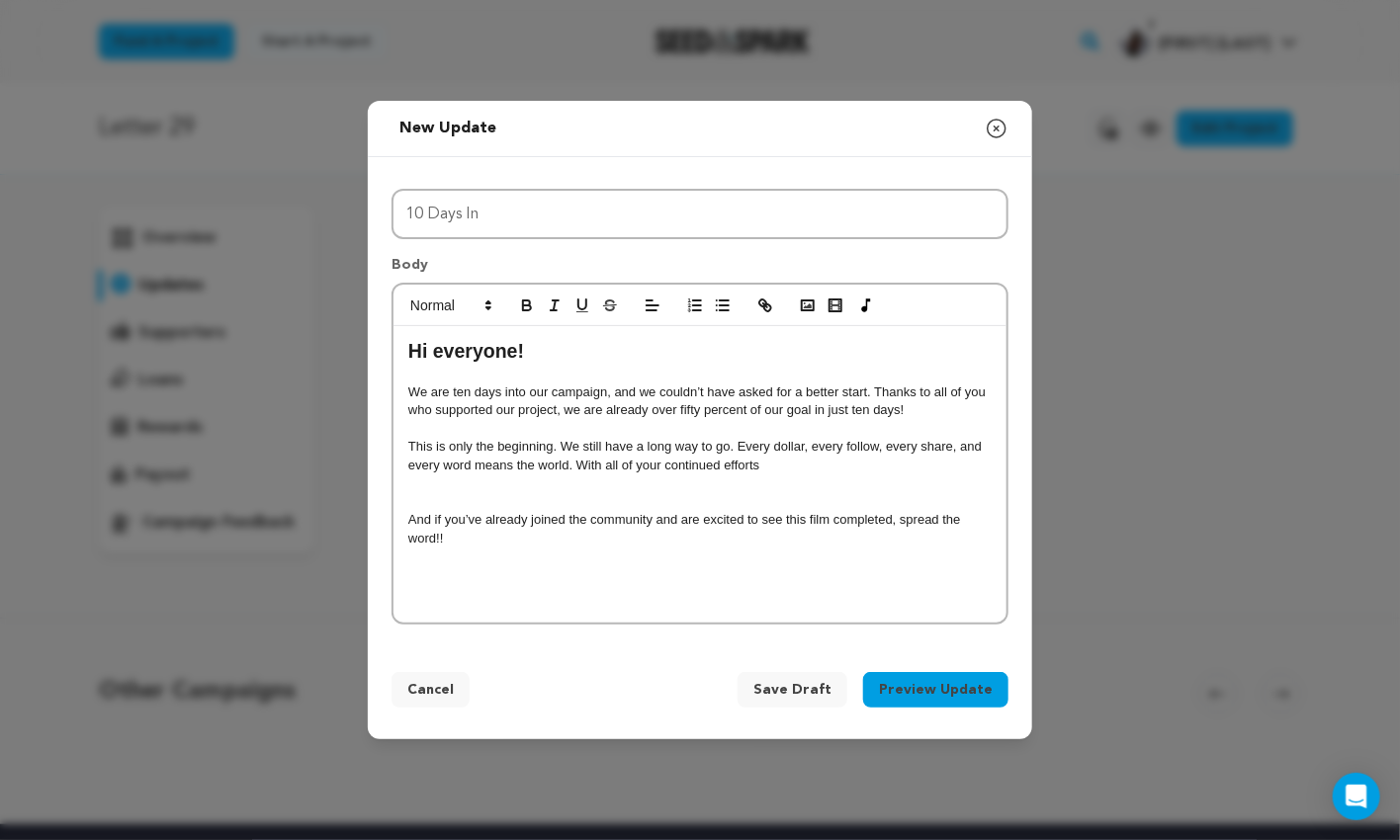click at bounding box center [700, 429] 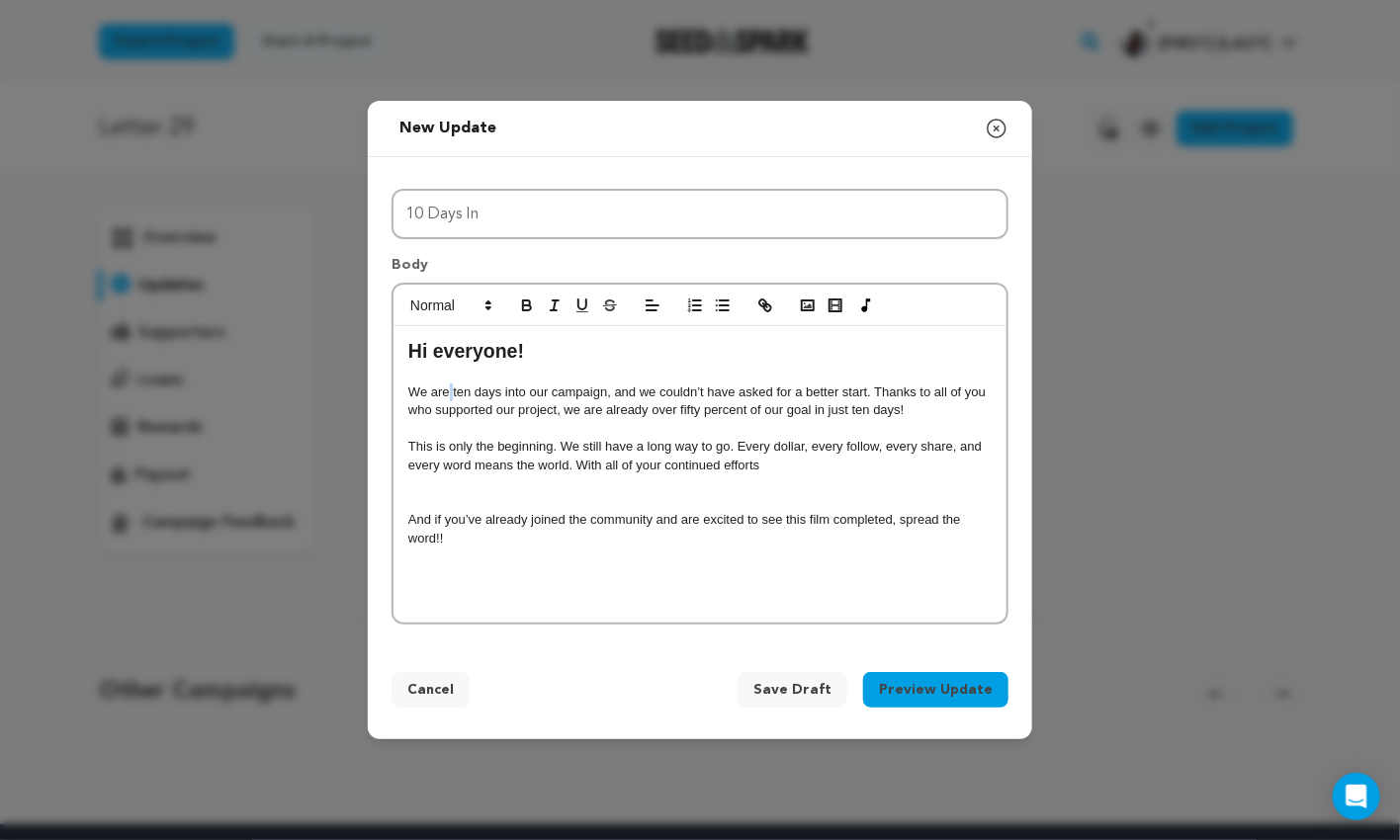 click on "We are ten days into our campaign, and we couldn’t have asked for a better start. Thanks to all of you who supported our project, we are already over fifty percent of our goal in just ten days!" at bounding box center (700, 401) 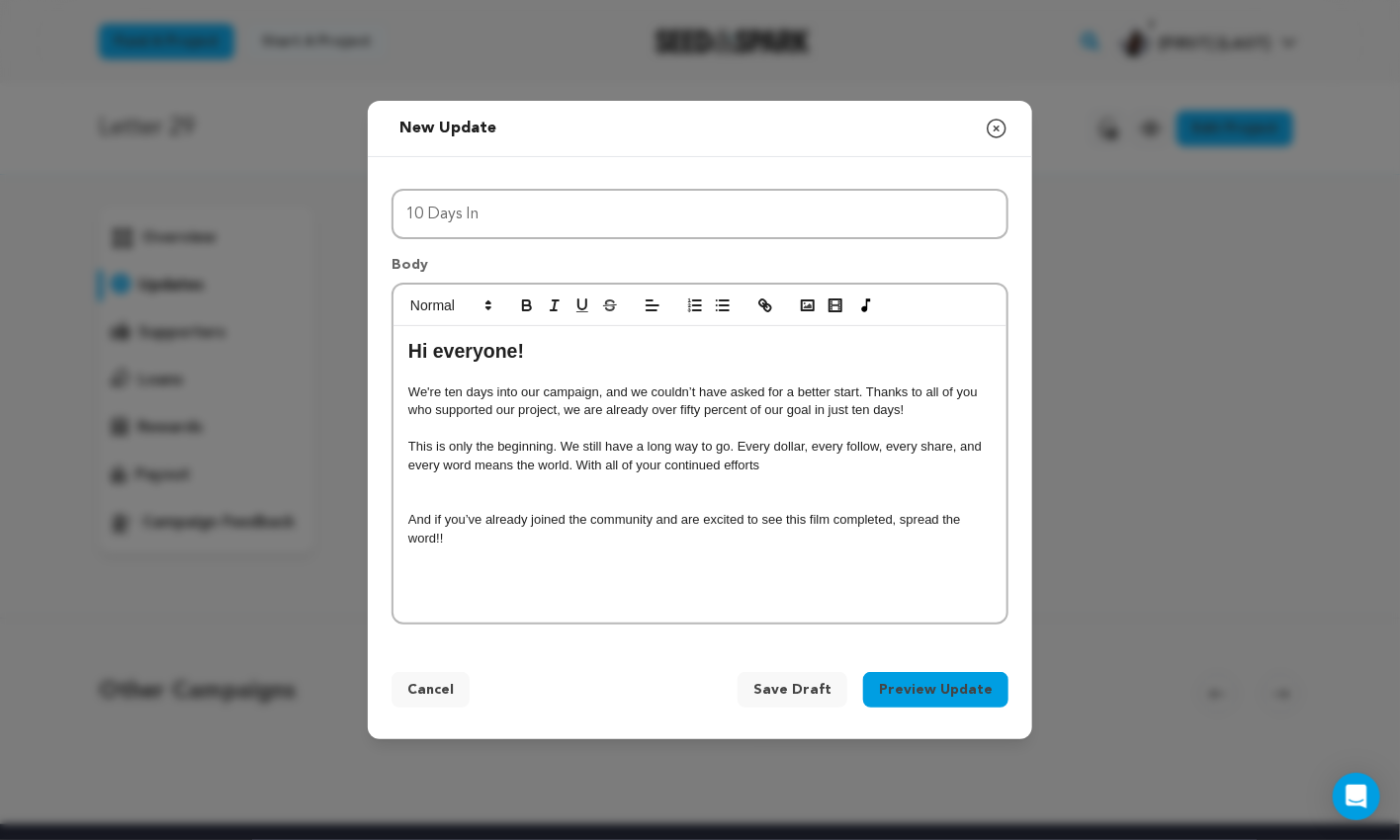 click at bounding box center [700, 429] 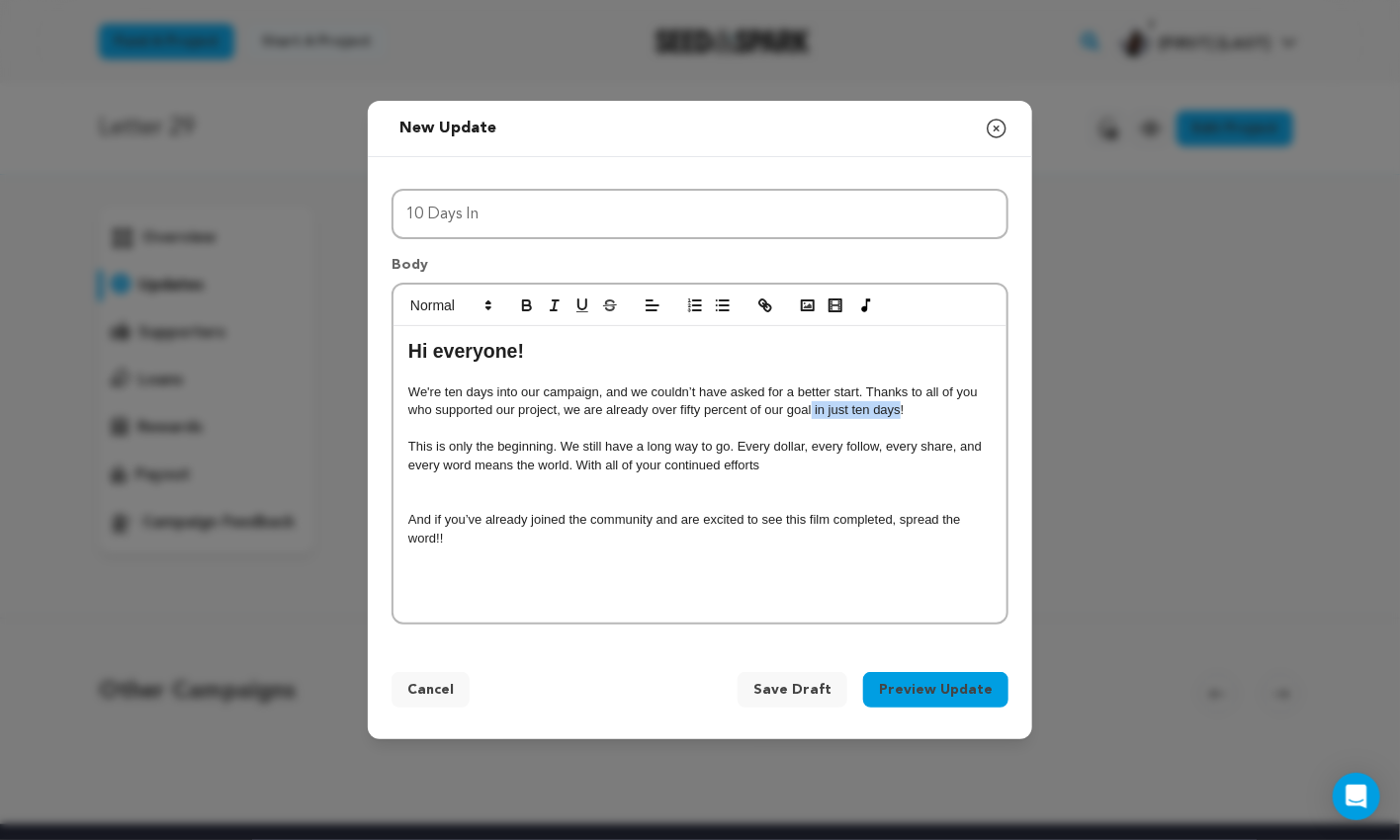 drag, startPoint x: 899, startPoint y: 409, endPoint x: 809, endPoint y: 413, distance: 90.08885 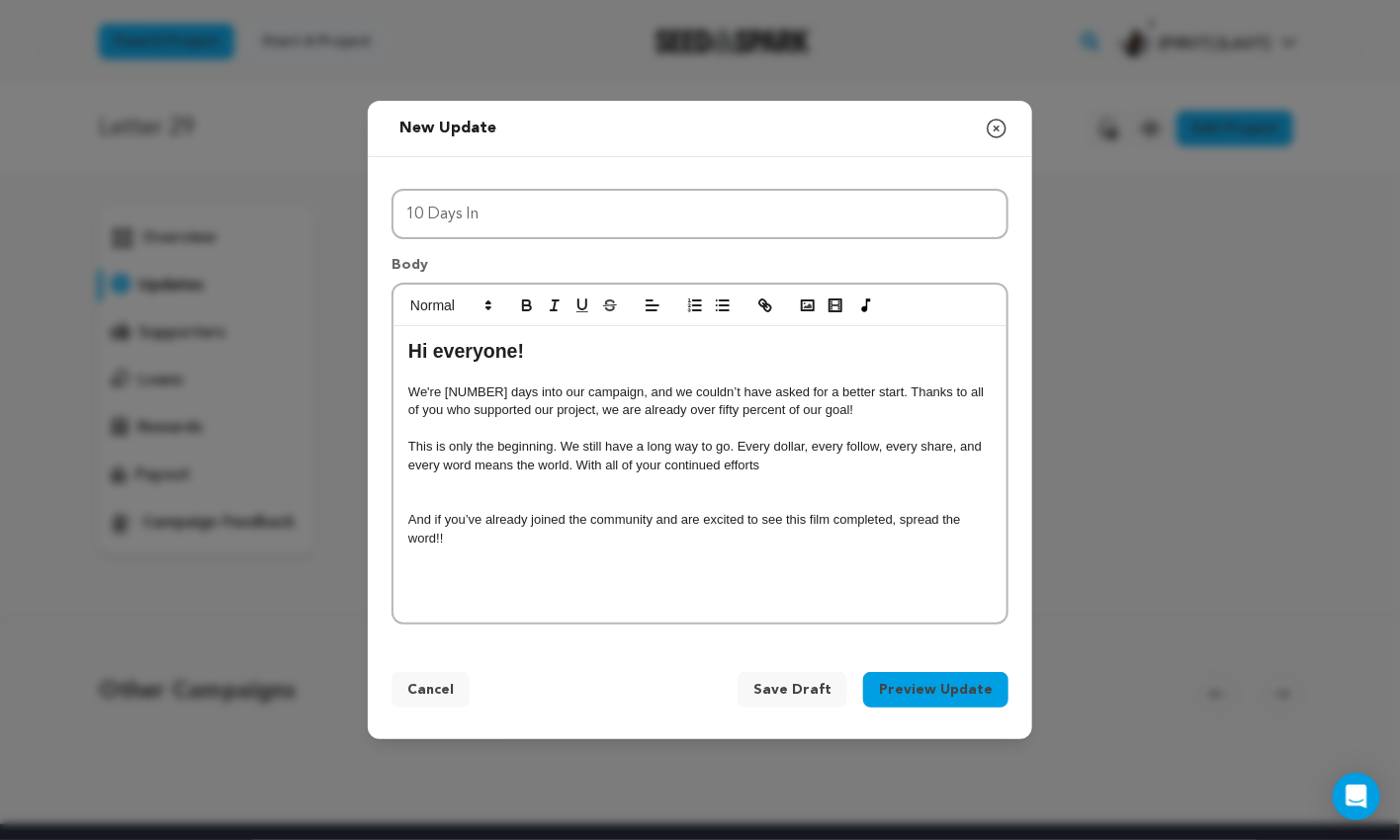 click at bounding box center [700, 429] 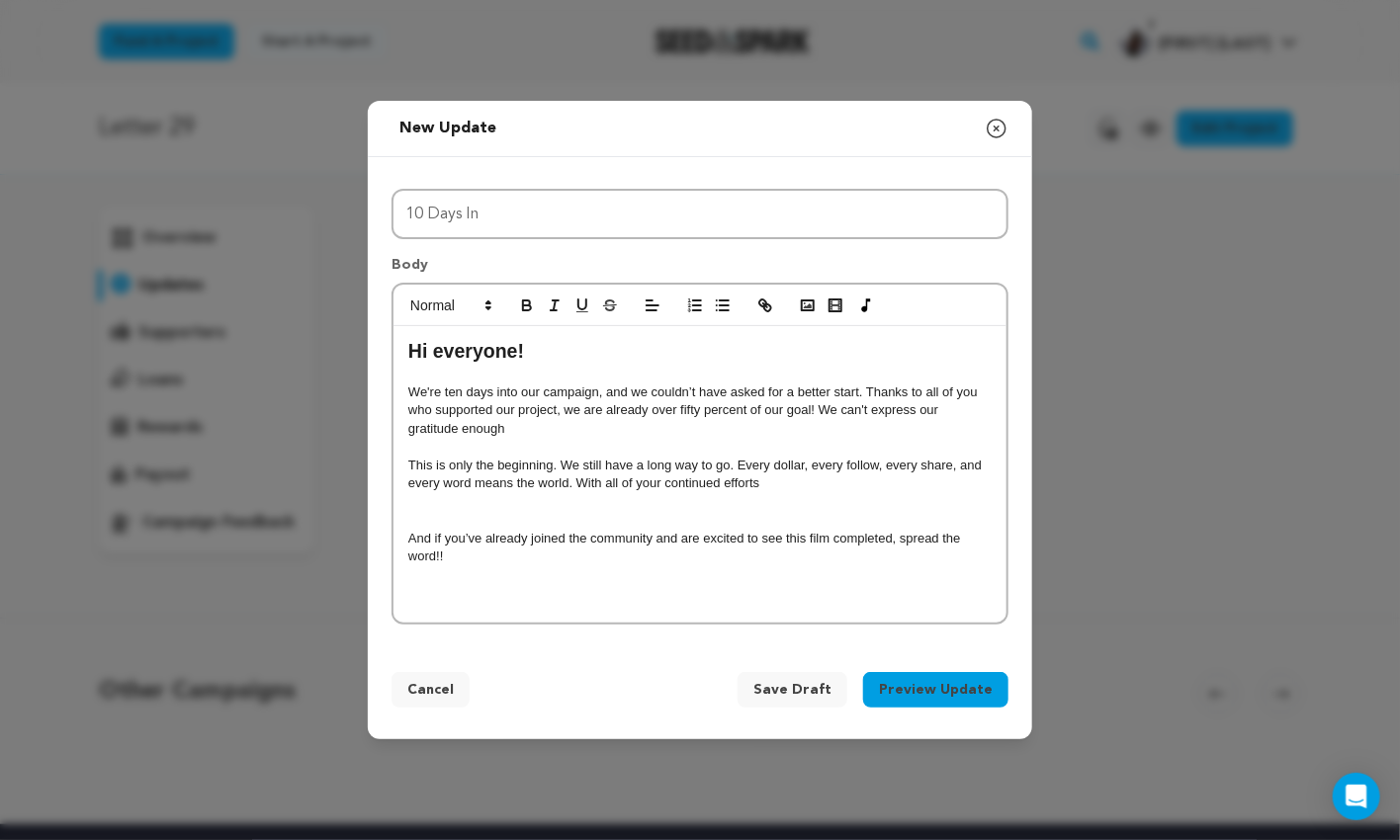 click on "We're ten days into our campaign, and we couldn’t have asked for a better start. Thanks to all of you who supported our project, we are already over fifty percent of our goal! We can't express our gratitude enough" at bounding box center [700, 410] 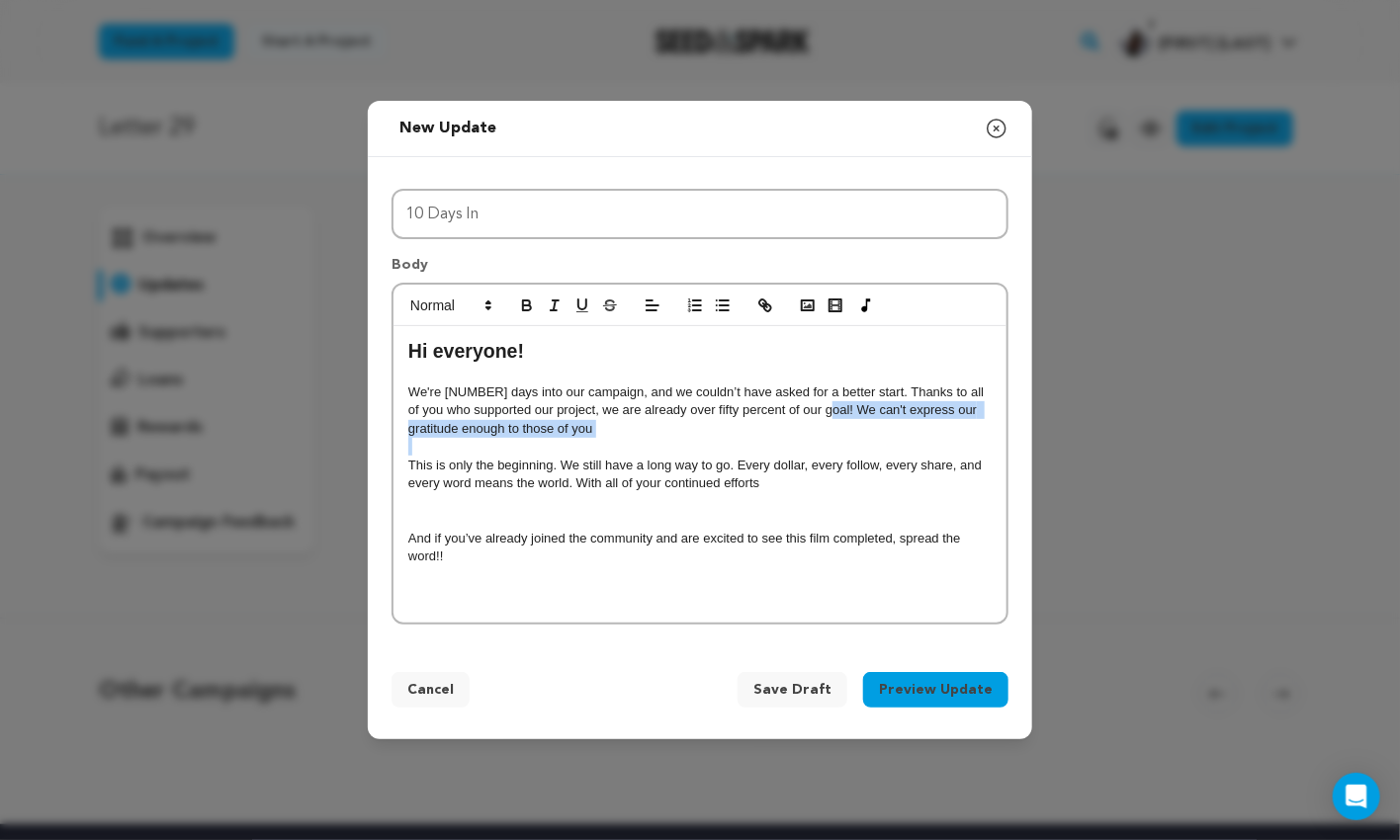 drag, startPoint x: 874, startPoint y: 436, endPoint x: 820, endPoint y: 411, distance: 59.5063 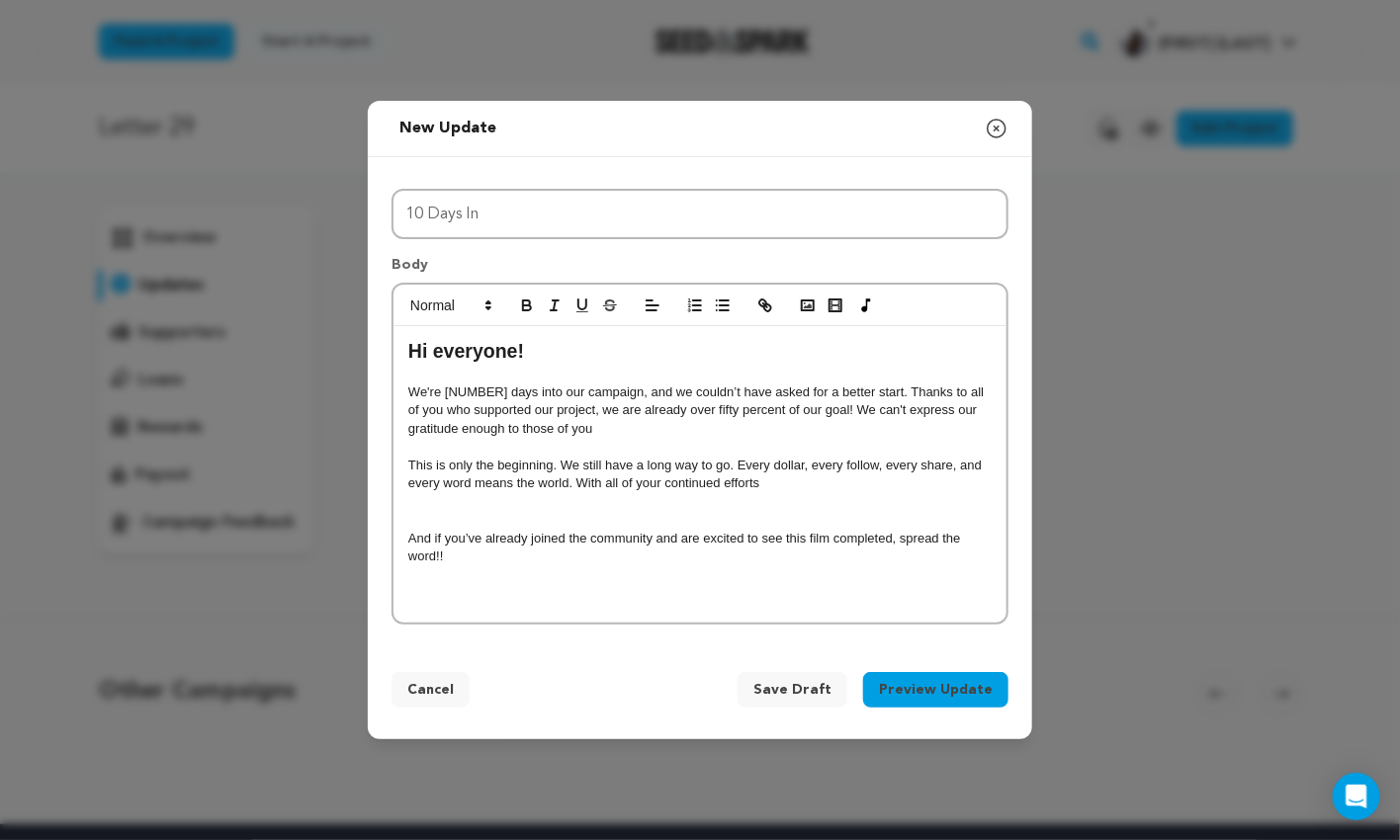click on "This is only the beginning. We still have a long way to go. Every dollar, every follow, every share, and every word means the world. With all of your continued efforts" at bounding box center (700, 474) 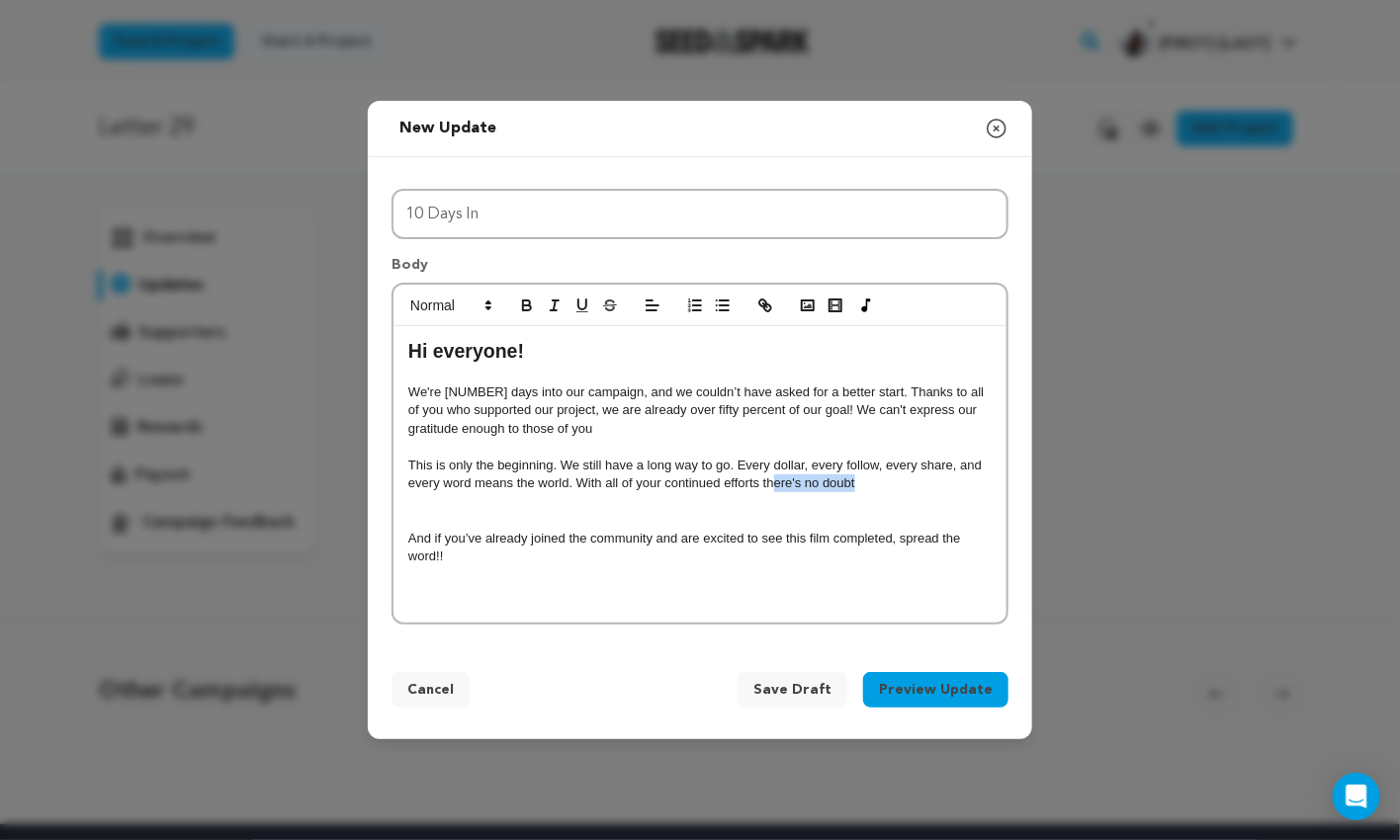drag, startPoint x: 875, startPoint y: 482, endPoint x: 772, endPoint y: 481, distance: 103.00485 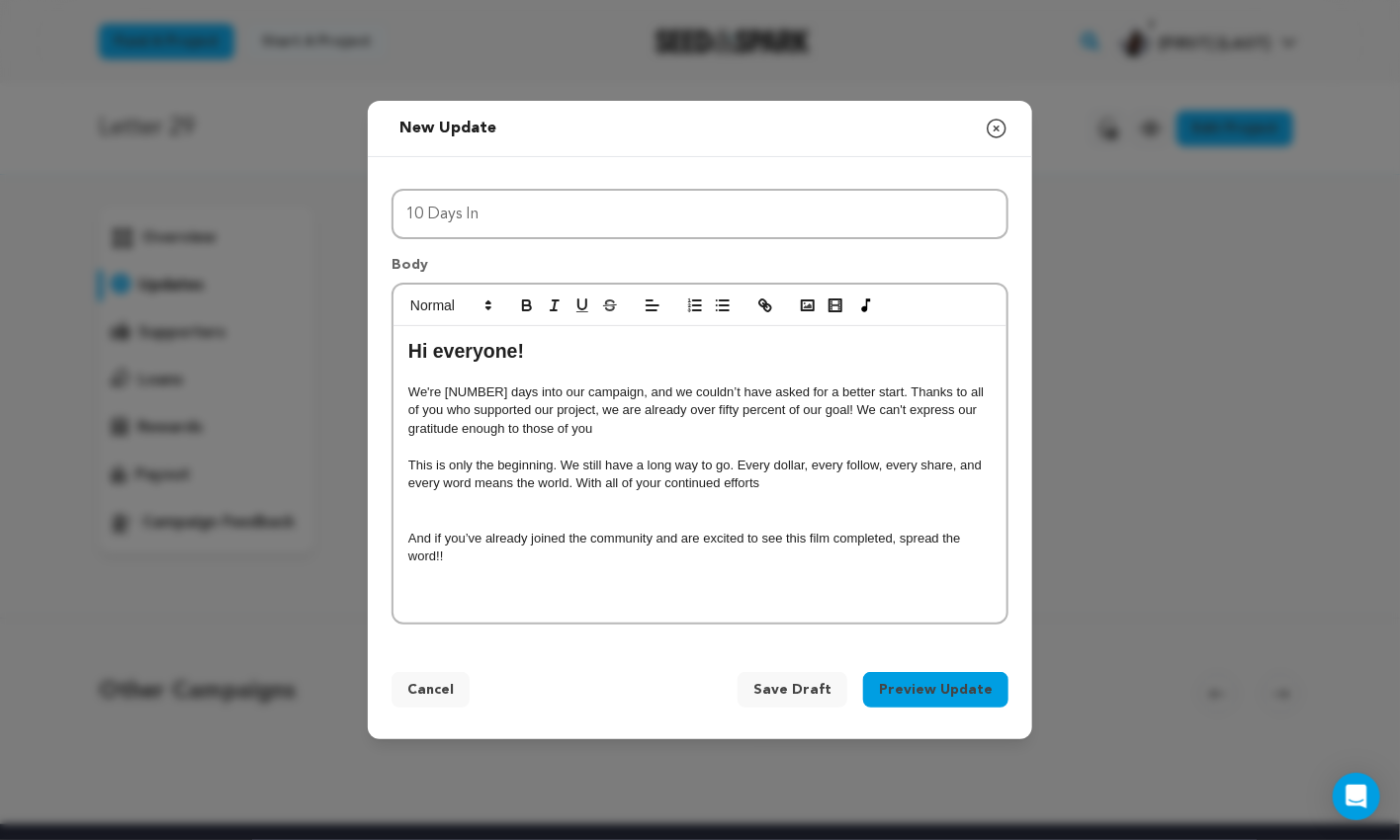 click on "This is only the beginning. We still have a long way to go. Every dollar, every follow, every share, and every word means the world. With all of your continued efforts" at bounding box center [700, 474] 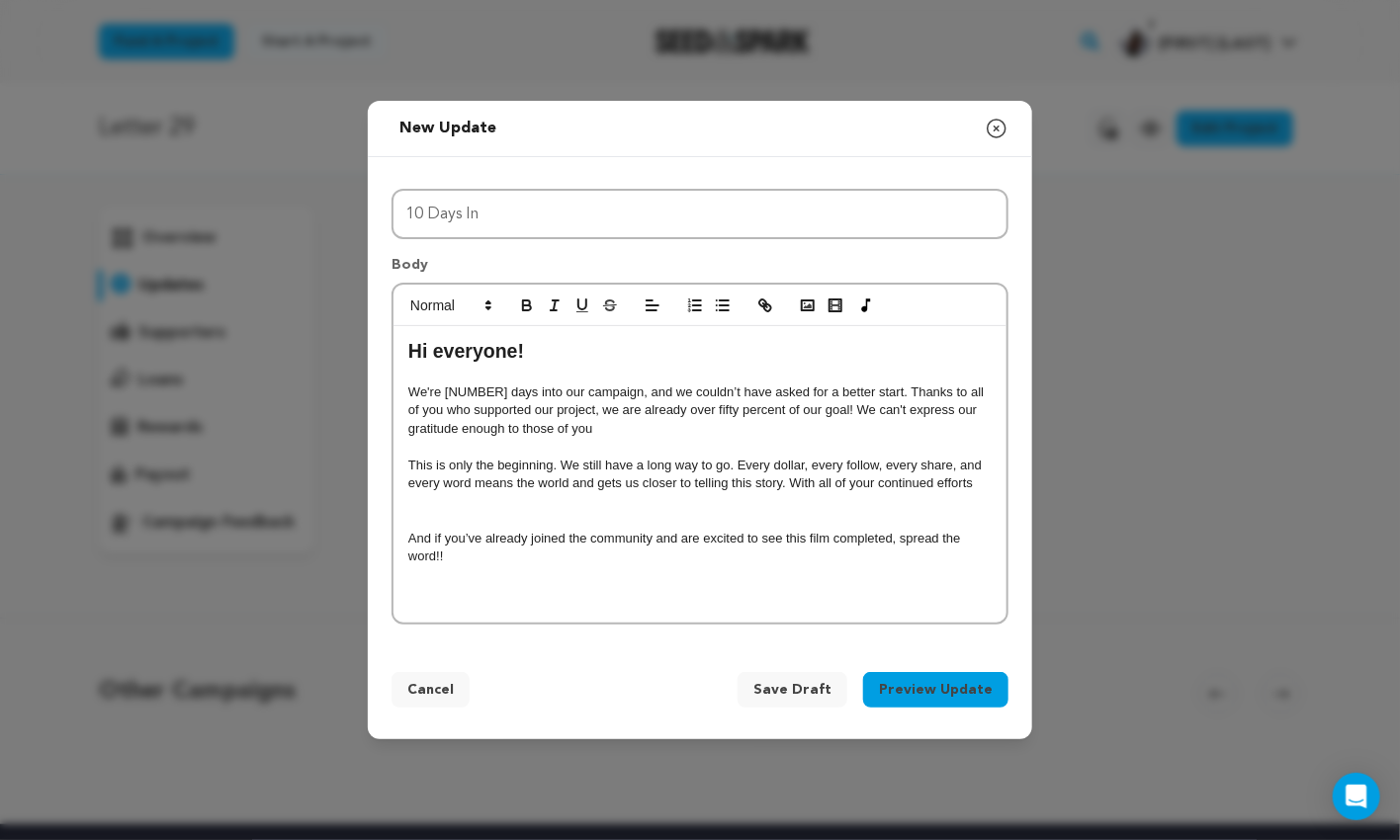 click at bounding box center [700, 520] 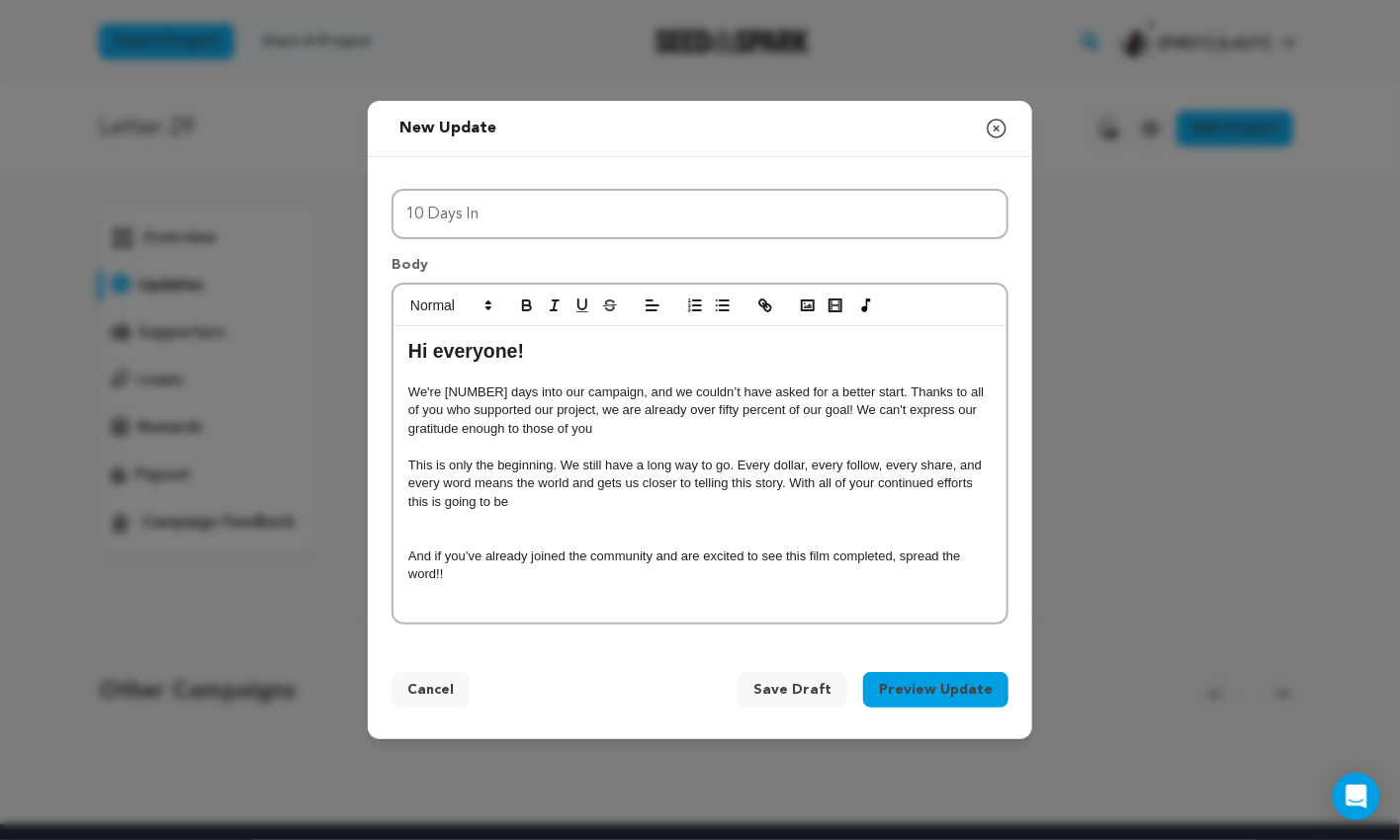 click on "This is only the beginning. We still have a long way to go. Every dollar, every follow, every share, and every word means the world and gets us closer to telling this story. With all of your continued efforts this is going to be" at bounding box center (700, 483) 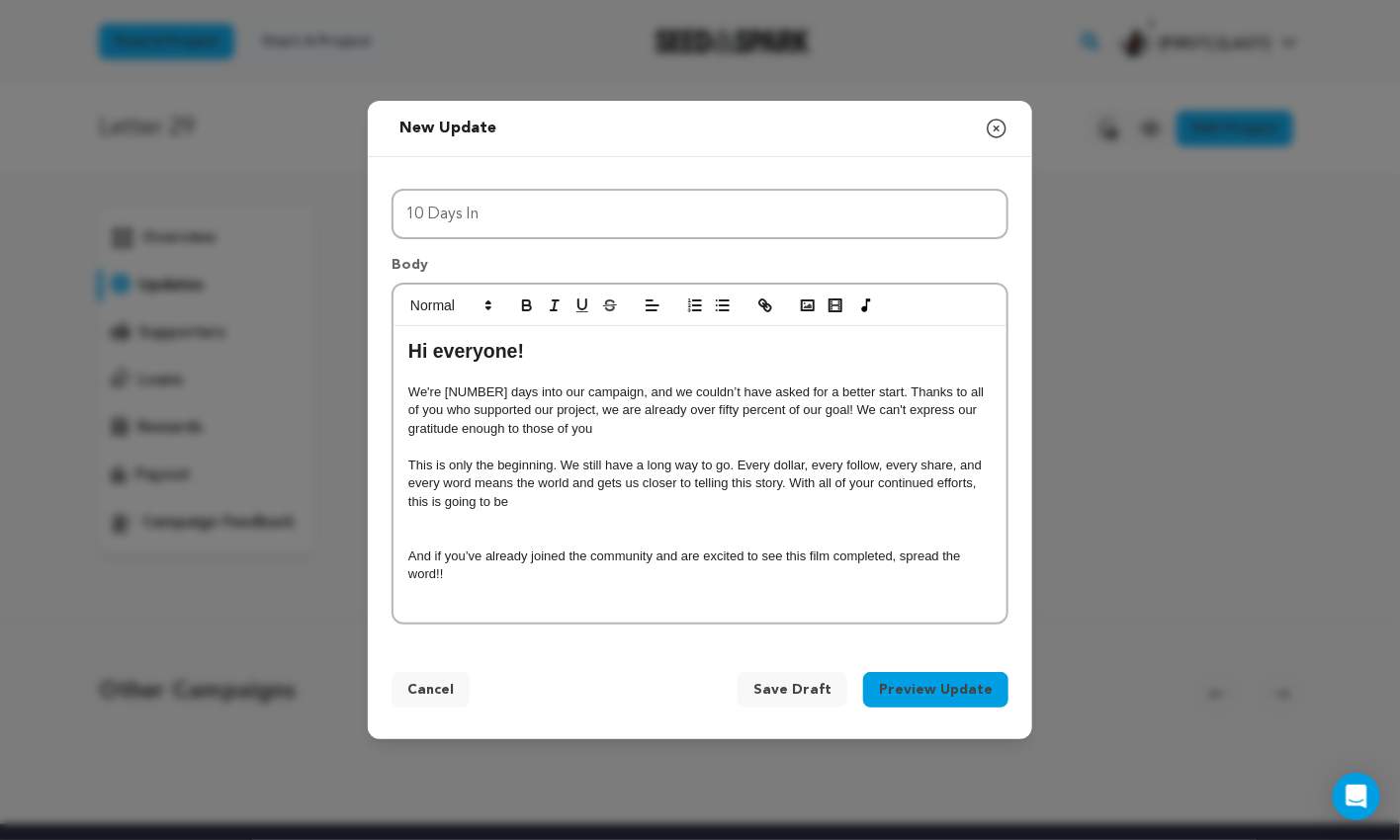 click on "This is only the beginning. We still have a long way to go. Every dollar, every follow, every share, and every word means the world and gets us closer to telling this story. With all of your continued efforts, this is going to be" at bounding box center [700, 483] 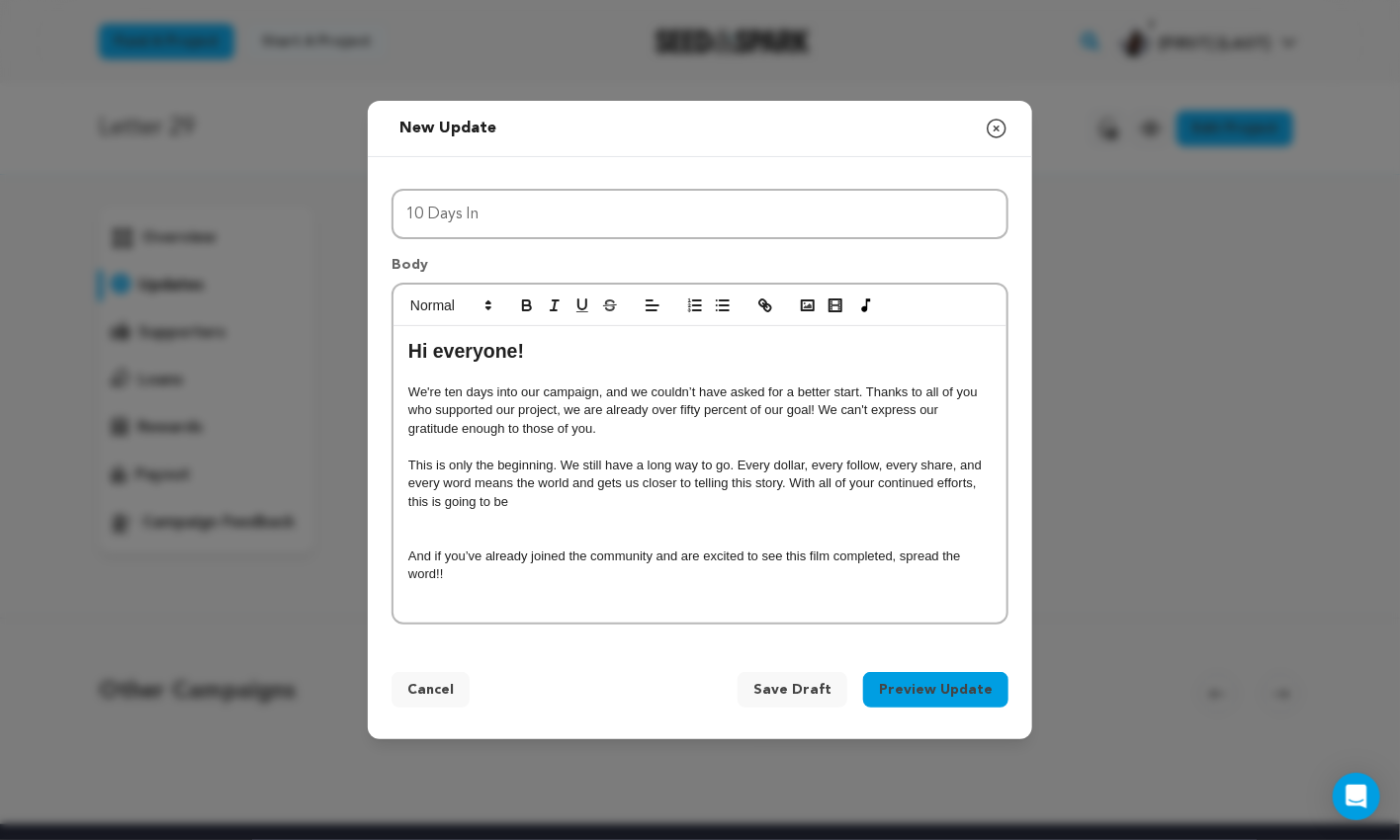 click on "We're ten days into our campaign, and we couldn’t have asked for a better start. Thanks to all of you who supported our project, we are already over fifty percent of our goal! We can't express our gratitude enough to those of you." at bounding box center (700, 410) 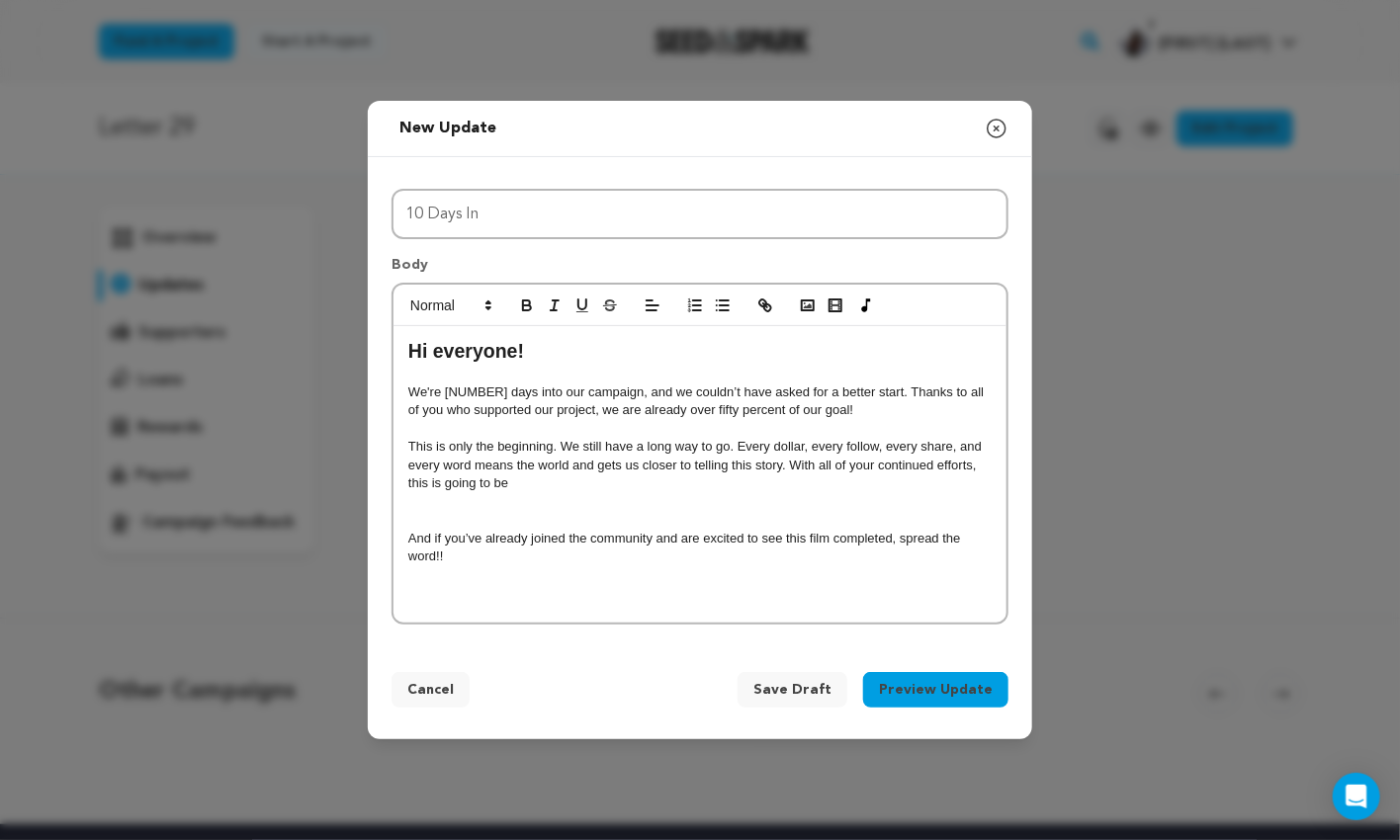 click on "This is only the beginning. We still have a long way to go. Every dollar, every follow, every share, and every word means the world and gets us closer to telling this story. With all of your continued efforts, this is going to be" at bounding box center [700, 464] 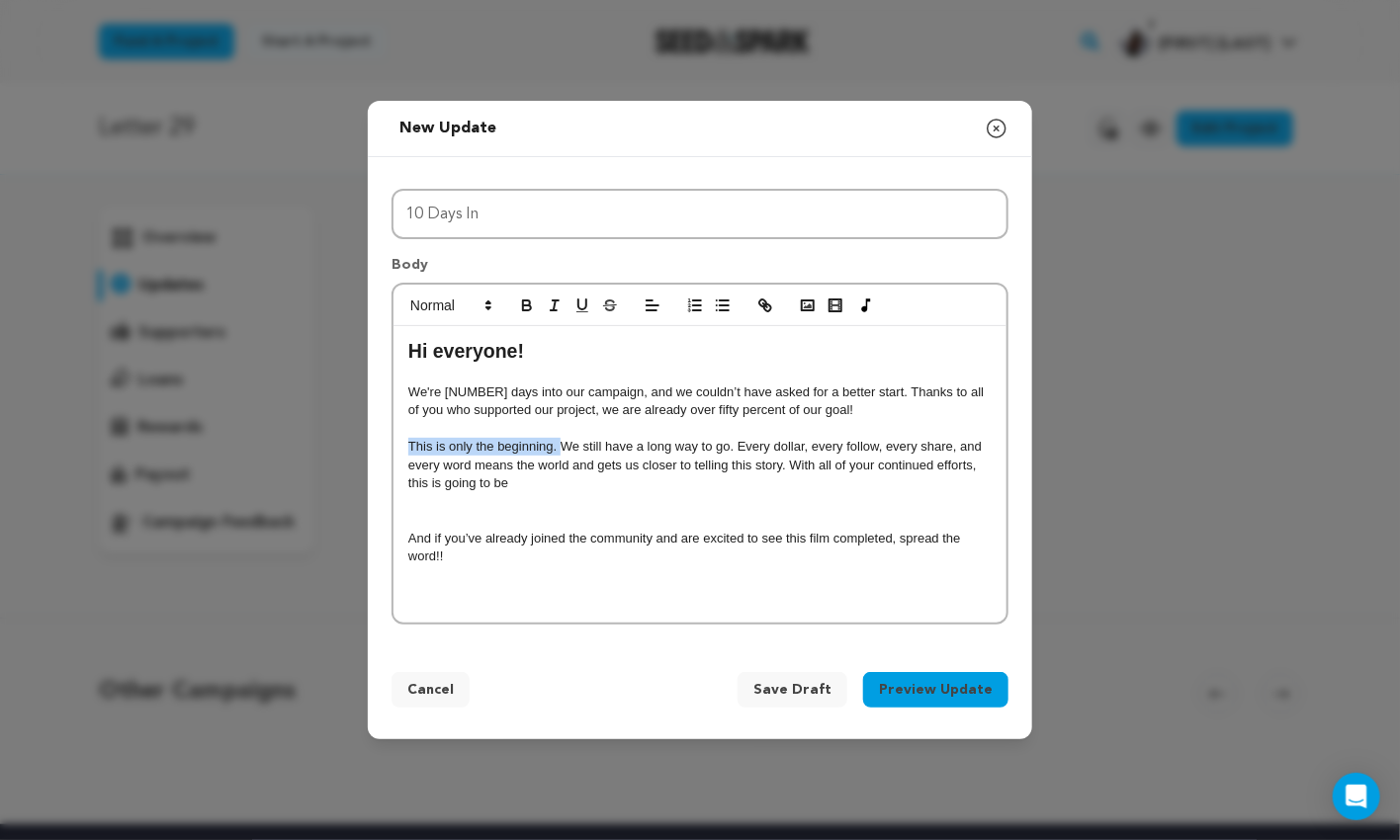 drag, startPoint x: 561, startPoint y: 444, endPoint x: 403, endPoint y: 443, distance: 158.00316 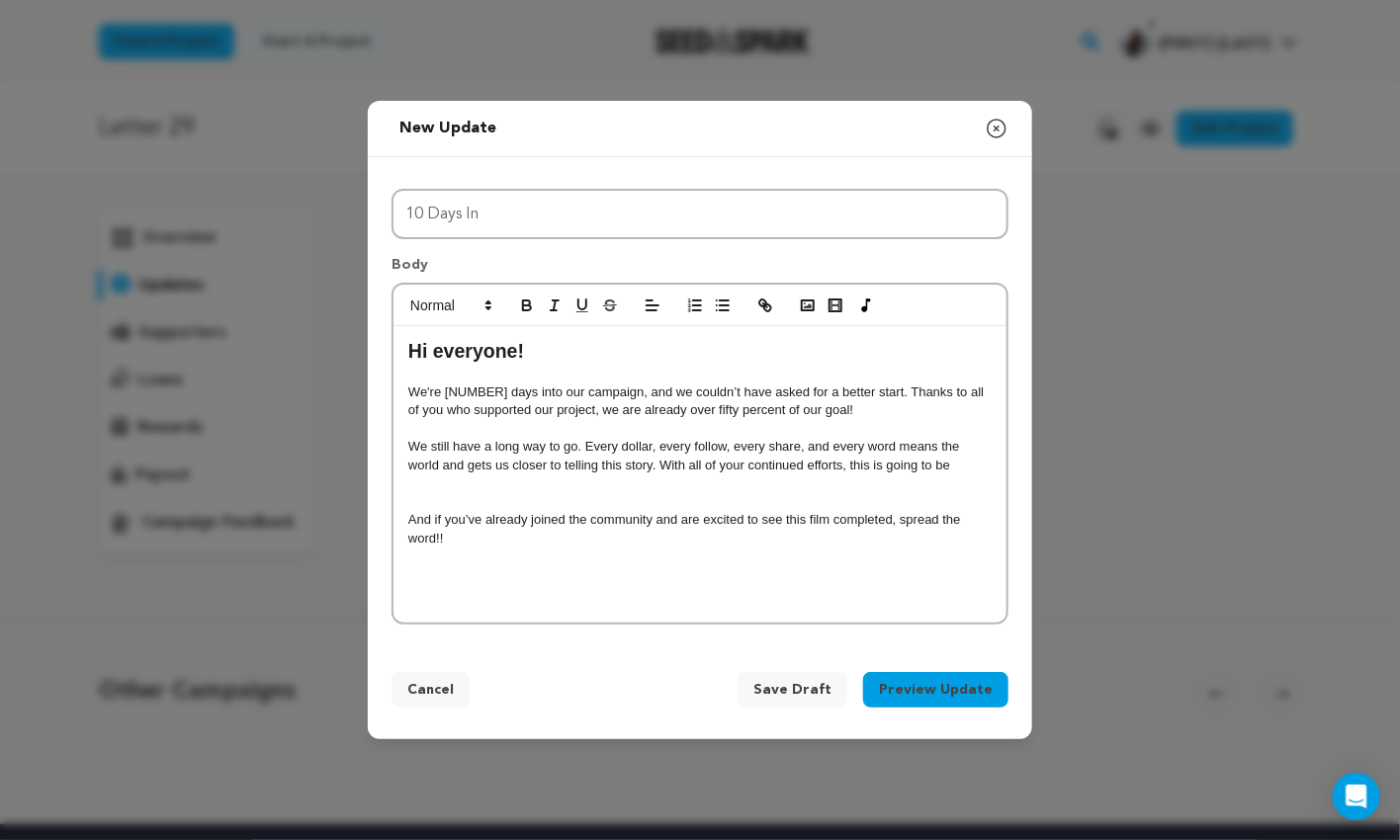 click at bounding box center [700, 483] 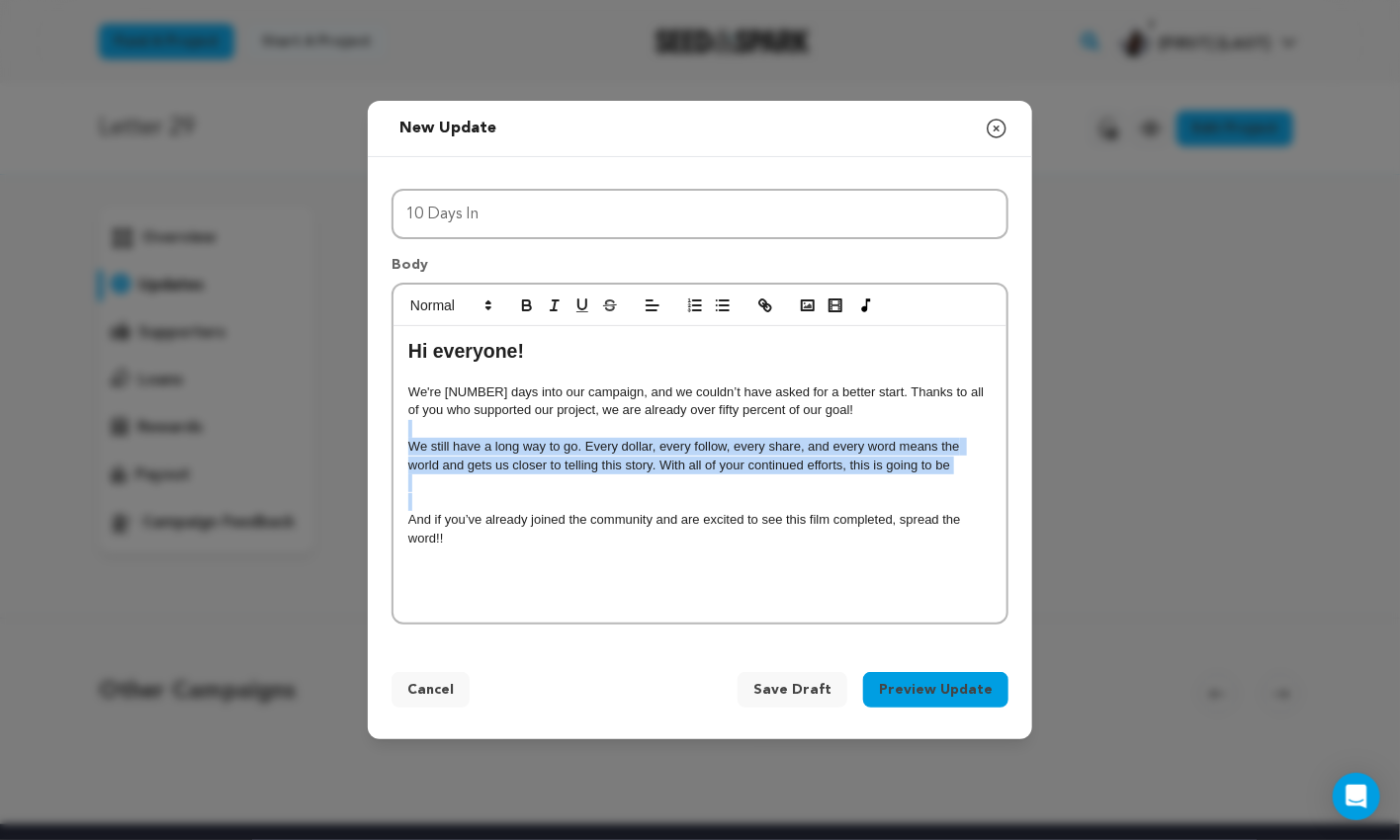 drag, startPoint x: 645, startPoint y: 492, endPoint x: 504, endPoint y: 432, distance: 153.23511 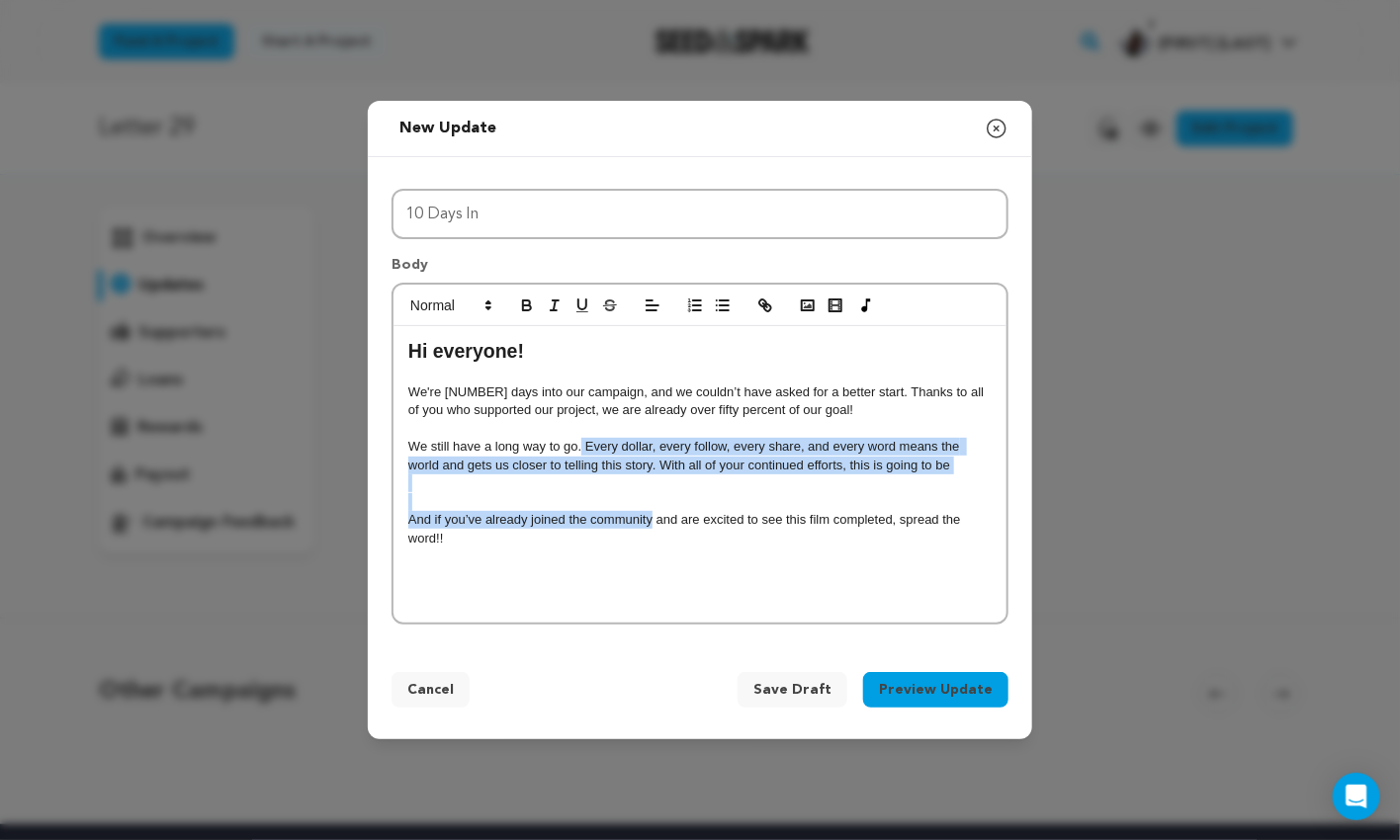 drag, startPoint x: 648, startPoint y: 513, endPoint x: 578, endPoint y: 438, distance: 102.59142 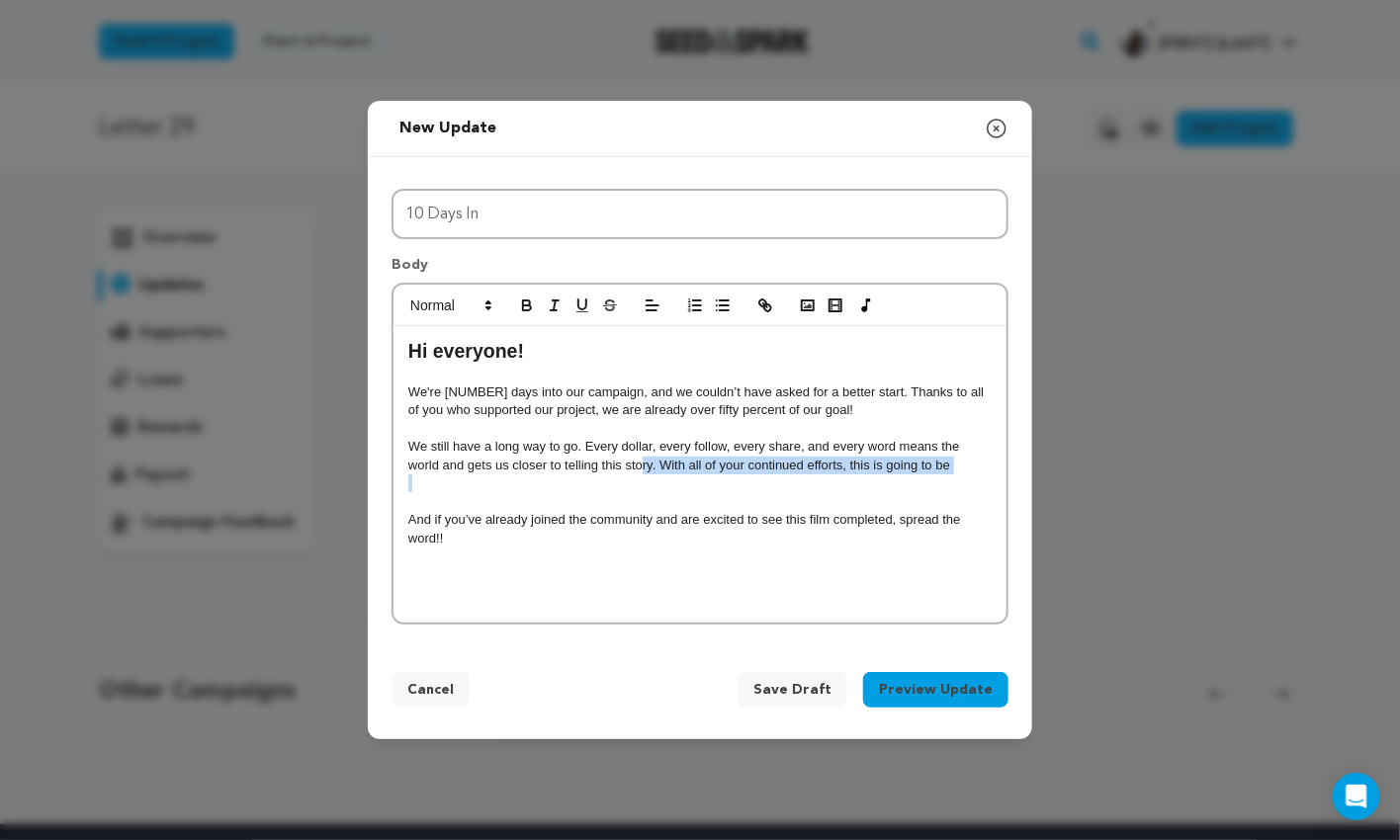 drag, startPoint x: 625, startPoint y: 476, endPoint x: 607, endPoint y: 453, distance: 29 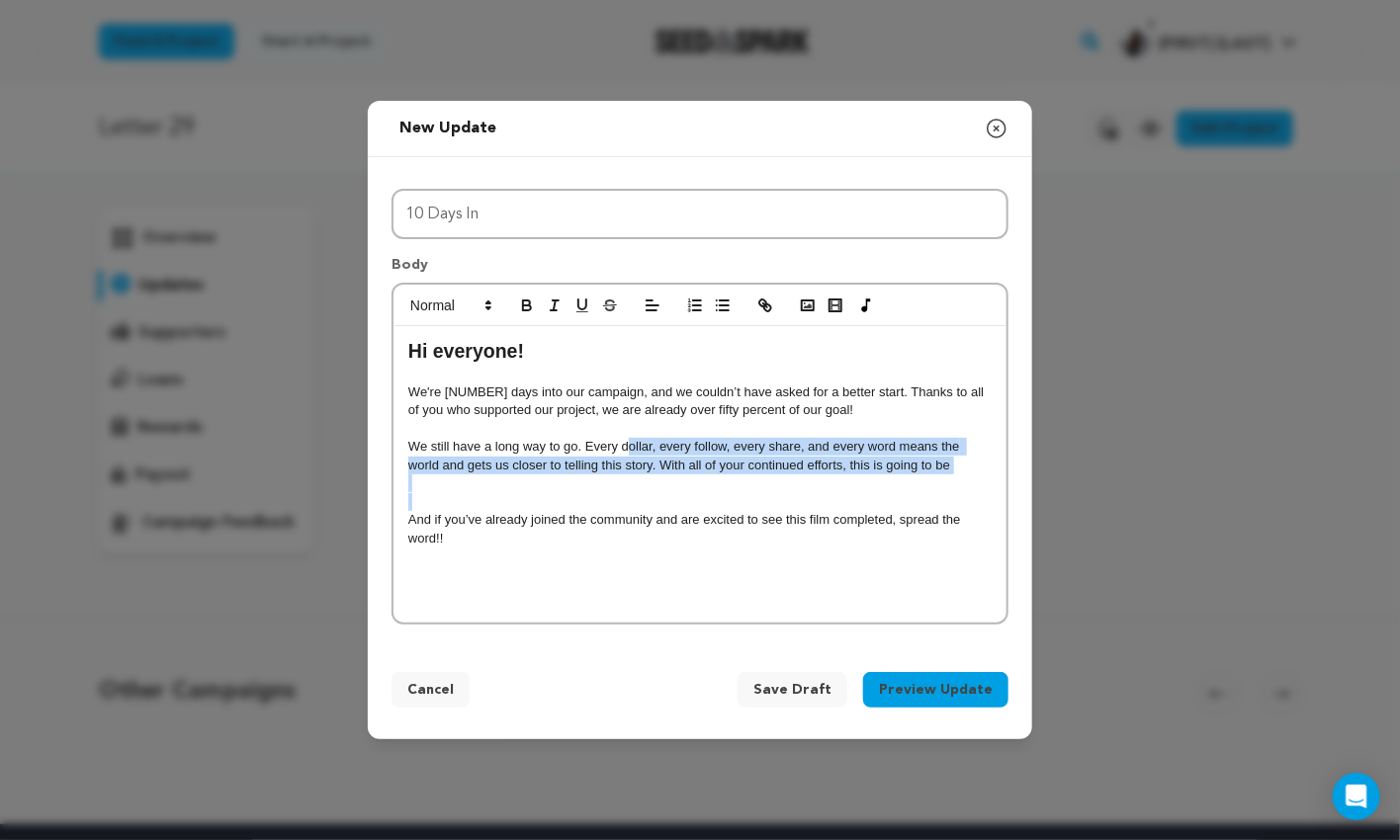 drag, startPoint x: 636, startPoint y: 489, endPoint x: 628, endPoint y: 444, distance: 45.70558 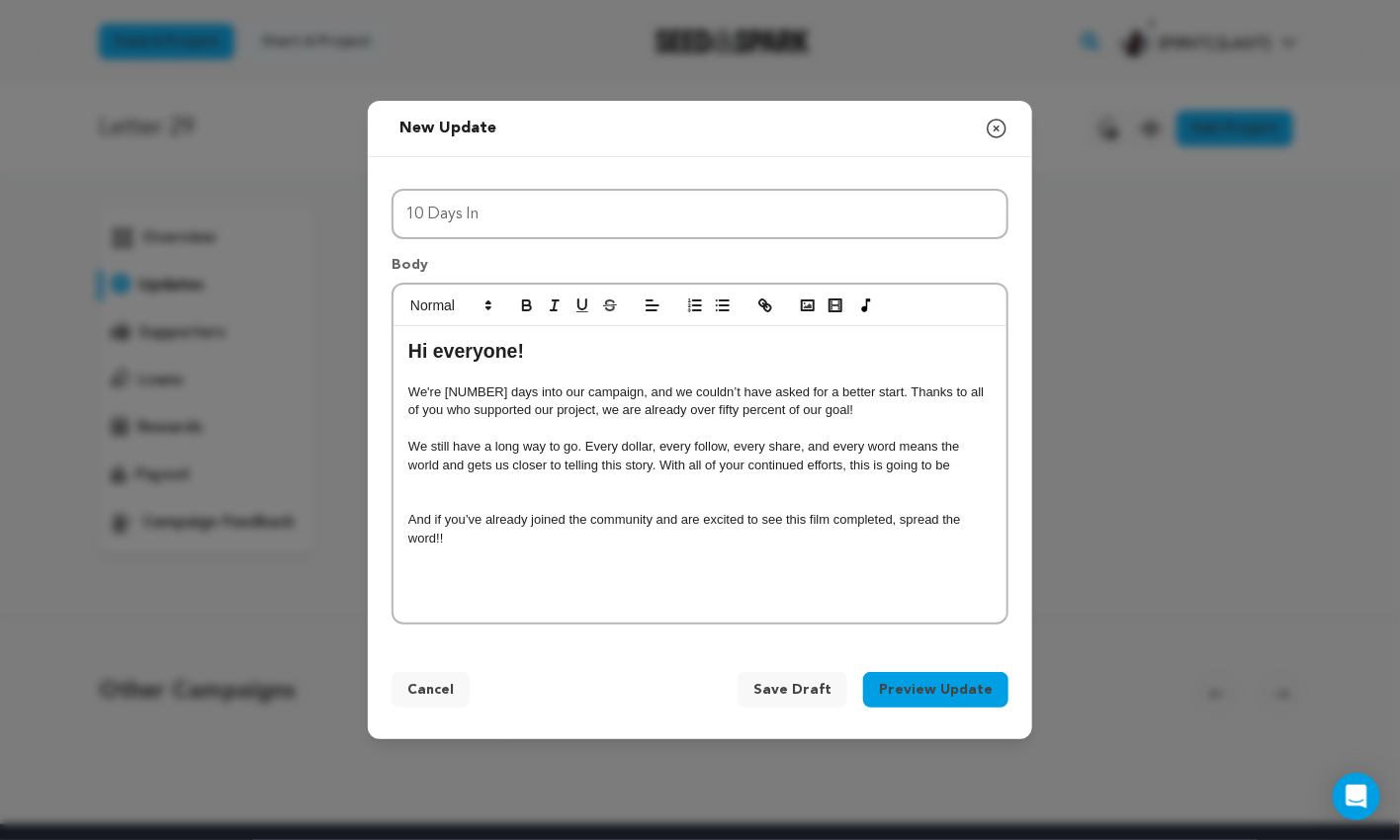 click on "We still have a long way to go. Every dollar, every follow, every share, and every word means the world and gets us closer to telling this story. With all of your continued efforts, this is going to be" at bounding box center (700, 456) 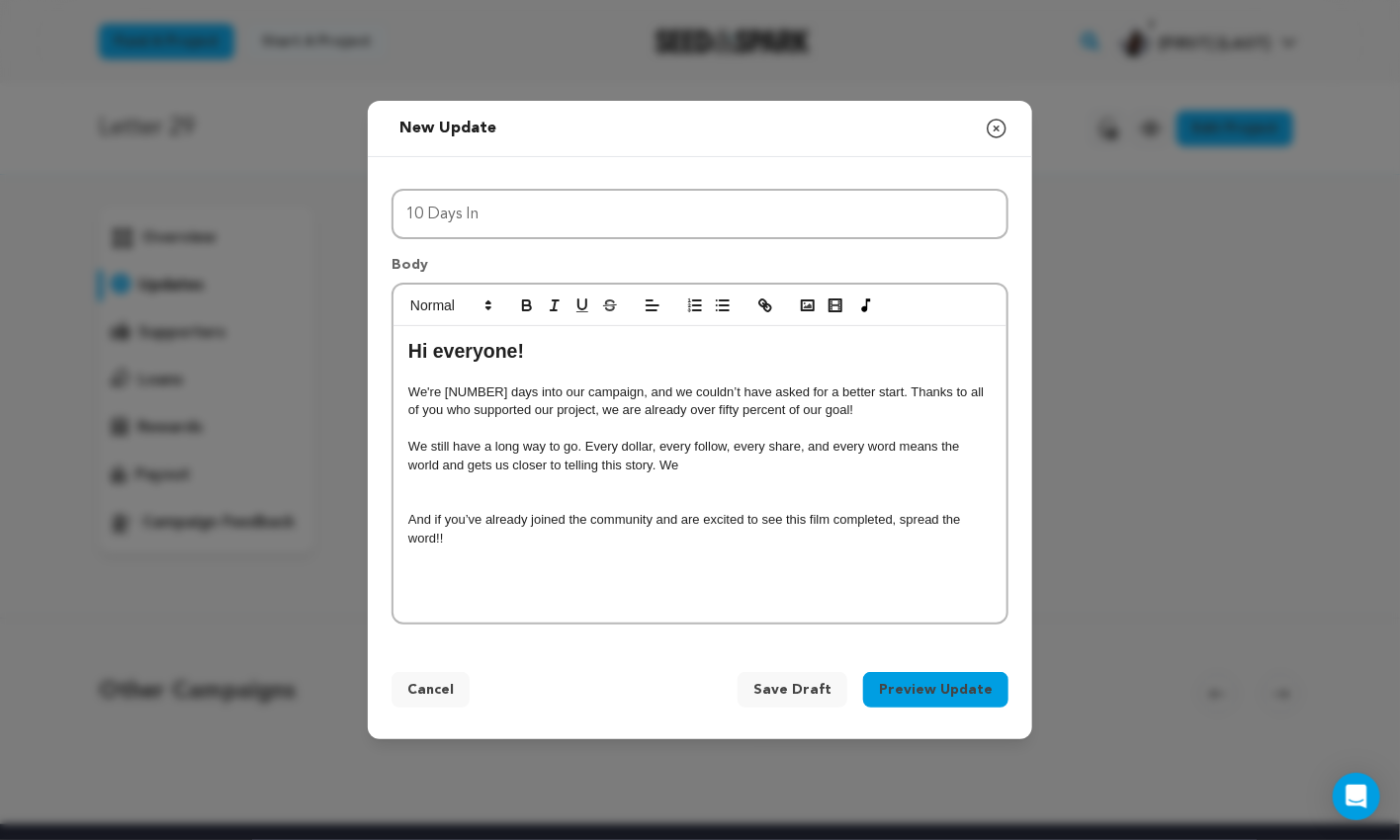 click on "We're ten days into our campaign, and we couldn’t have asked for a better start. Thanks to all of you who supported our project, we are already over fifty percent of our goal!" at bounding box center [700, 401] 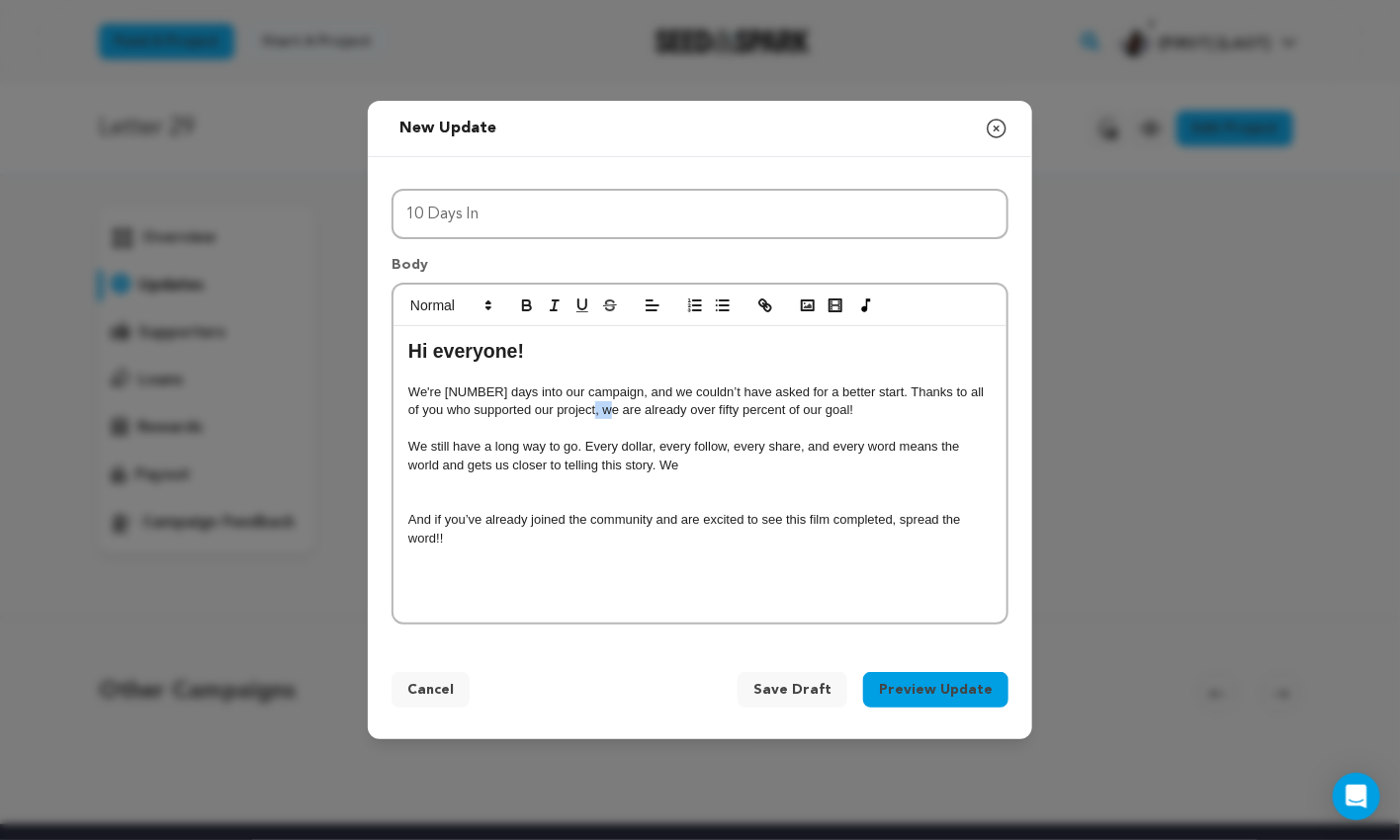 click on "We're ten days into our campaign, and we couldn’t have asked for a better start. Thanks to all of you who supported our project, we are already over fifty percent of our goal!" at bounding box center [700, 401] 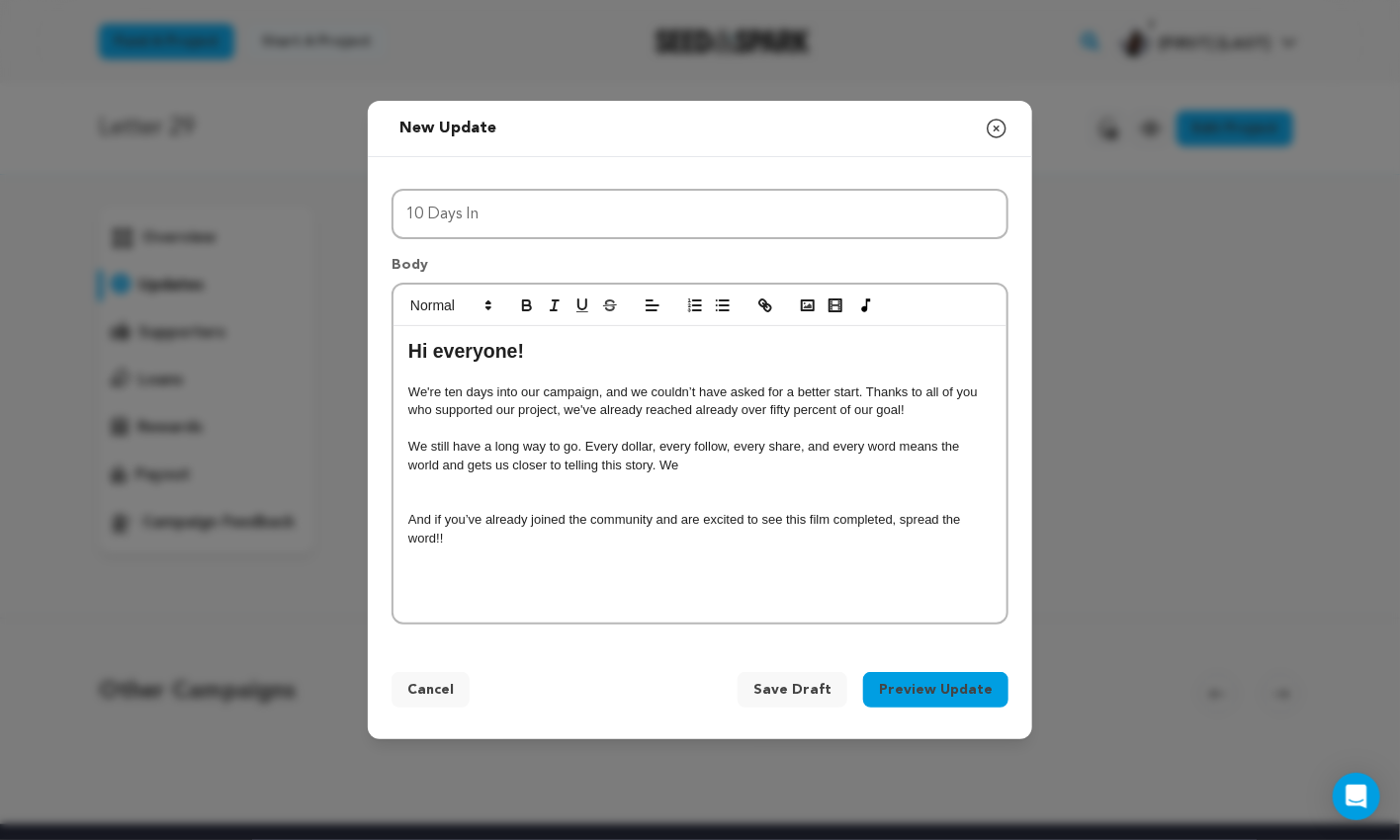 click on "We're ten days into our campaign, and we couldn’t have asked for a better start. Thanks to all of you who supported our project, we've already reached already over fifty percent of our goal!" at bounding box center [700, 401] 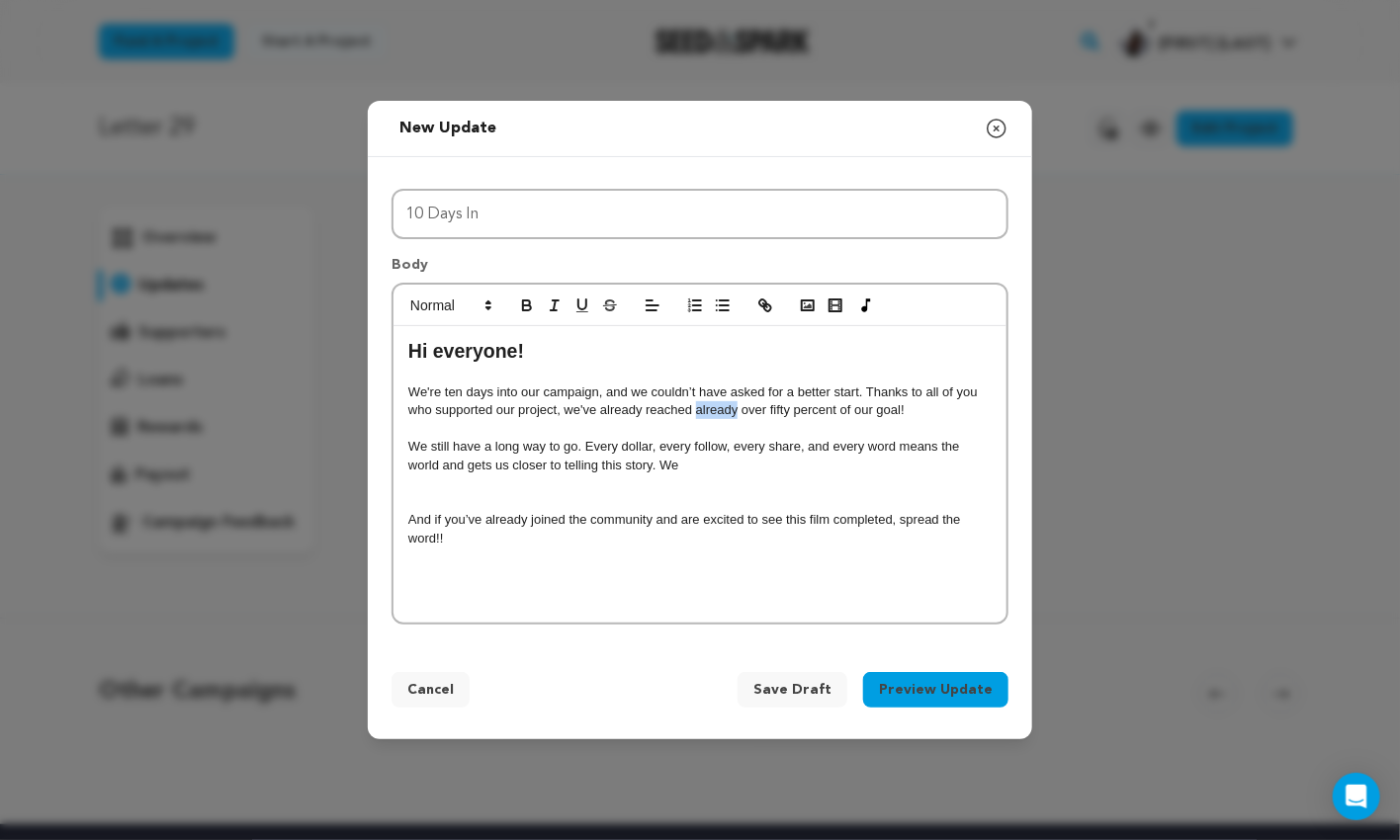 click on "We're ten days into our campaign, and we couldn’t have asked for a better start. Thanks to all of you who supported our project, we've already reached already over fifty percent of our goal!" at bounding box center [700, 401] 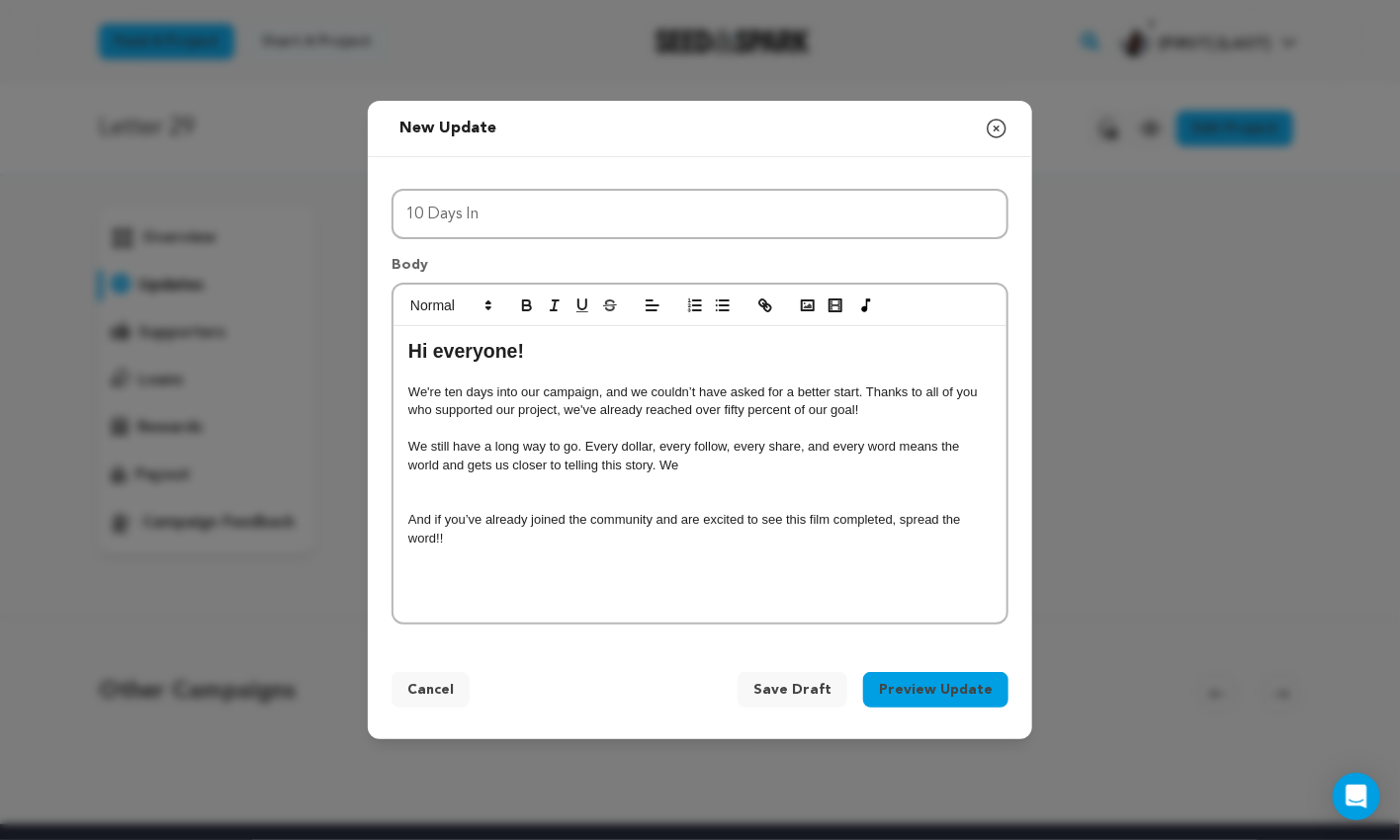 click at bounding box center [700, 429] 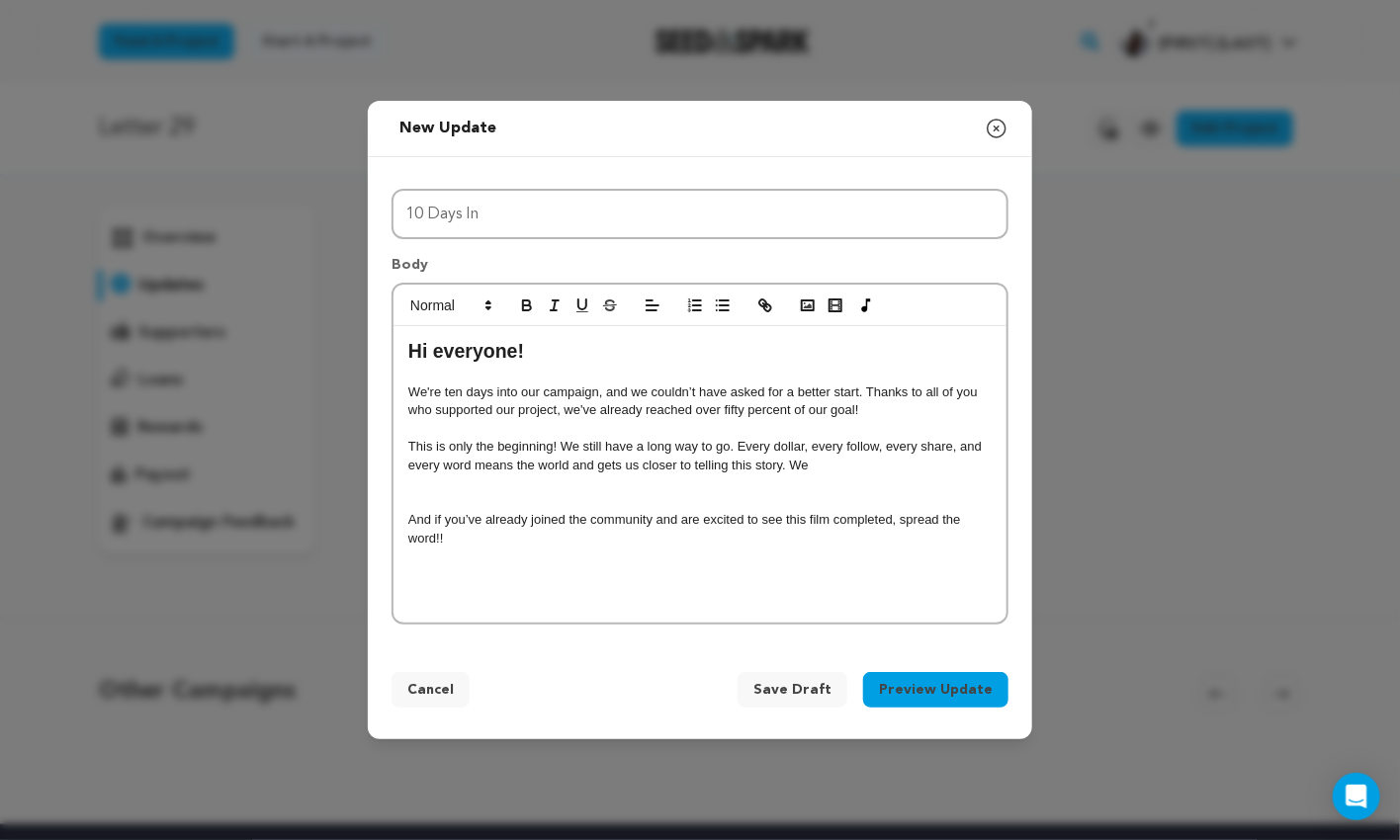 click on "This is only the beginning! We still have a long way to go. Every dollar, every follow, every share, and every word means the world and gets us closer to telling this story. We" at bounding box center [700, 456] 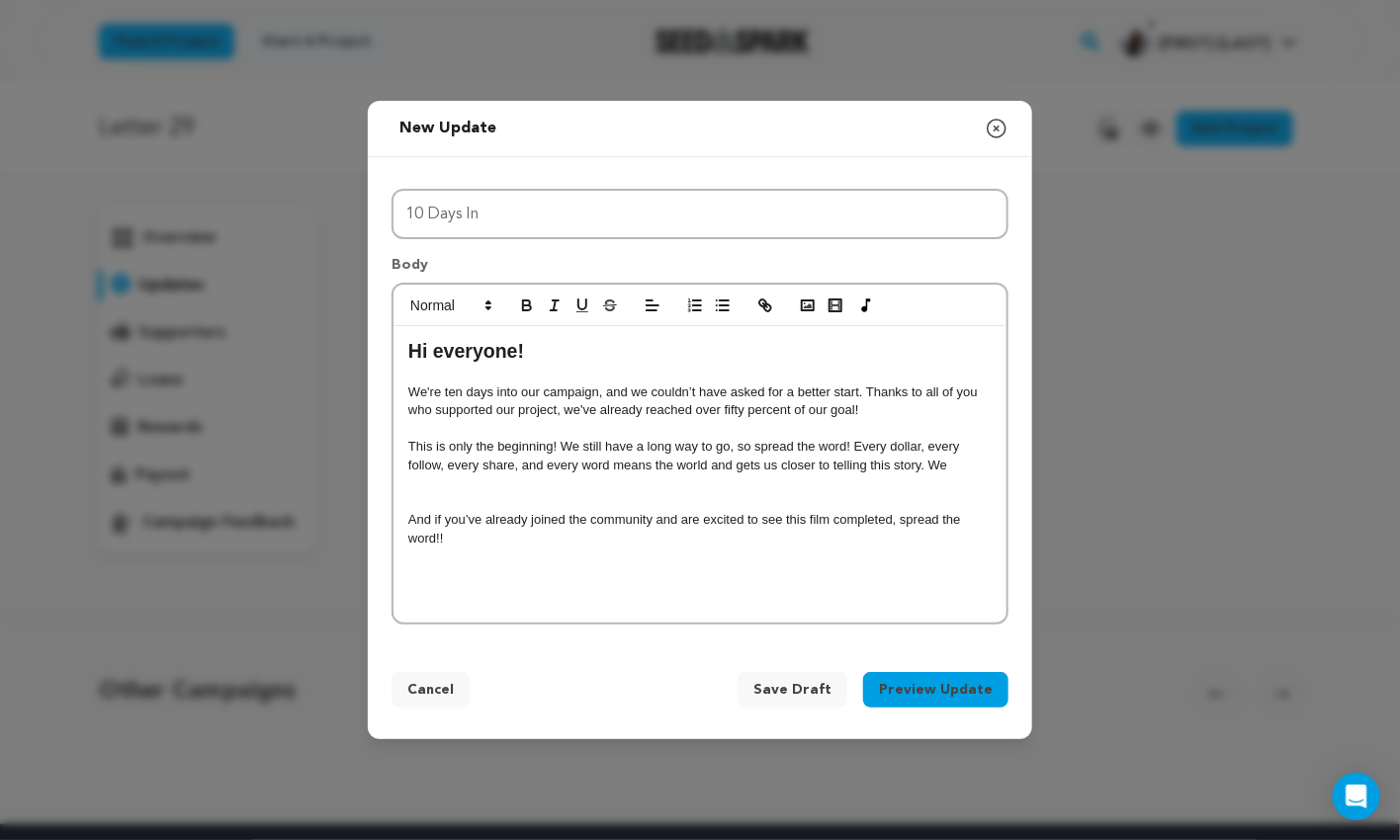drag, startPoint x: 794, startPoint y: 458, endPoint x: 794, endPoint y: 470, distance: 12 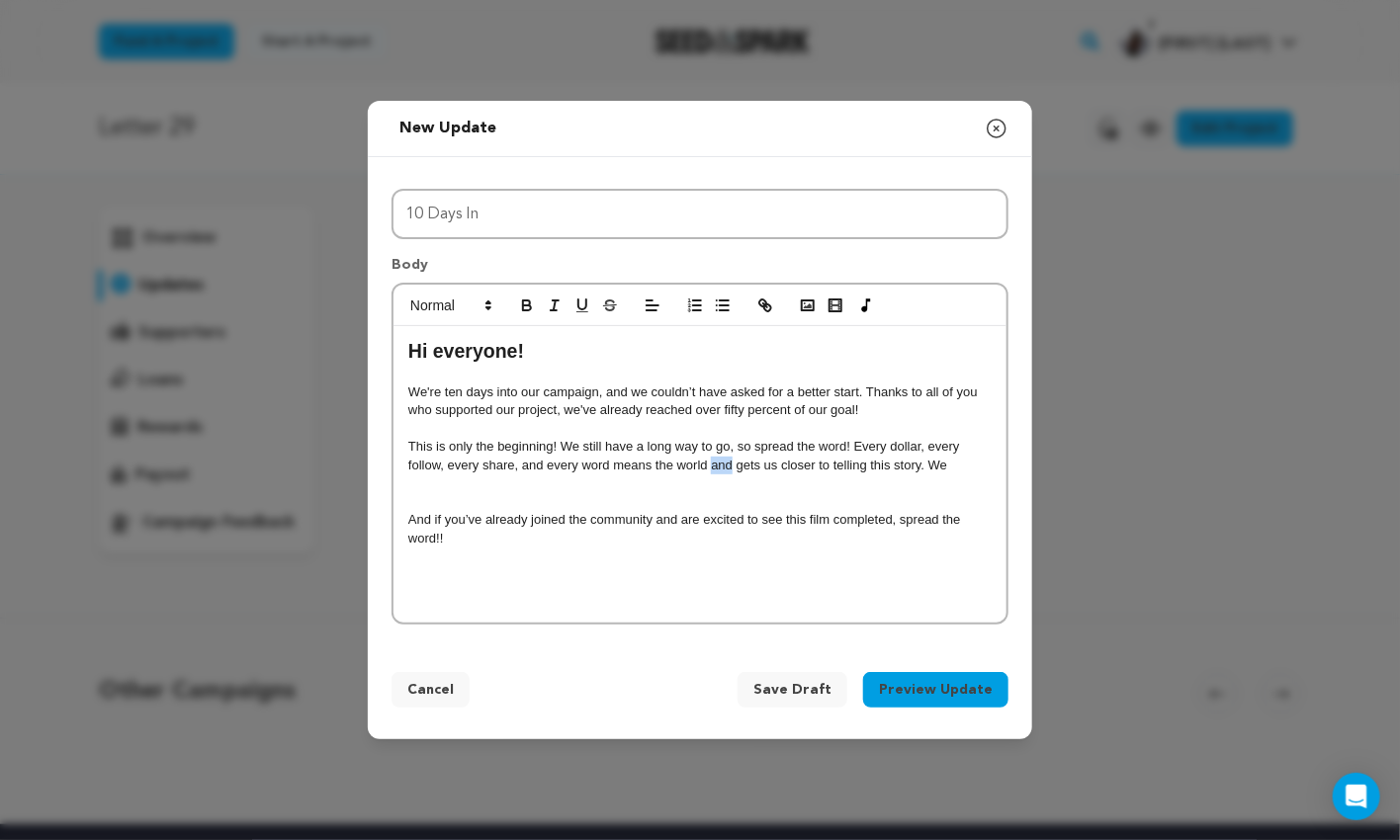 click on "This is only the beginning! We still have a long way to go, so spread the word! Every dollar, every follow, every share, and every word means the world and gets us closer to telling this story. We" at bounding box center [700, 456] 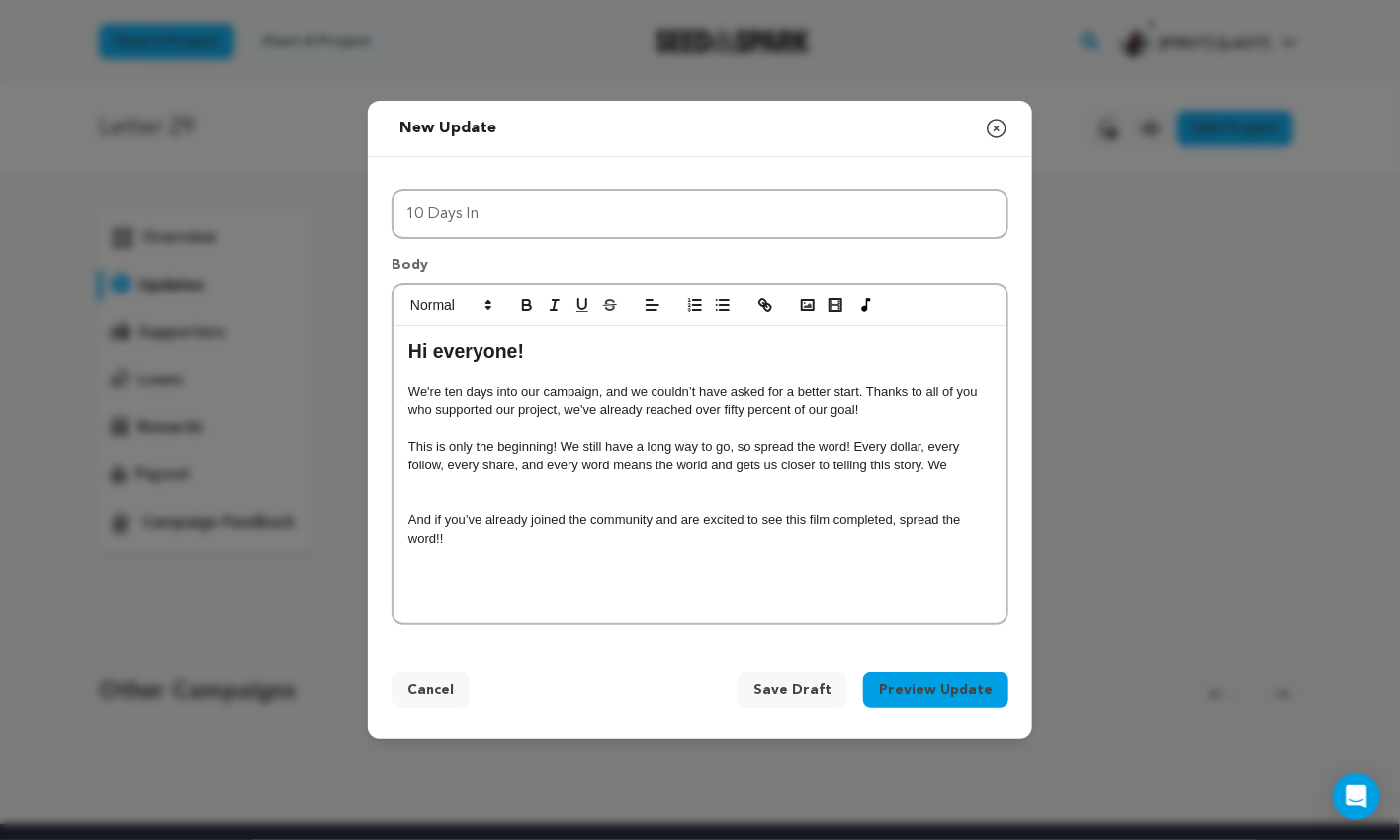 click on "This is only the beginning! We still have a long way to go, so spread the word! Every dollar, every follow, every share, and every word means the world and gets us closer to telling this story. We" at bounding box center [700, 456] 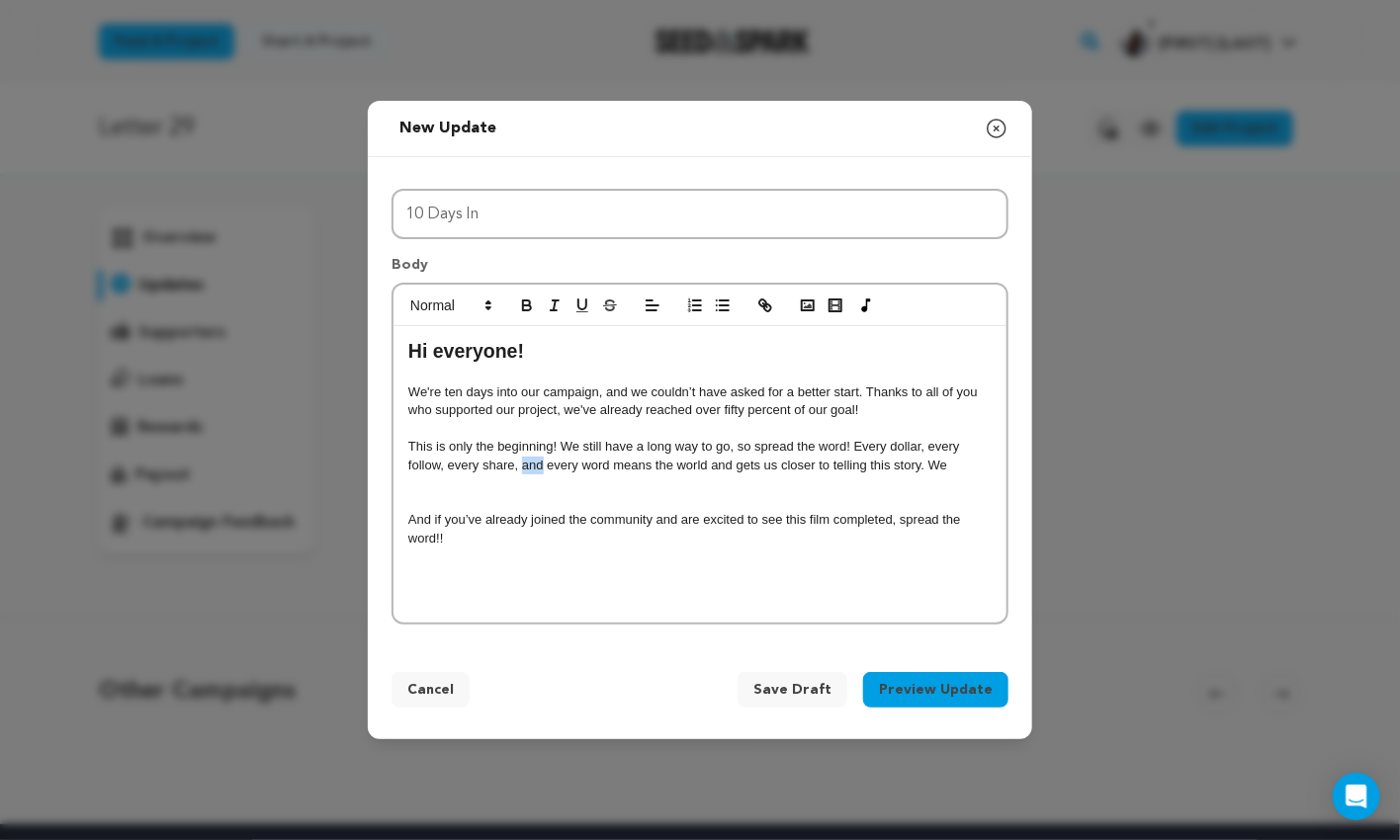 click on "This is only the beginning! We still have a long way to go, so spread the word! Every dollar, every follow, every share, and every word means the world and gets us closer to telling this story. We" at bounding box center (700, 456) 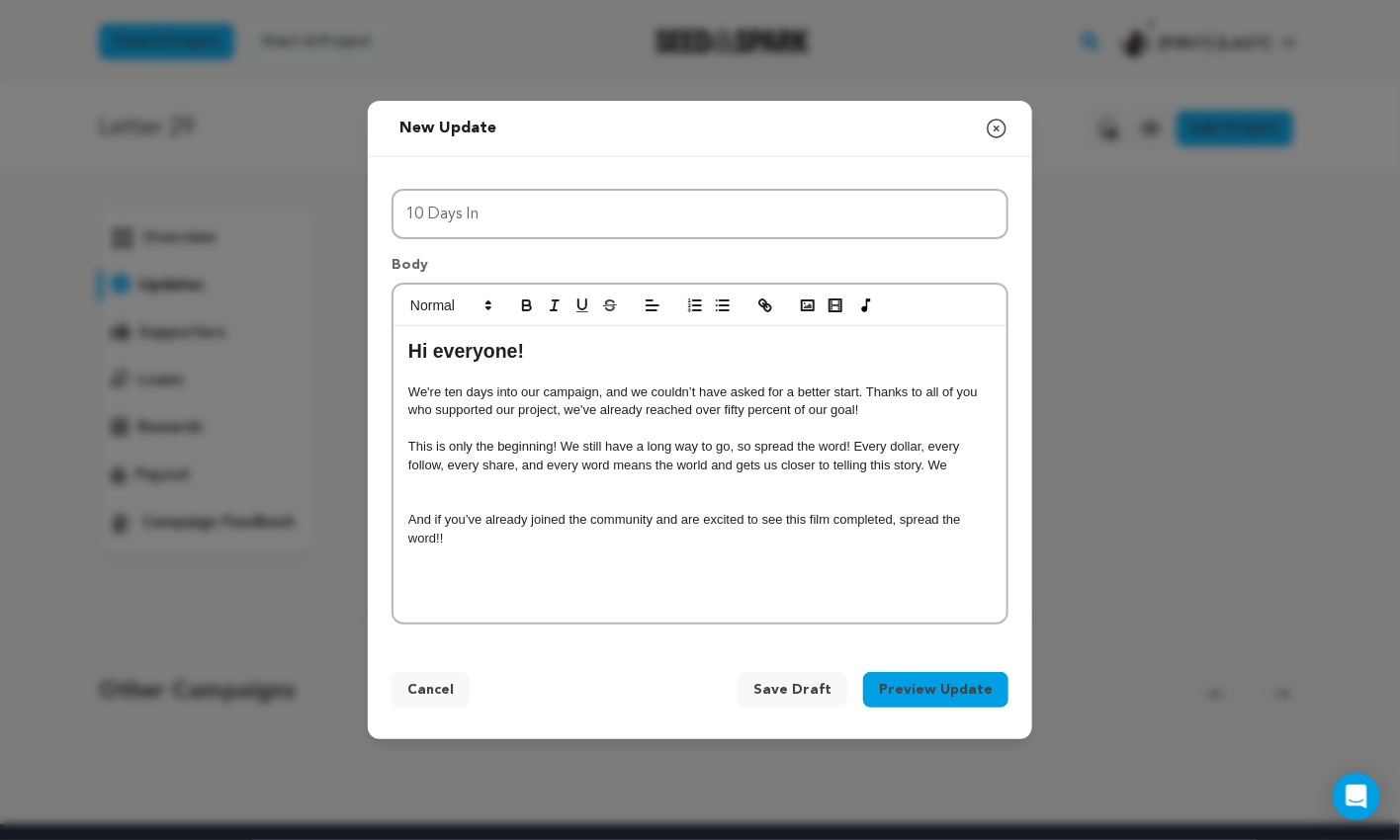 click on "This is only the beginning! We still have a long way to go, so spread the word! Every dollar, every follow, every share, and every word means the world and gets us closer to telling this story. We" at bounding box center [700, 456] 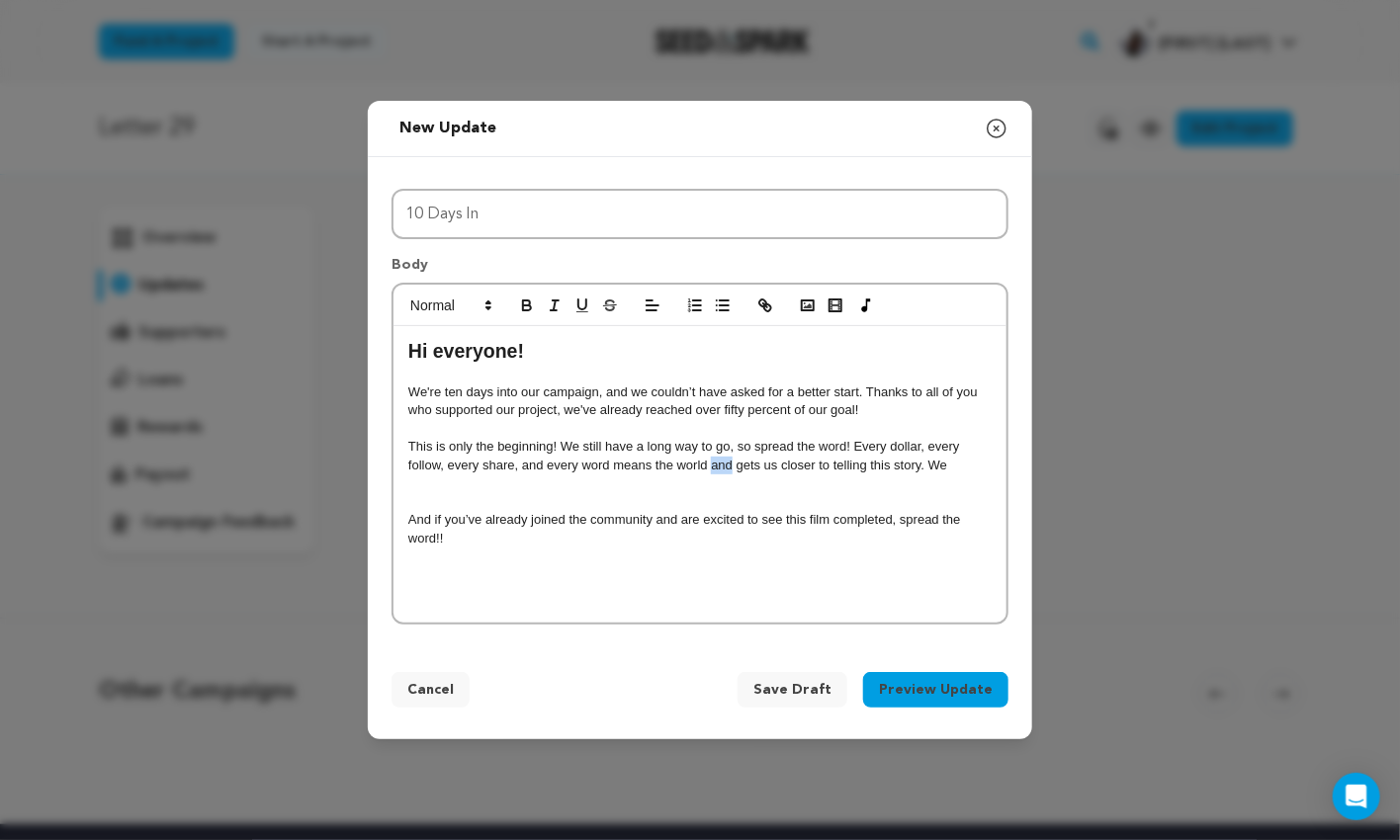 click on "This is only the beginning! We still have a long way to go, so spread the word! Every dollar, every follow, every share, and every word means the world and gets us closer to telling this story. We" at bounding box center [700, 456] 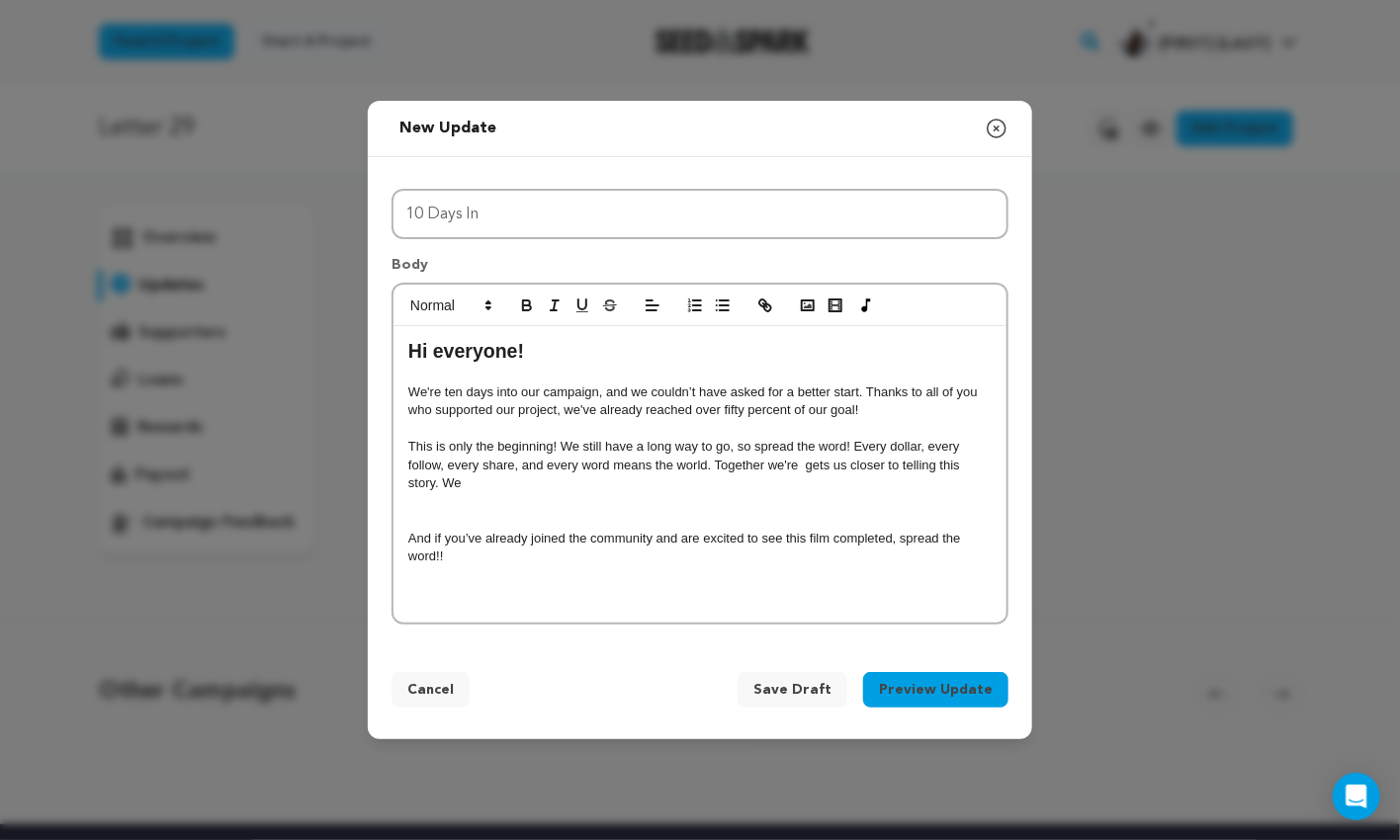 drag, startPoint x: 786, startPoint y: 475, endPoint x: 733, endPoint y: 472, distance: 53.08484 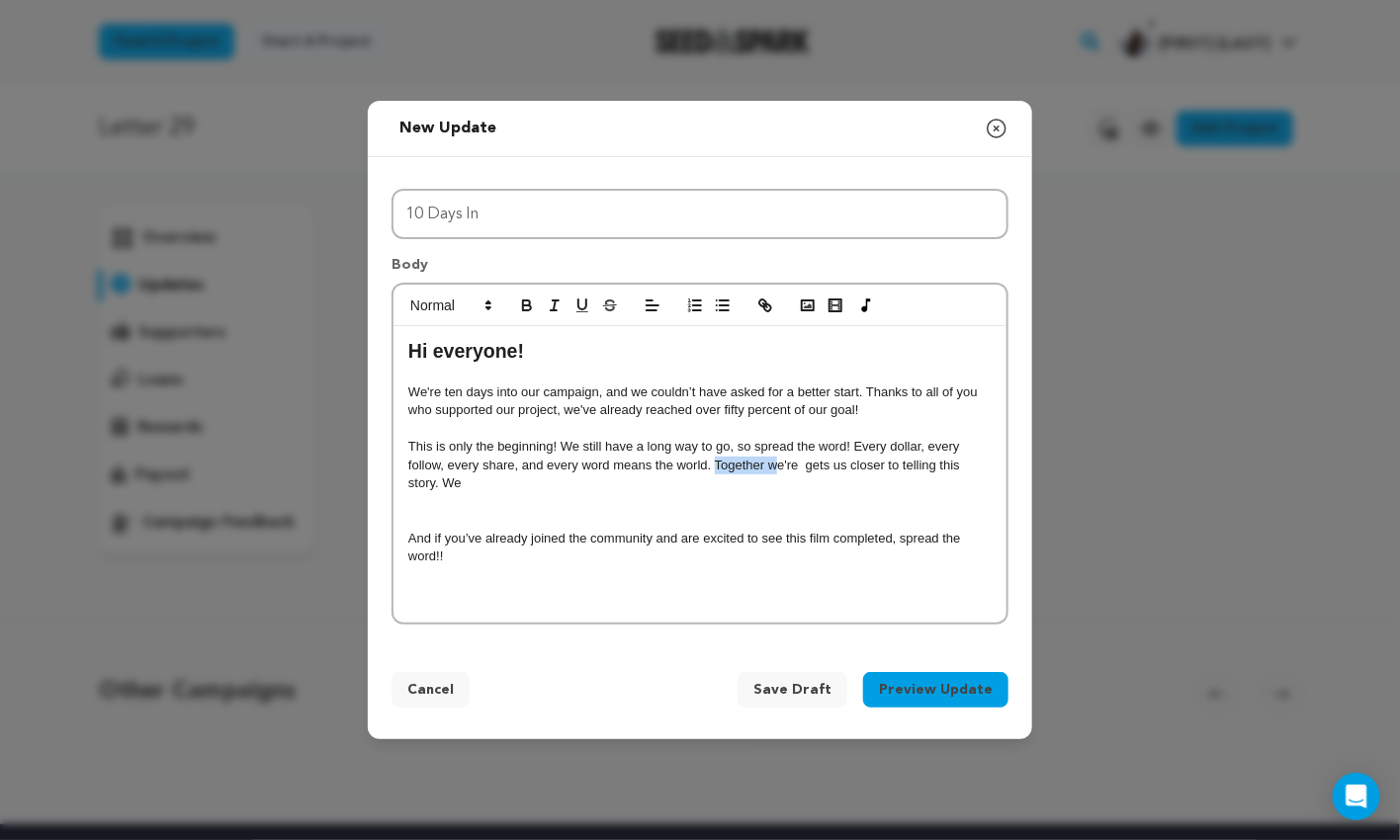drag, startPoint x: 774, startPoint y: 465, endPoint x: 717, endPoint y: 459, distance: 57.31492 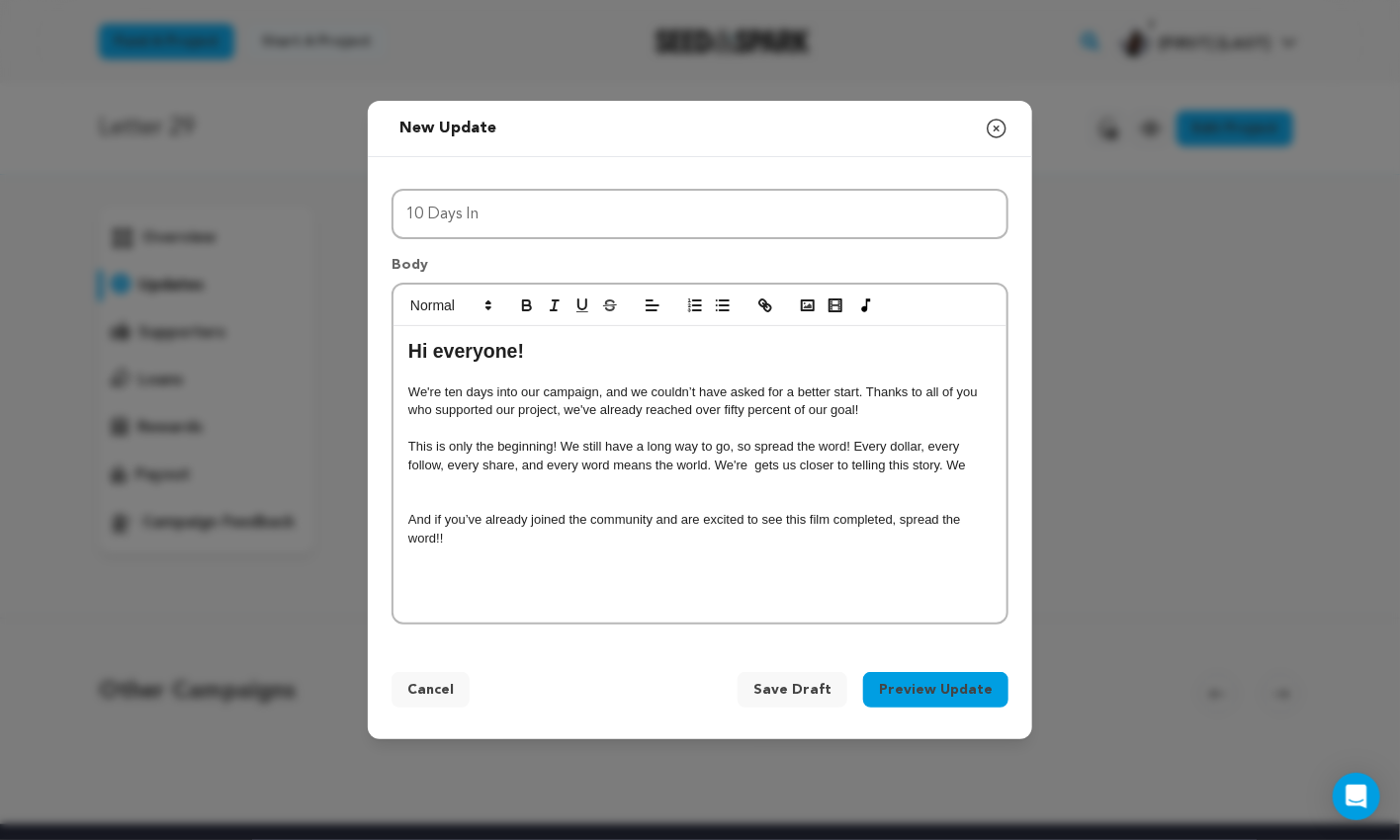 click on "This is only the beginning! We still have a long way to go, so spread the word! Every dollar, every follow, every share, and every word means the world. We're  gets us closer to telling this story. We" at bounding box center [700, 456] 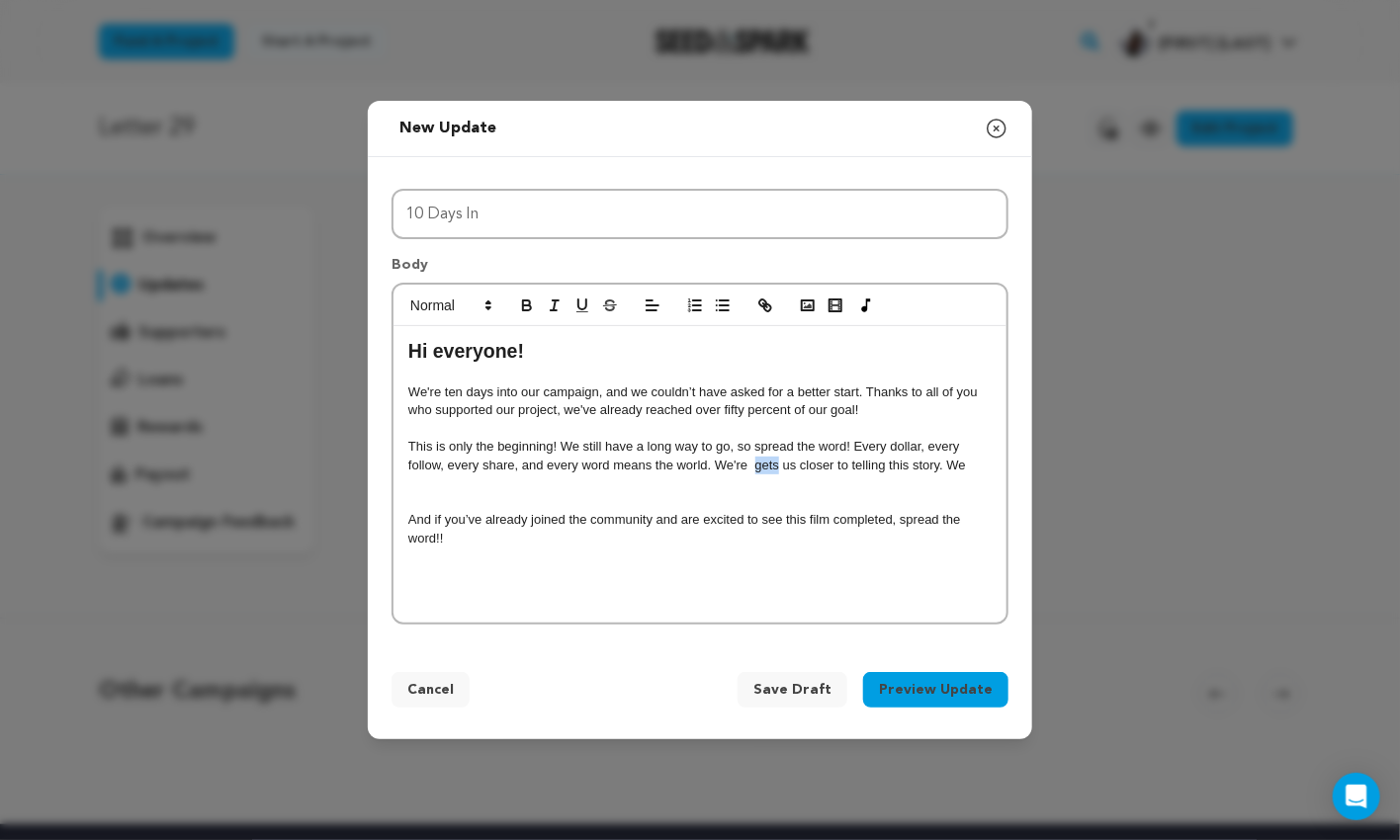 click on "This is only the beginning! We still have a long way to go, so spread the word! Every dollar, every follow, every share, and every word means the world. We're  gets us closer to telling this story. We" at bounding box center [700, 456] 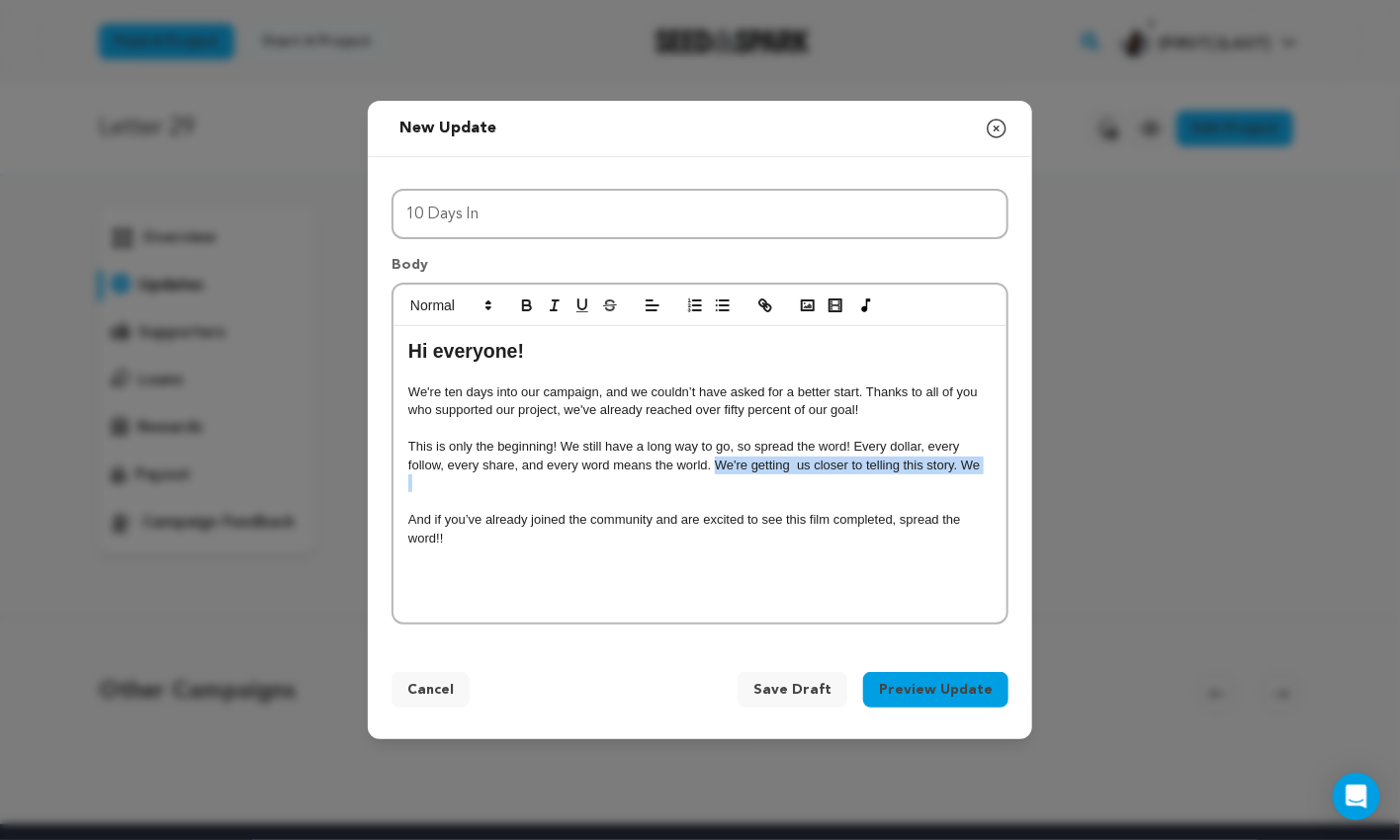 drag, startPoint x: 715, startPoint y: 458, endPoint x: 758, endPoint y: 465, distance: 43.56604 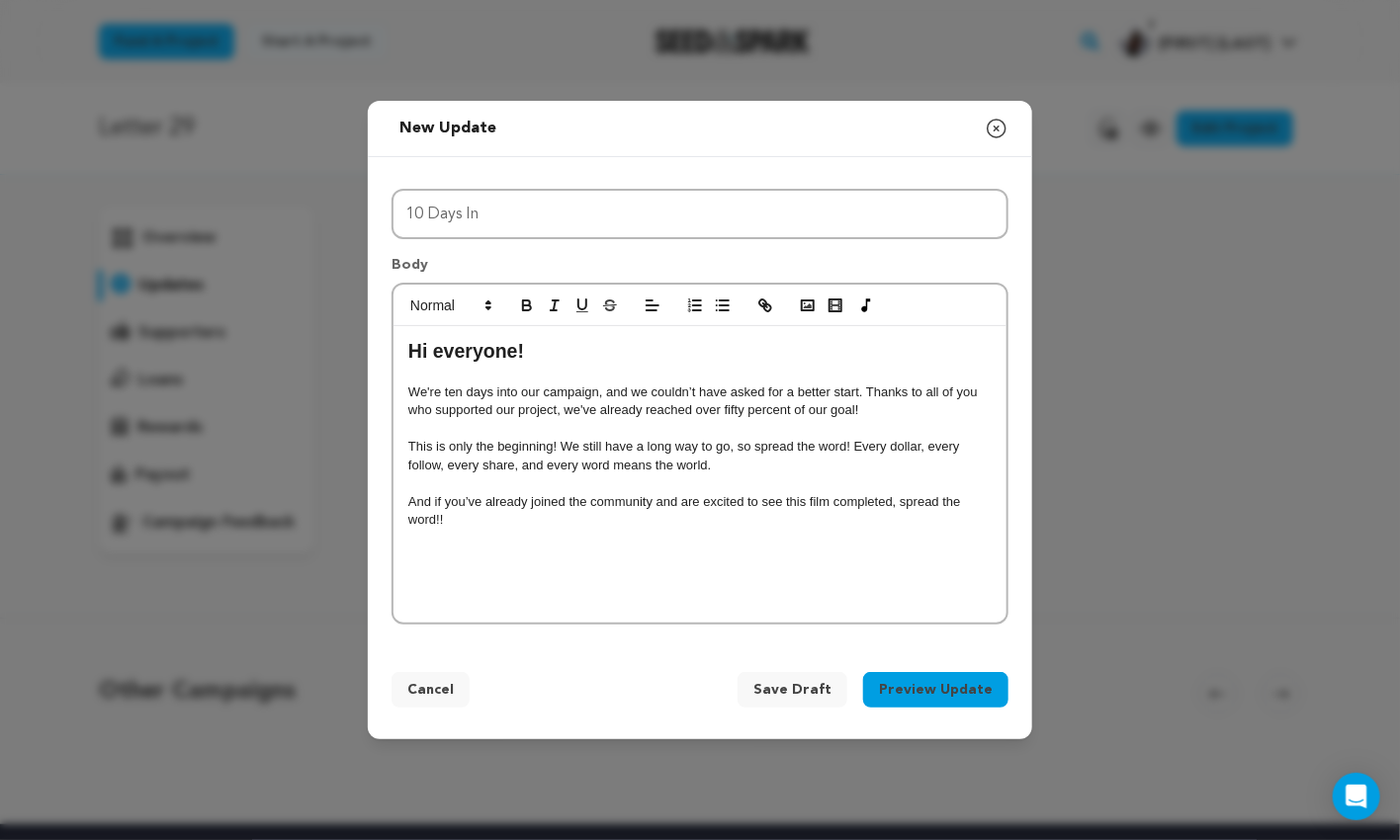 drag, startPoint x: 742, startPoint y: 517, endPoint x: 436, endPoint y: 486, distance: 307.56625 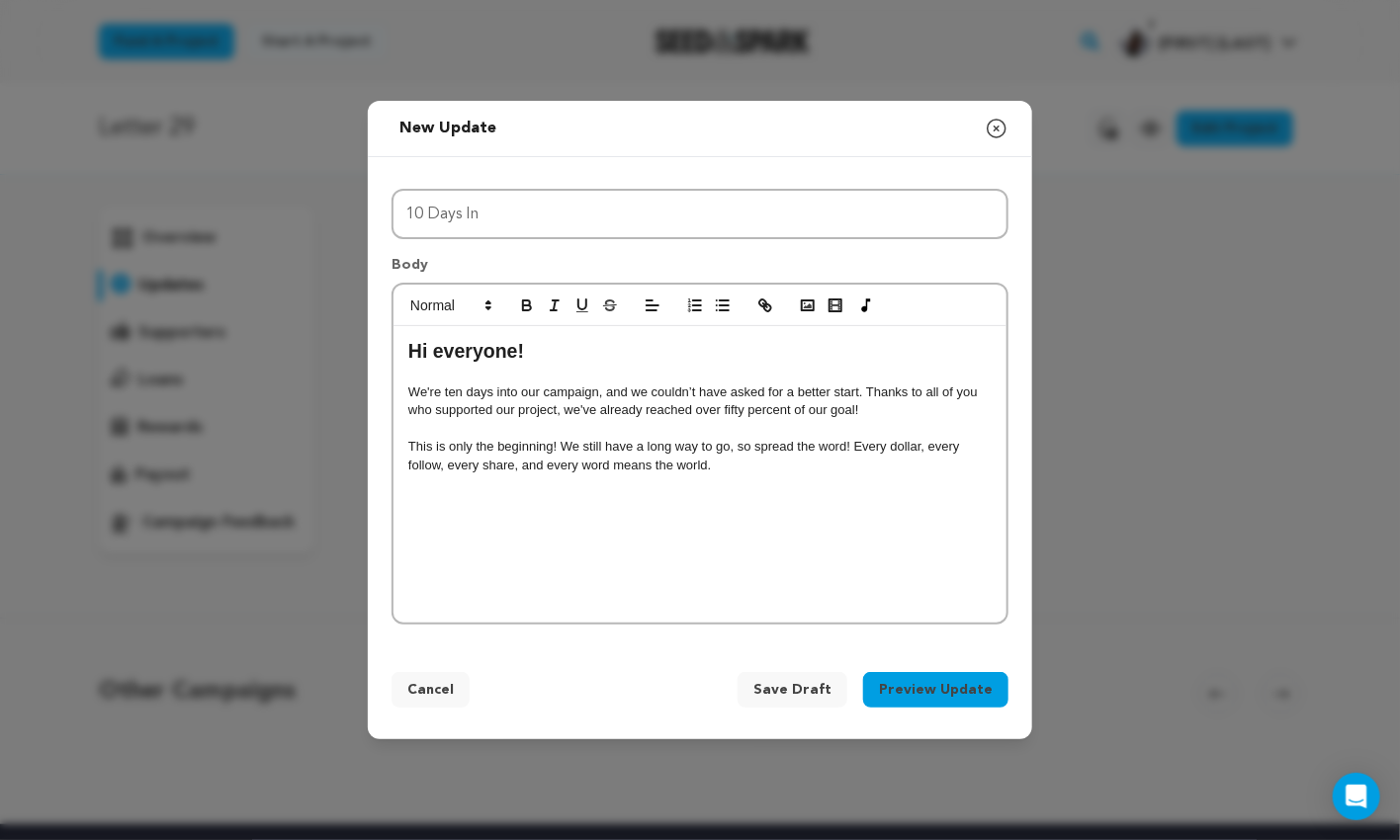 click on "Hi everyone!  We're ten days into our campaign, and we couldn’t have asked for a better start. Thanks to all of you who supported our project, we've already reached over fifty percent of our goal!  This is only the beginning! We still have a long way to go, so spread the word! Every dollar, every follow, every share, and every word means the world." at bounding box center (700, 474) 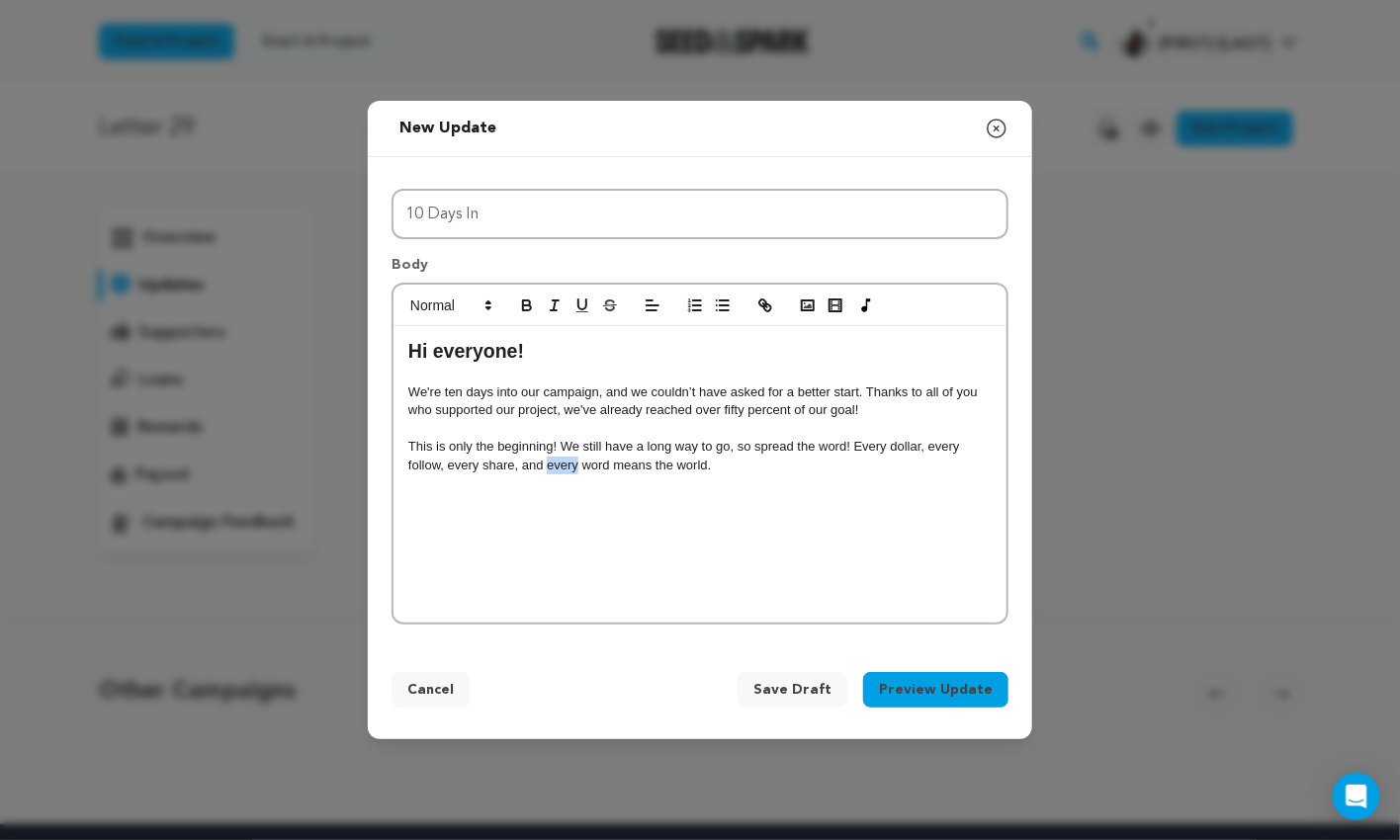 click on "This is only the beginning! We still have a long way to go, so spread the word! Every dollar, every follow, every share, and every word means the world." at bounding box center (700, 456) 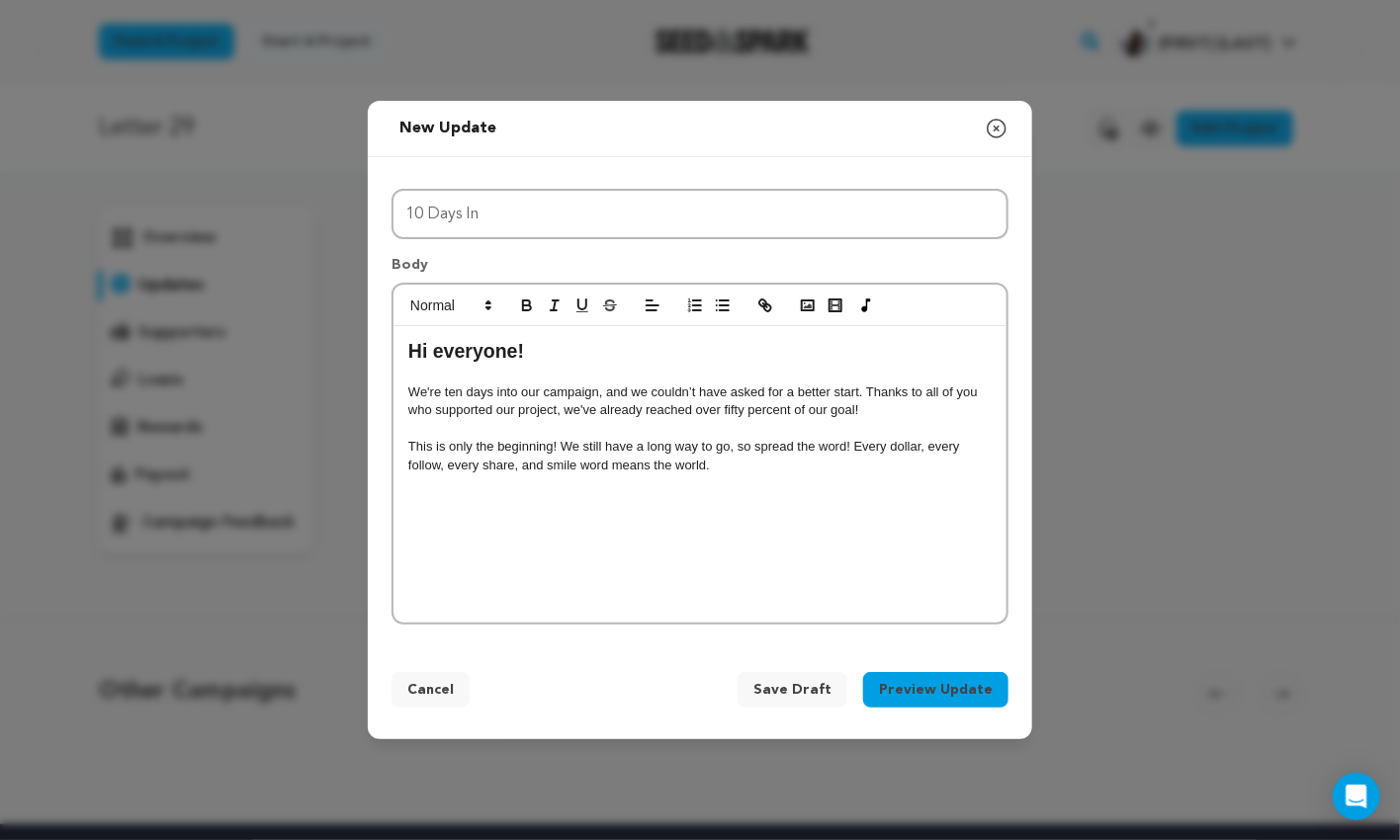 click on "Hi everyone!  We're ten days into our campaign, and we couldn’t have asked for a better start. Thanks to all of you who supported our project, we've already reached over fifty percent of our goal!  This is only the beginning! We still have a long way to go, so spread the word! Every dollar, every follow, every share, and smile word means the world." at bounding box center [700, 474] 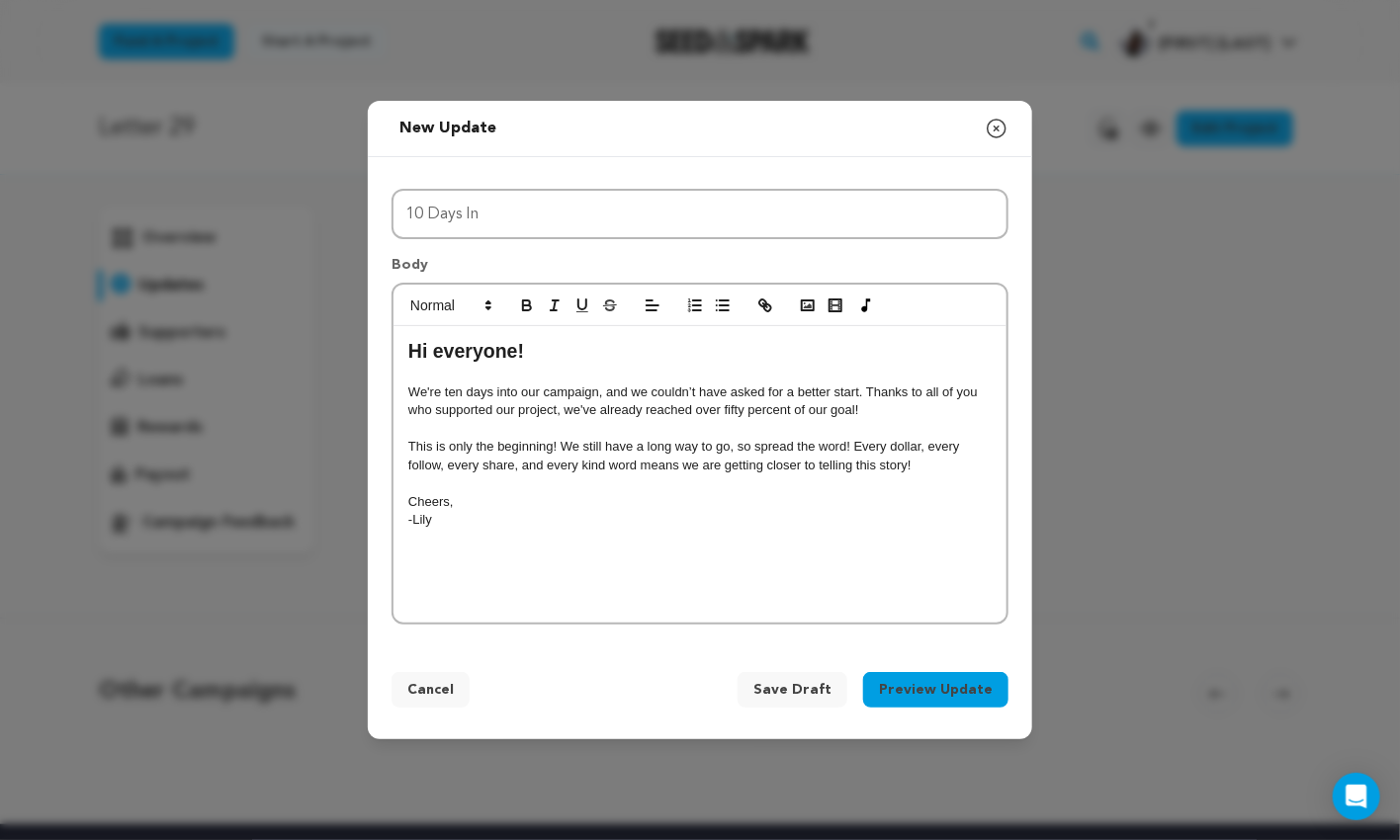 click on "Cheers," at bounding box center (700, 502) 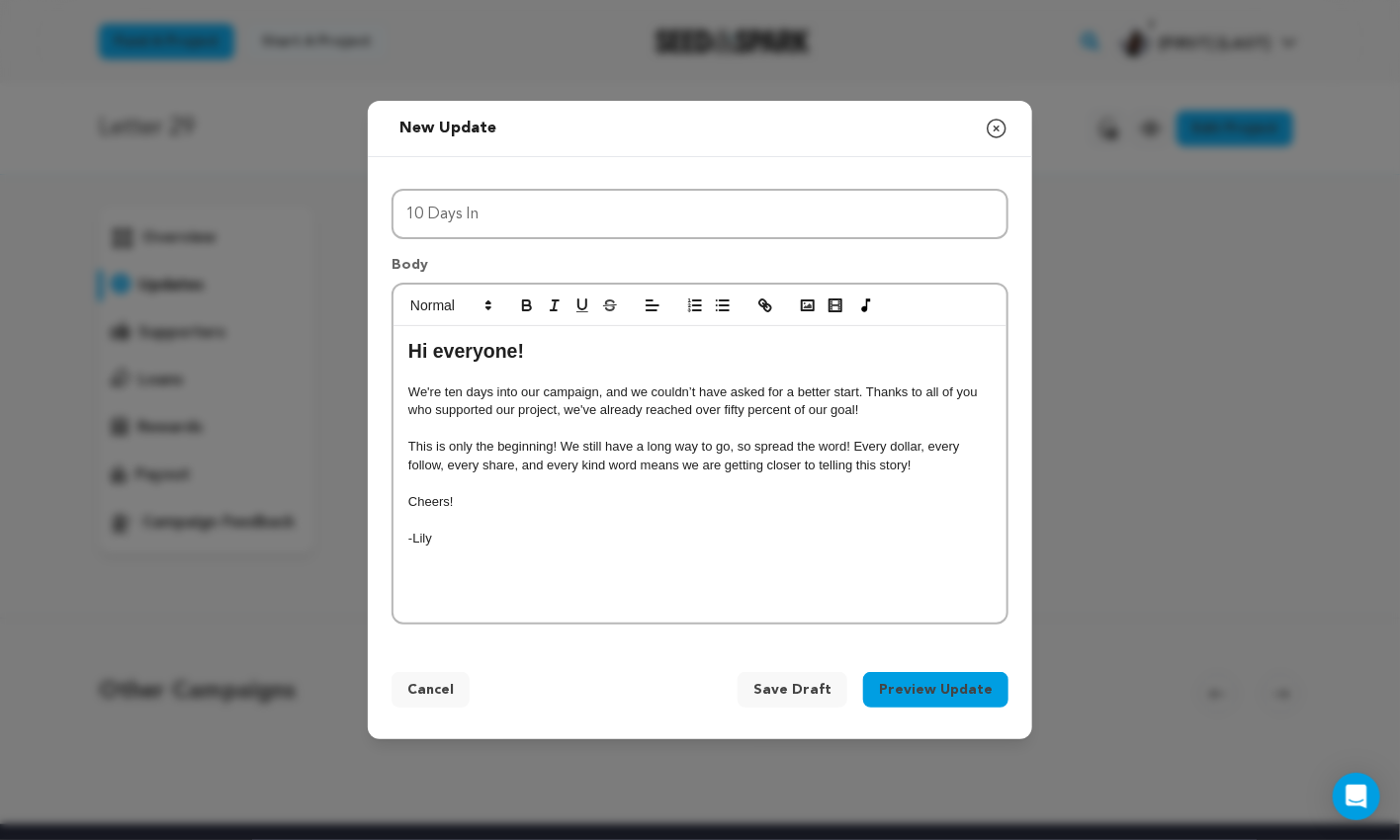 click on "Hi everyone!  We're ten days into our campaign, and we couldn’t have asked for a better start. Thanks to all of you who supported our project, we've already reached over fifty percent of our goal!  This is only the beginning! We still have a long way to go, so spread the word! Every dollar, every follow, every share, and every kind word means we are getting closer to telling this story!  Cheers!  -Lily" at bounding box center (700, 474) 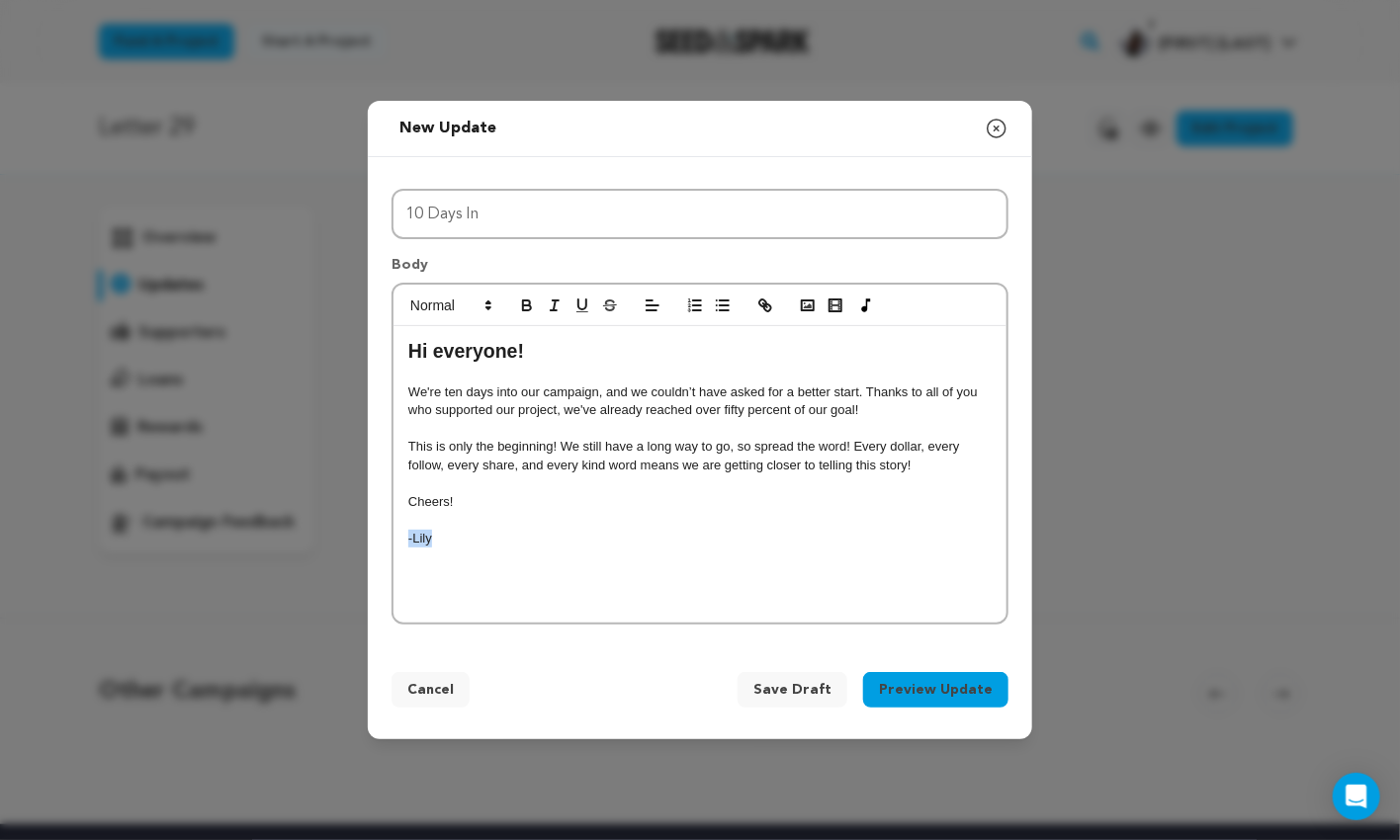 drag, startPoint x: 436, startPoint y: 544, endPoint x: 405, endPoint y: 536, distance: 32.01562 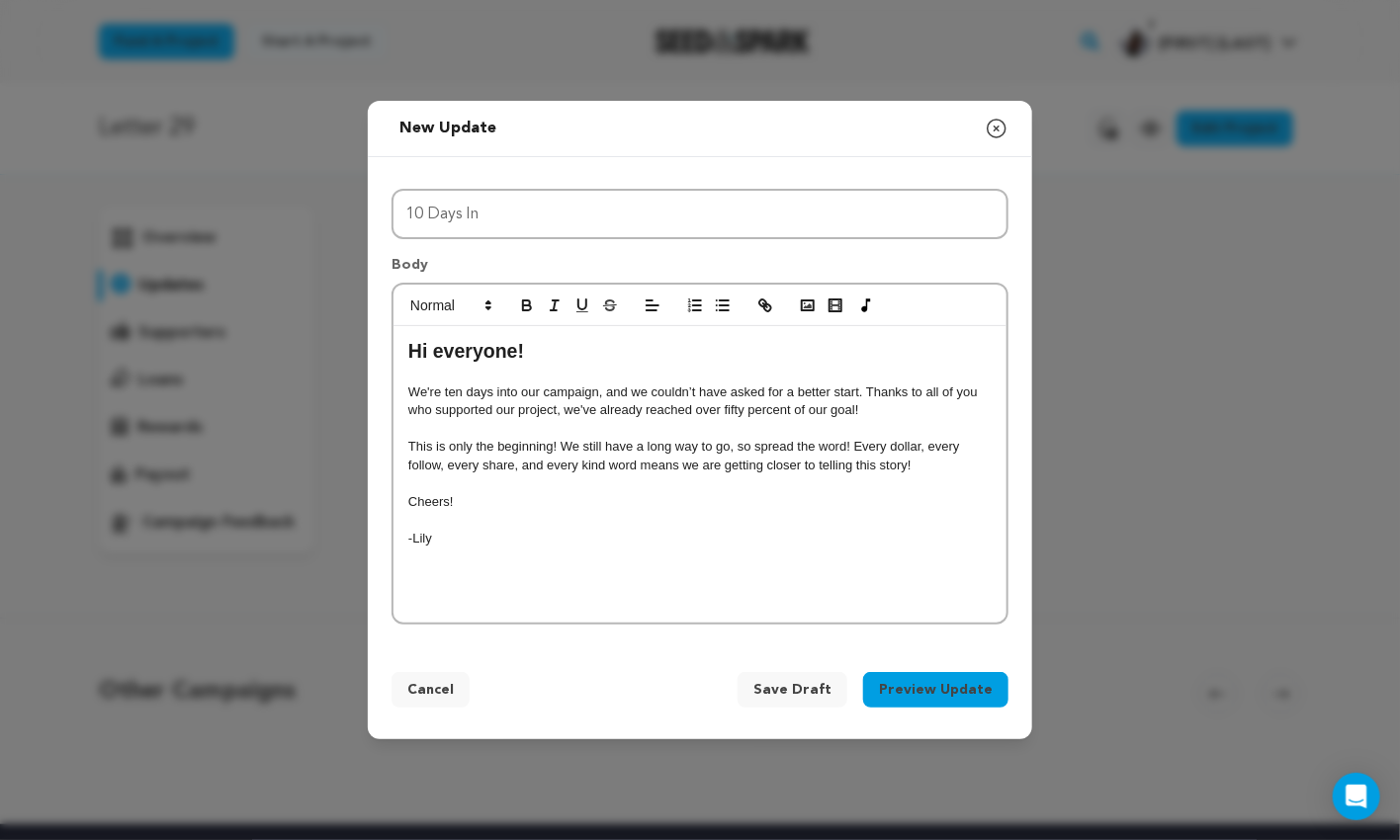 click at bounding box center [700, 483] 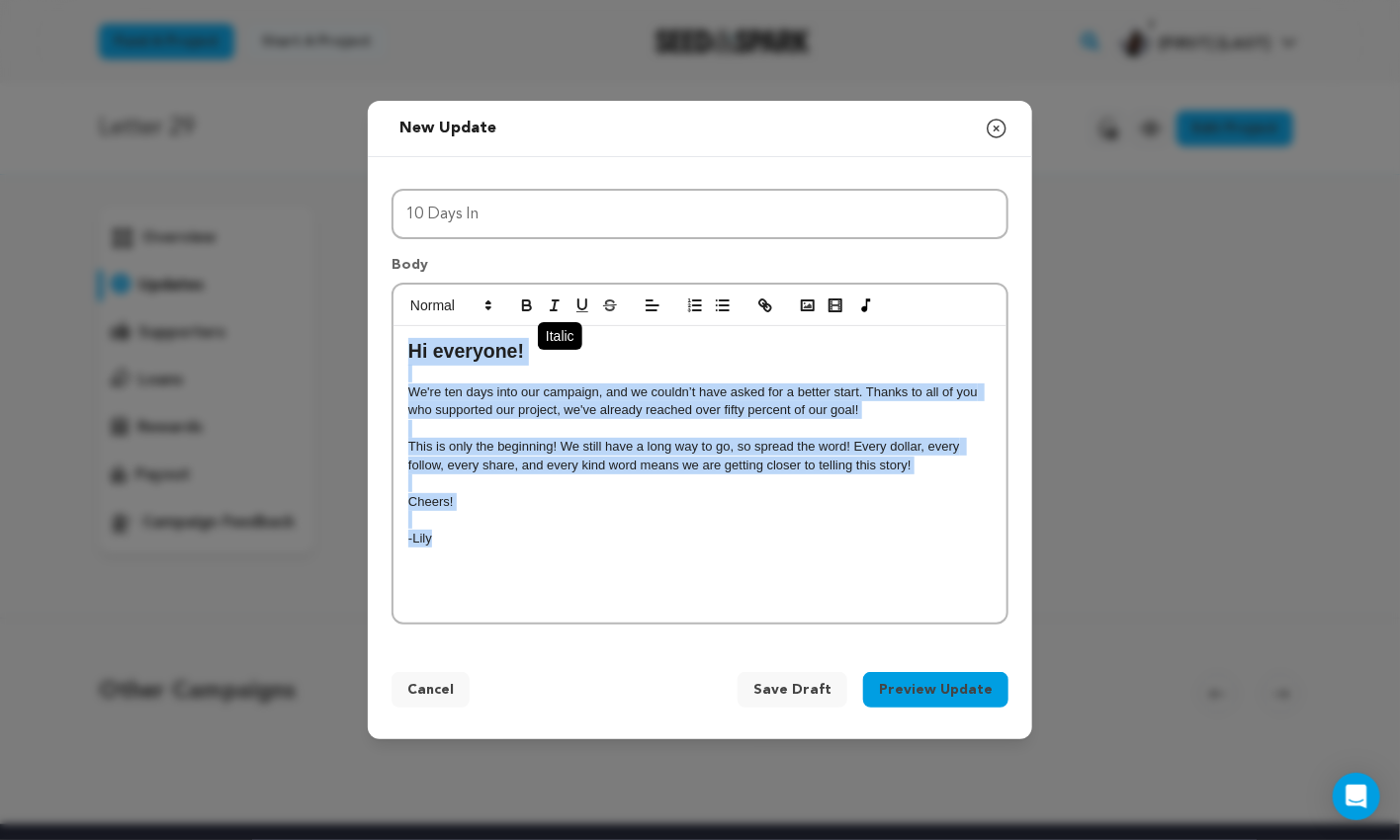 click 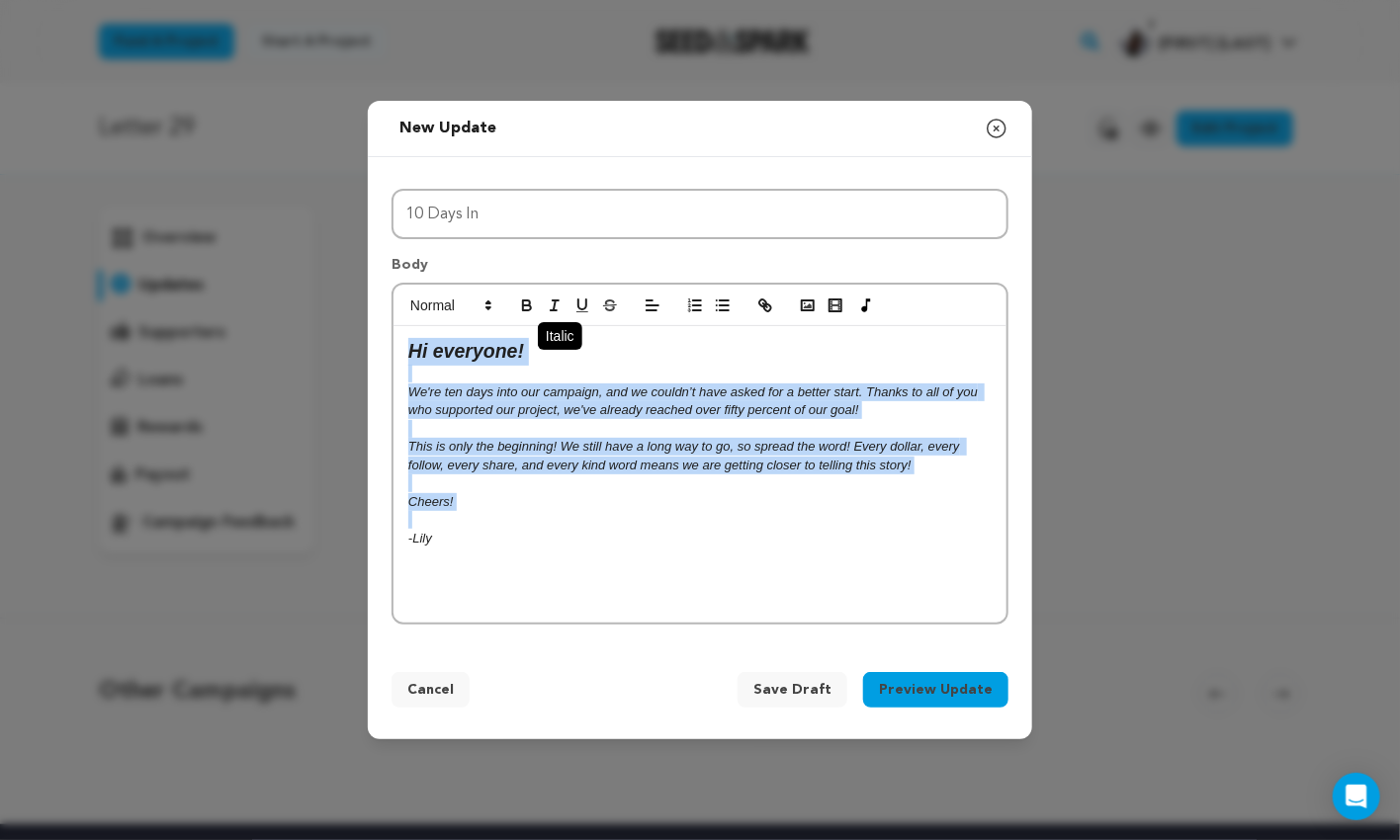 click 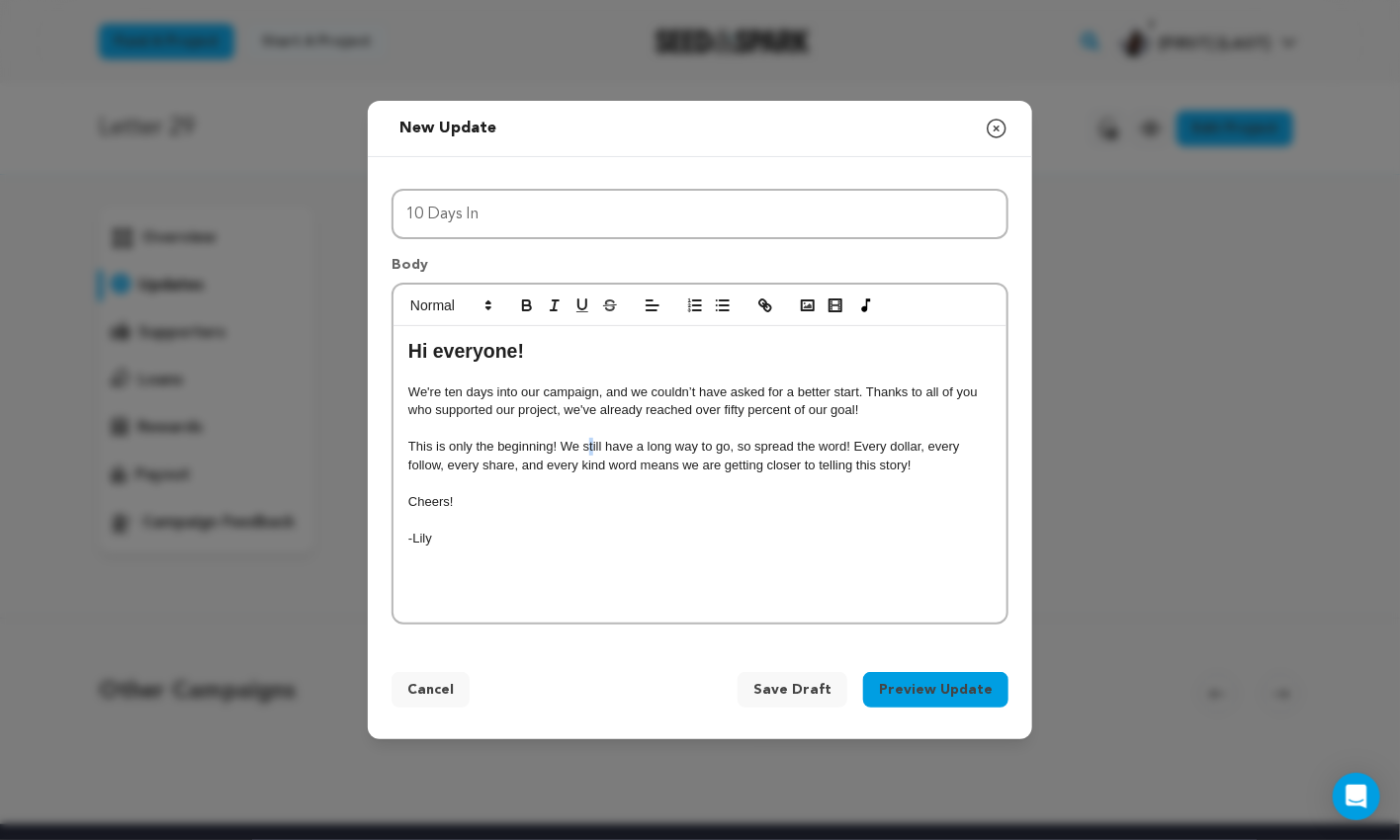 click on "This is only the beginning! We still have a long way to go, so spread the word! Every dollar, every follow, every share, and every kind word means we are getting closer to telling this story!" at bounding box center (700, 456) 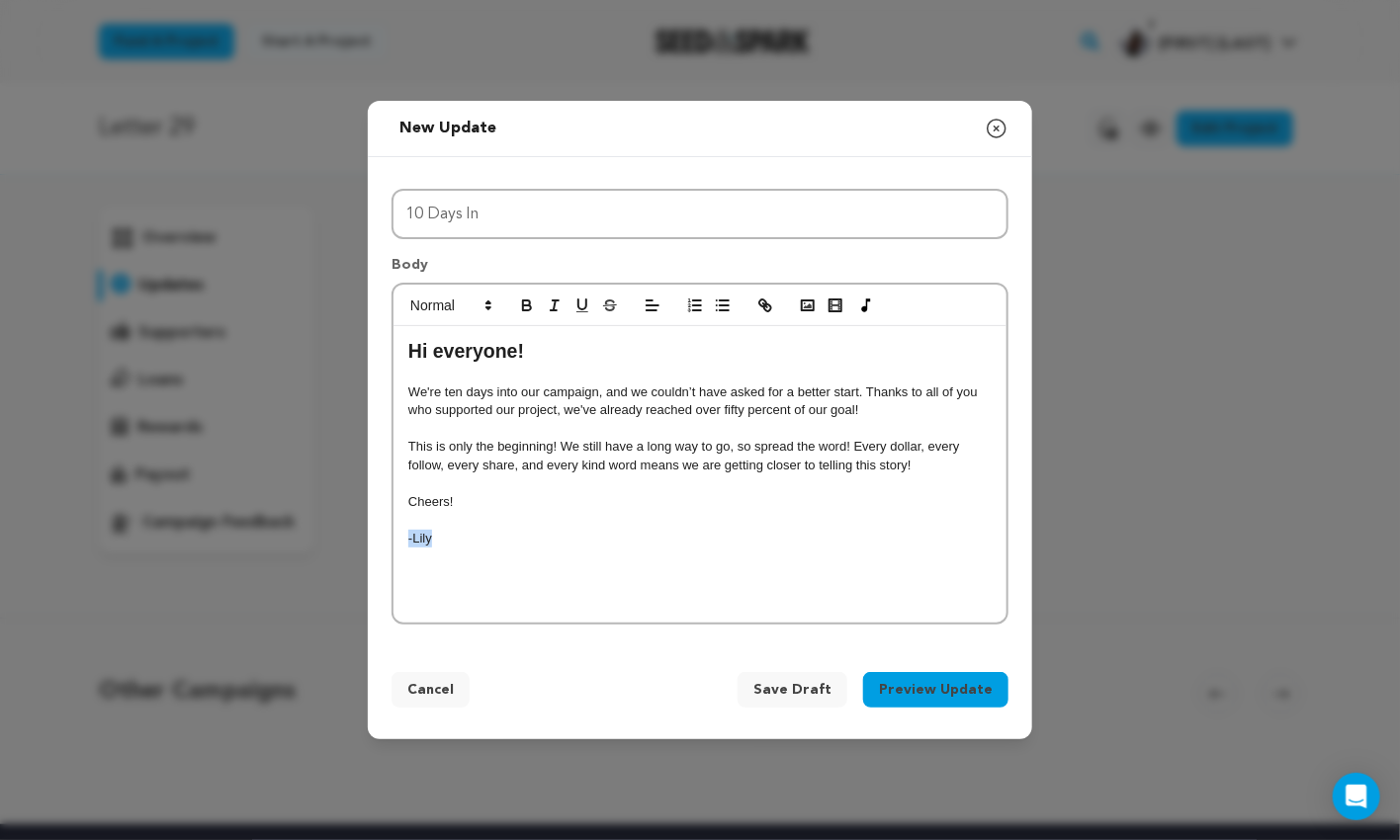 drag, startPoint x: 462, startPoint y: 543, endPoint x: 398, endPoint y: 531, distance: 65.11528 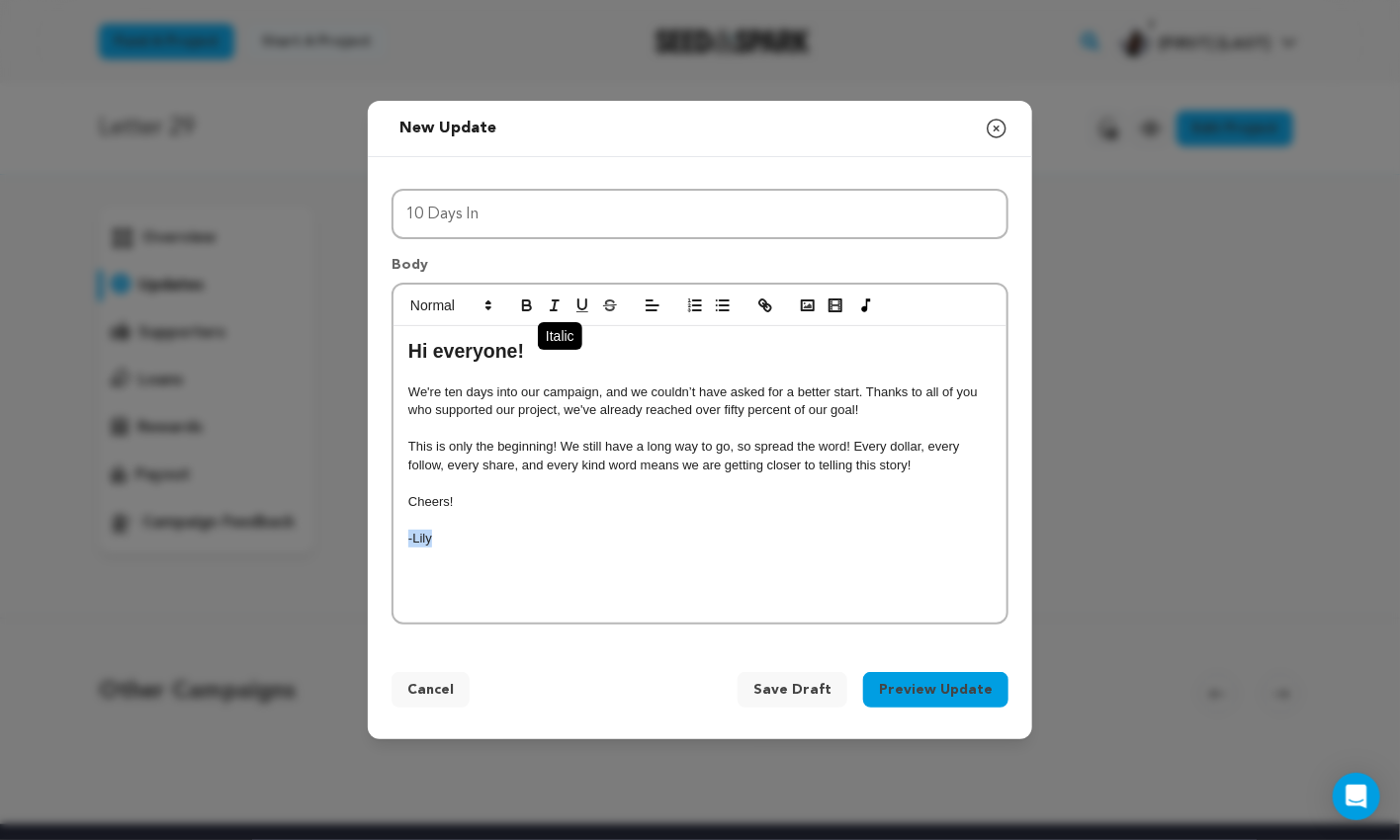 click 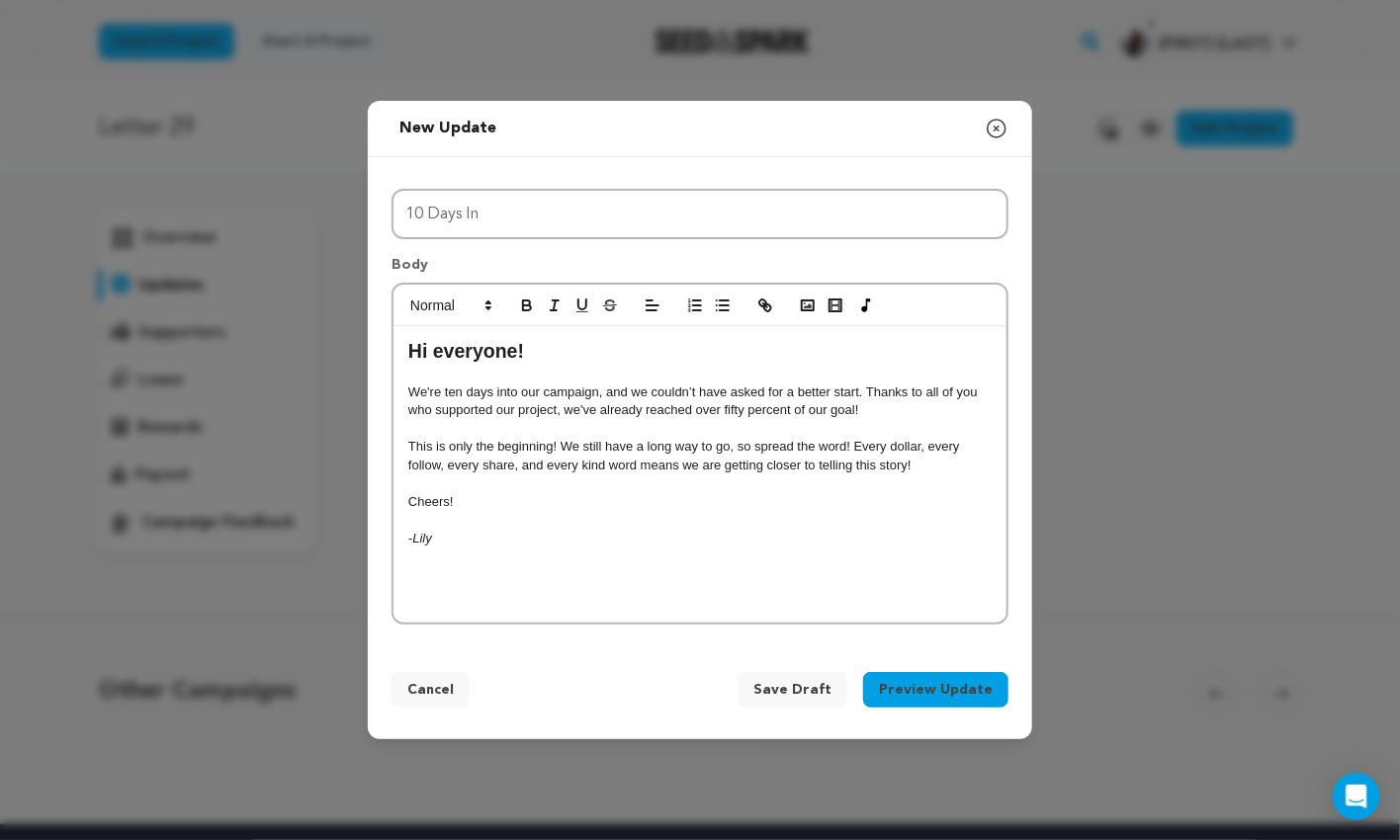 click at bounding box center (700, 483) 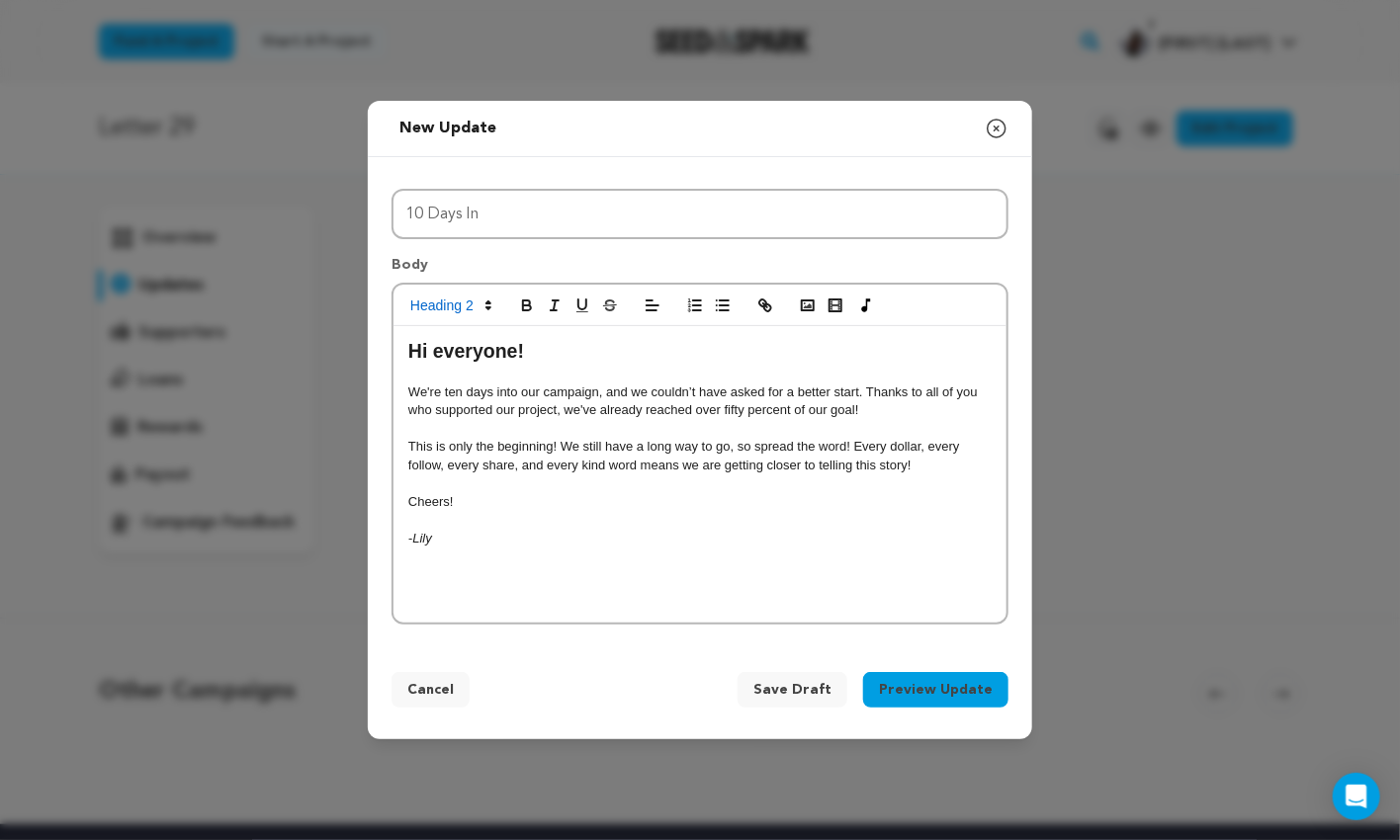 click on "We're ten days into our campaign, and we couldn’t have asked for a better start. Thanks to all of you who supported our project, we've already reached over fifty percent of our goal!" at bounding box center [700, 401] 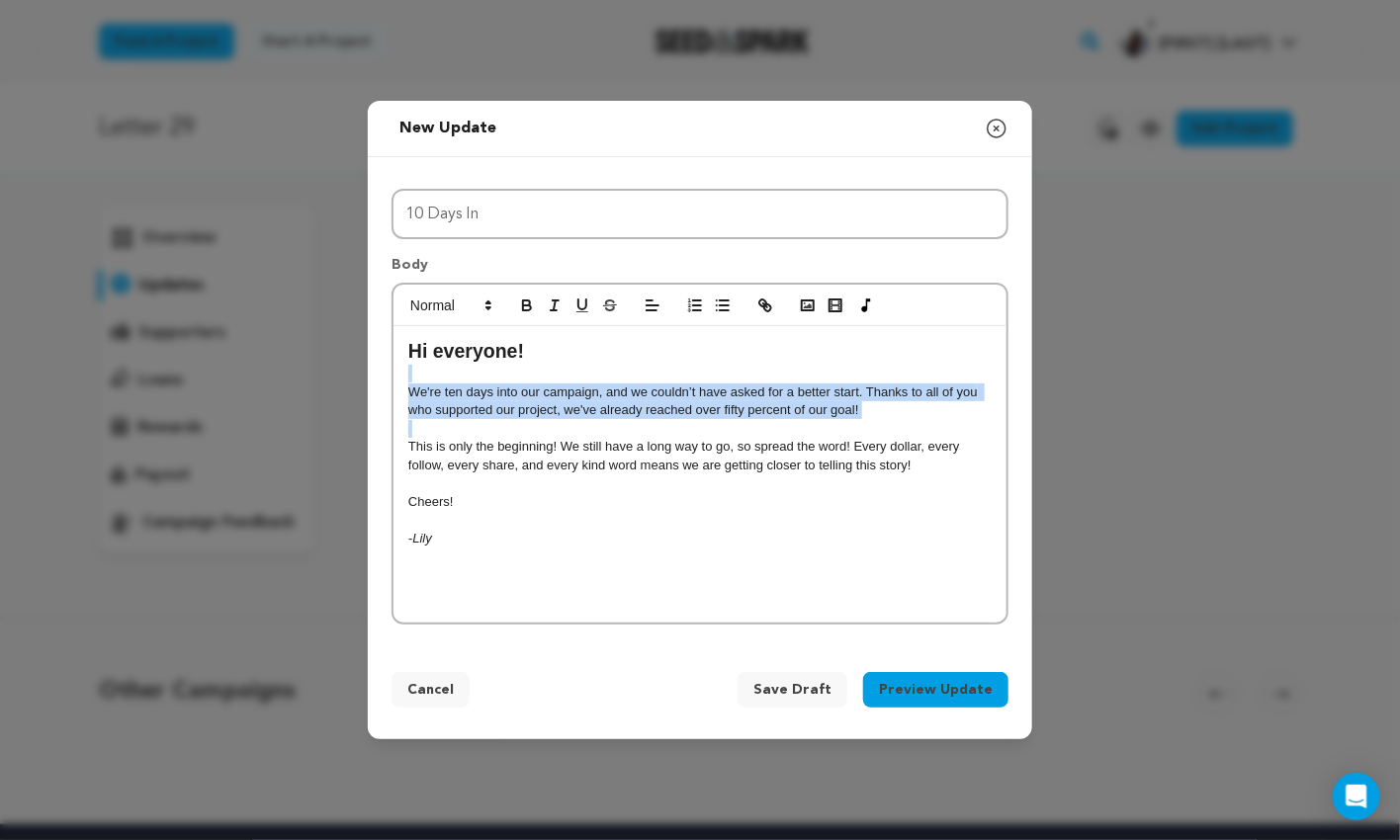 drag, startPoint x: 544, startPoint y: 378, endPoint x: 607, endPoint y: 437, distance: 86.31338 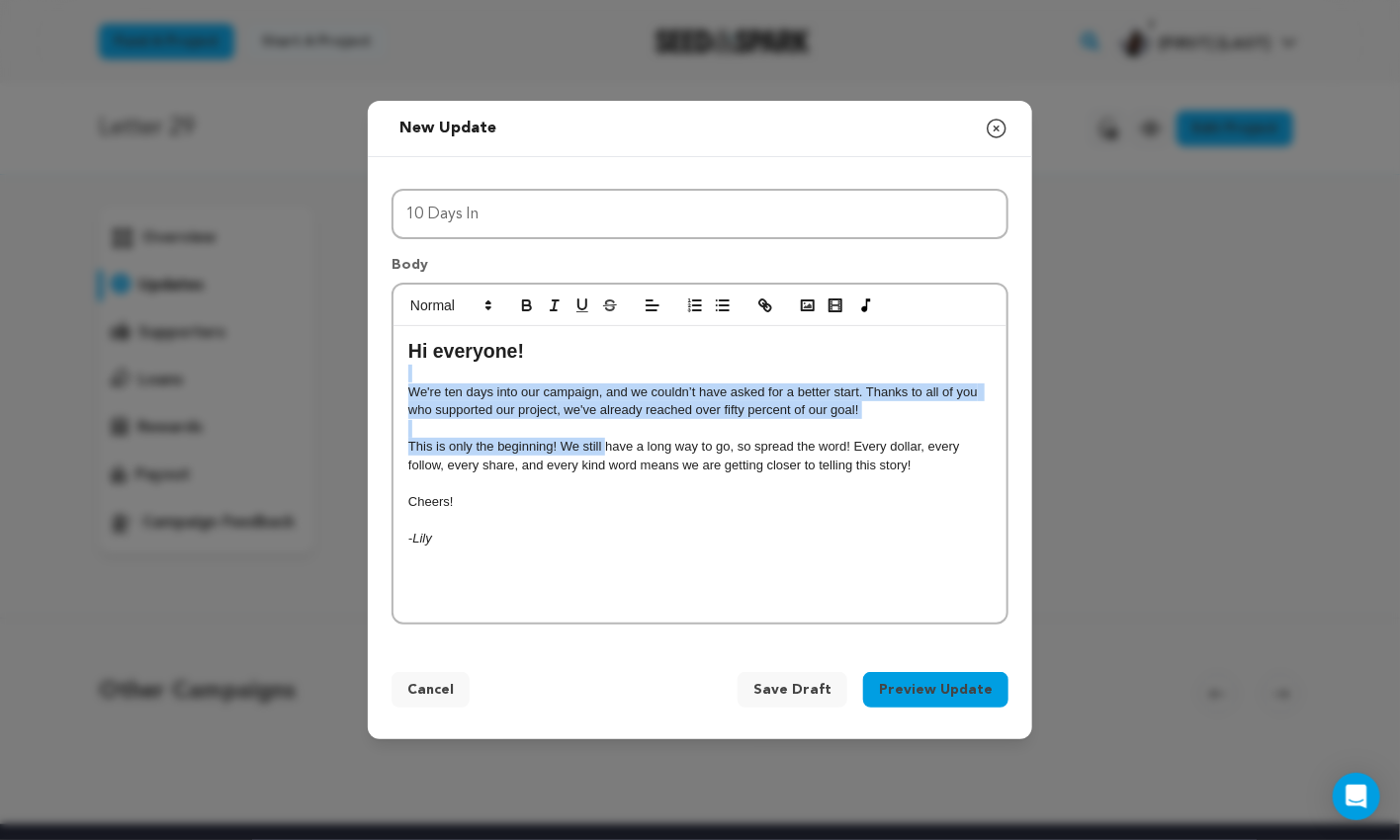 click on "This is only the beginning! We still have a long way to go, so spread the word! Every dollar, every follow, every share, and every kind word means we are getting closer to telling this story!" at bounding box center (700, 456) 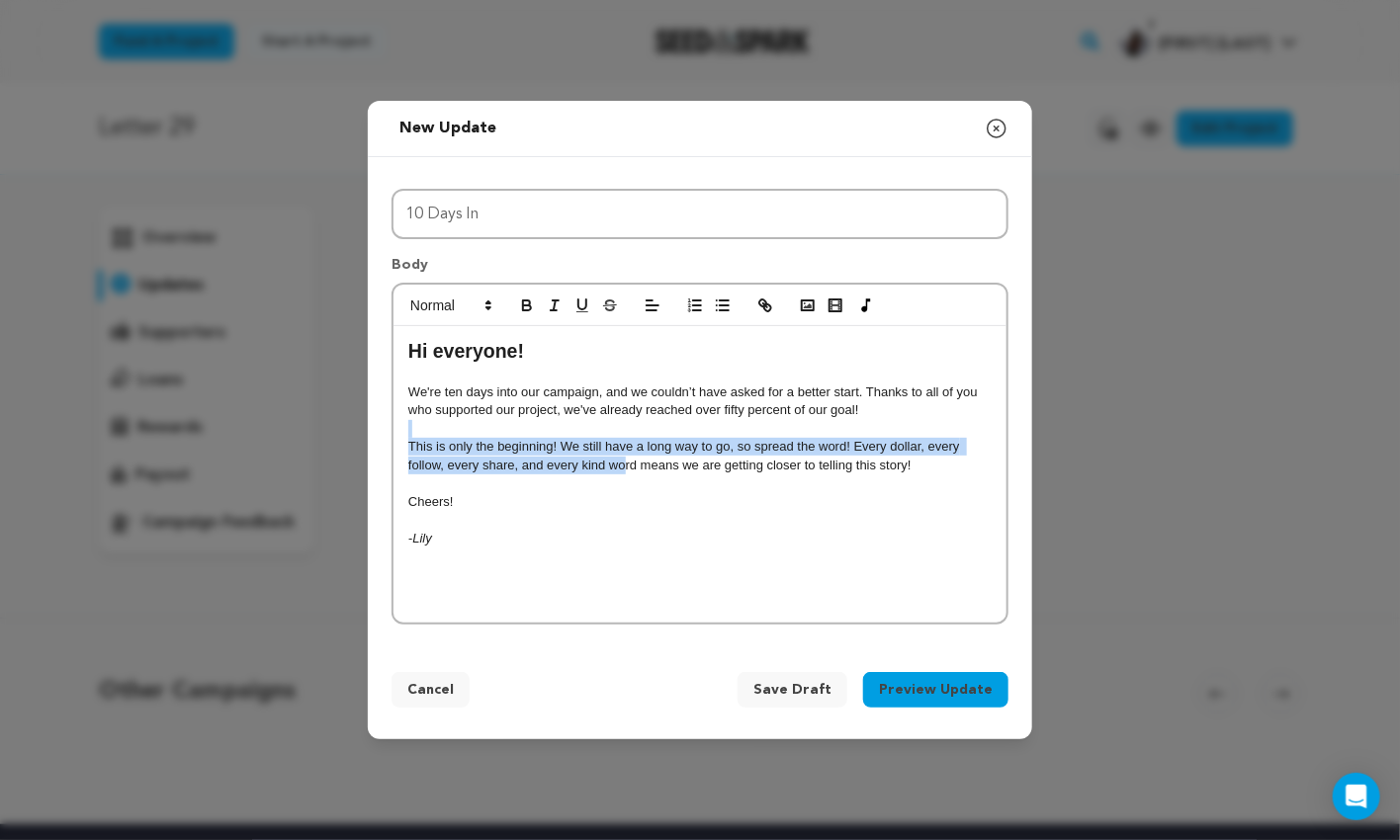 drag, startPoint x: 623, startPoint y: 463, endPoint x: 604, endPoint y: 423, distance: 44.28318 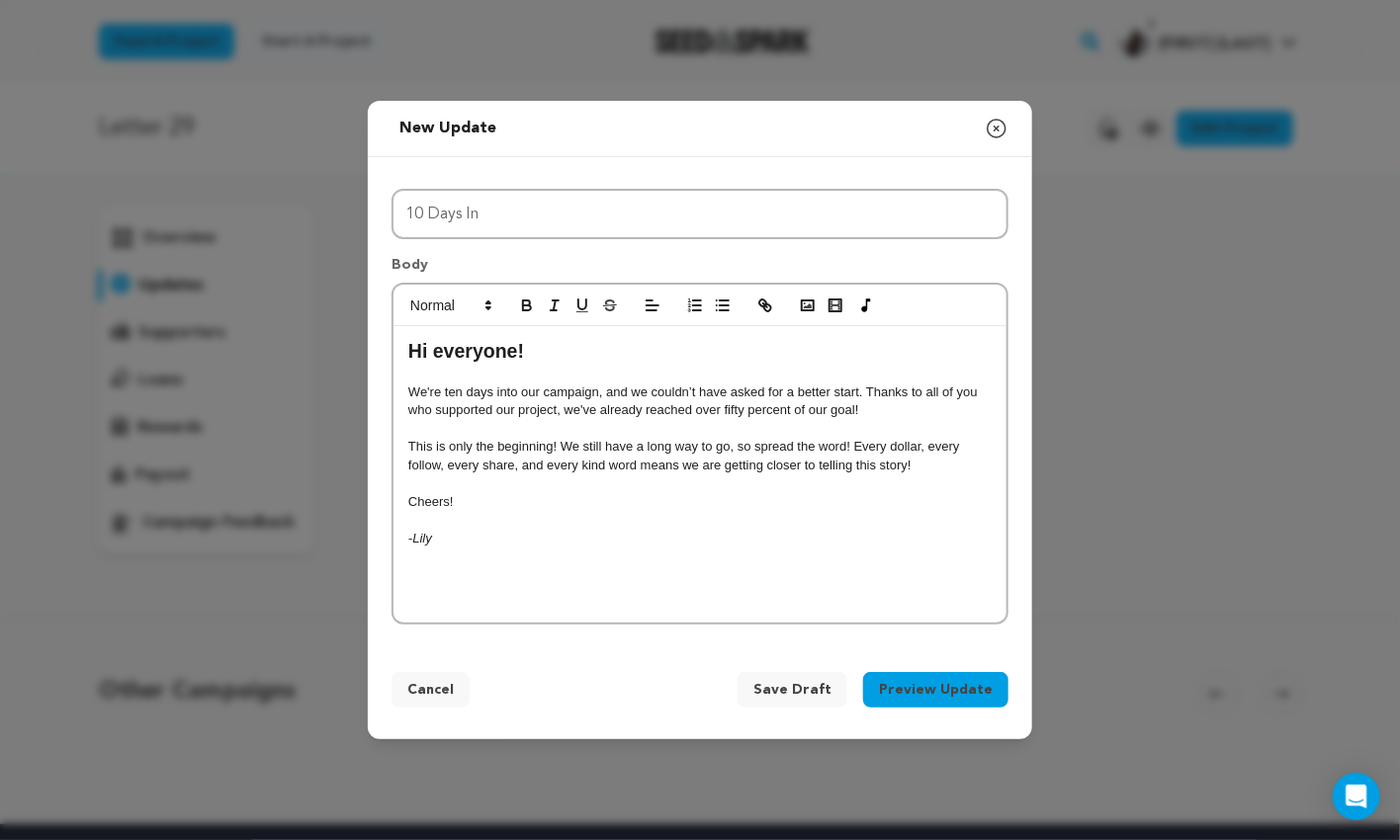 click on "We're ten days into our campaign, and we couldn’t have asked for a better start. Thanks to all of you who supported our project, we've already reached over fifty percent of our goal!" at bounding box center [700, 401] 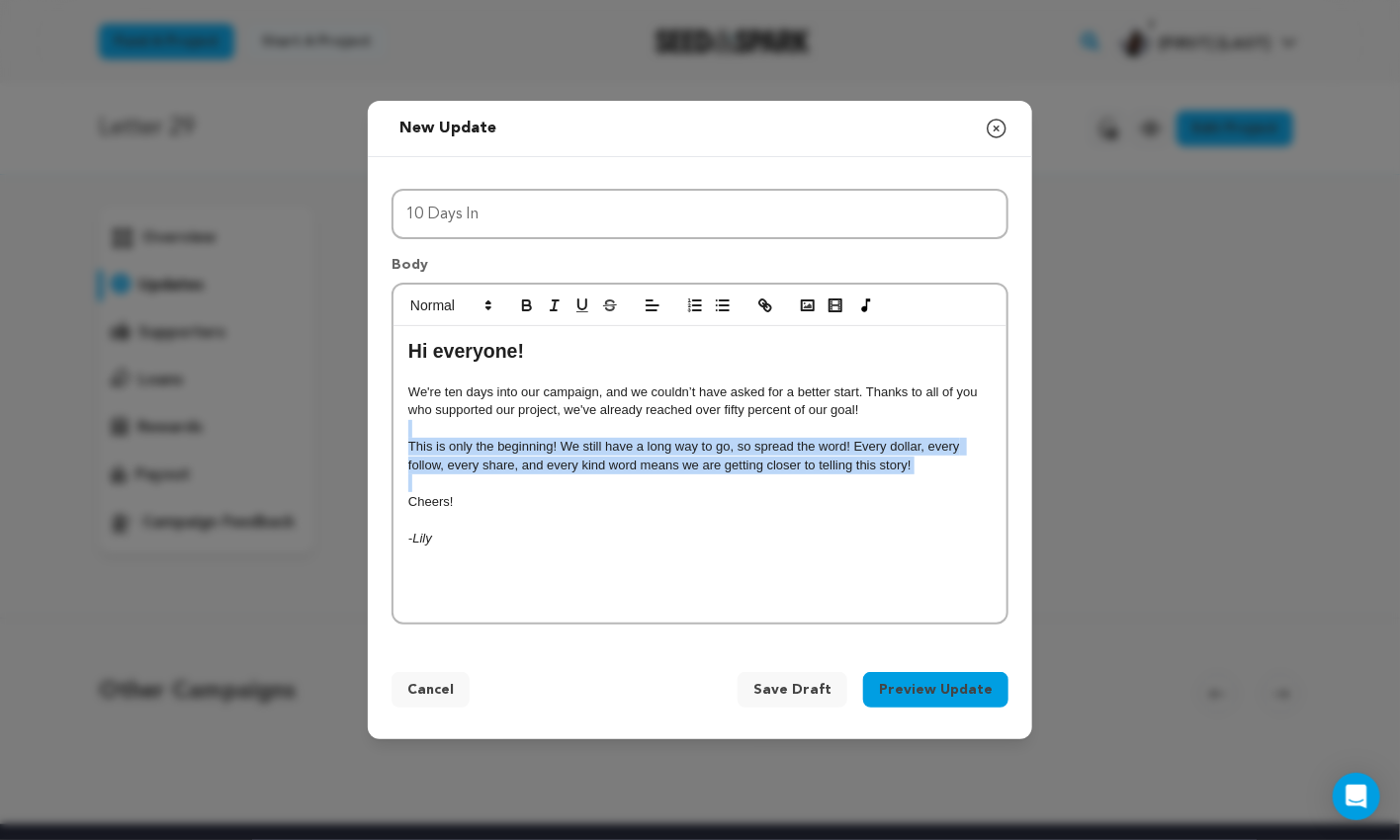 drag, startPoint x: 914, startPoint y: 486, endPoint x: 877, endPoint y: 424, distance: 72.201108 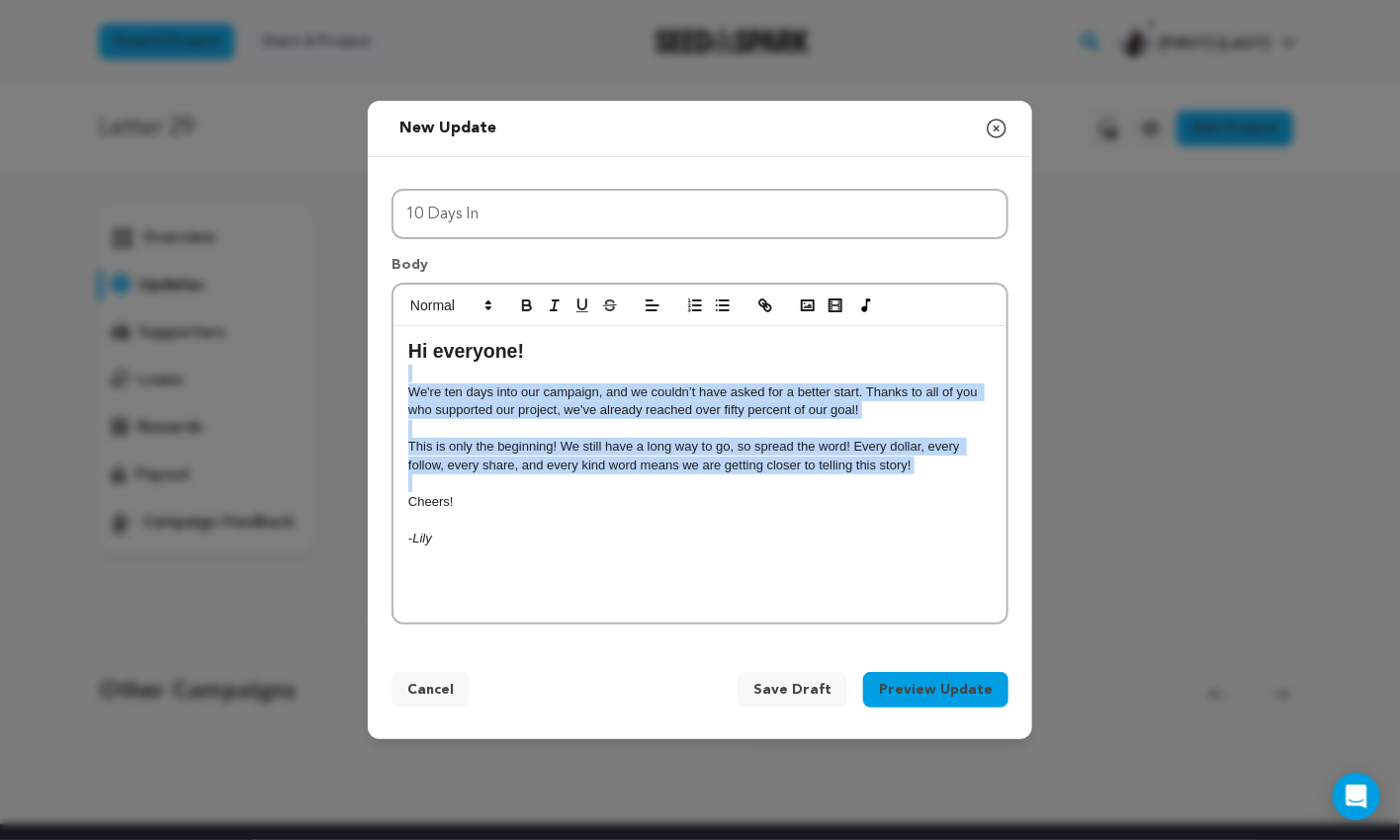 drag, startPoint x: 866, startPoint y: 375, endPoint x: 880, endPoint y: 471, distance: 97.01546 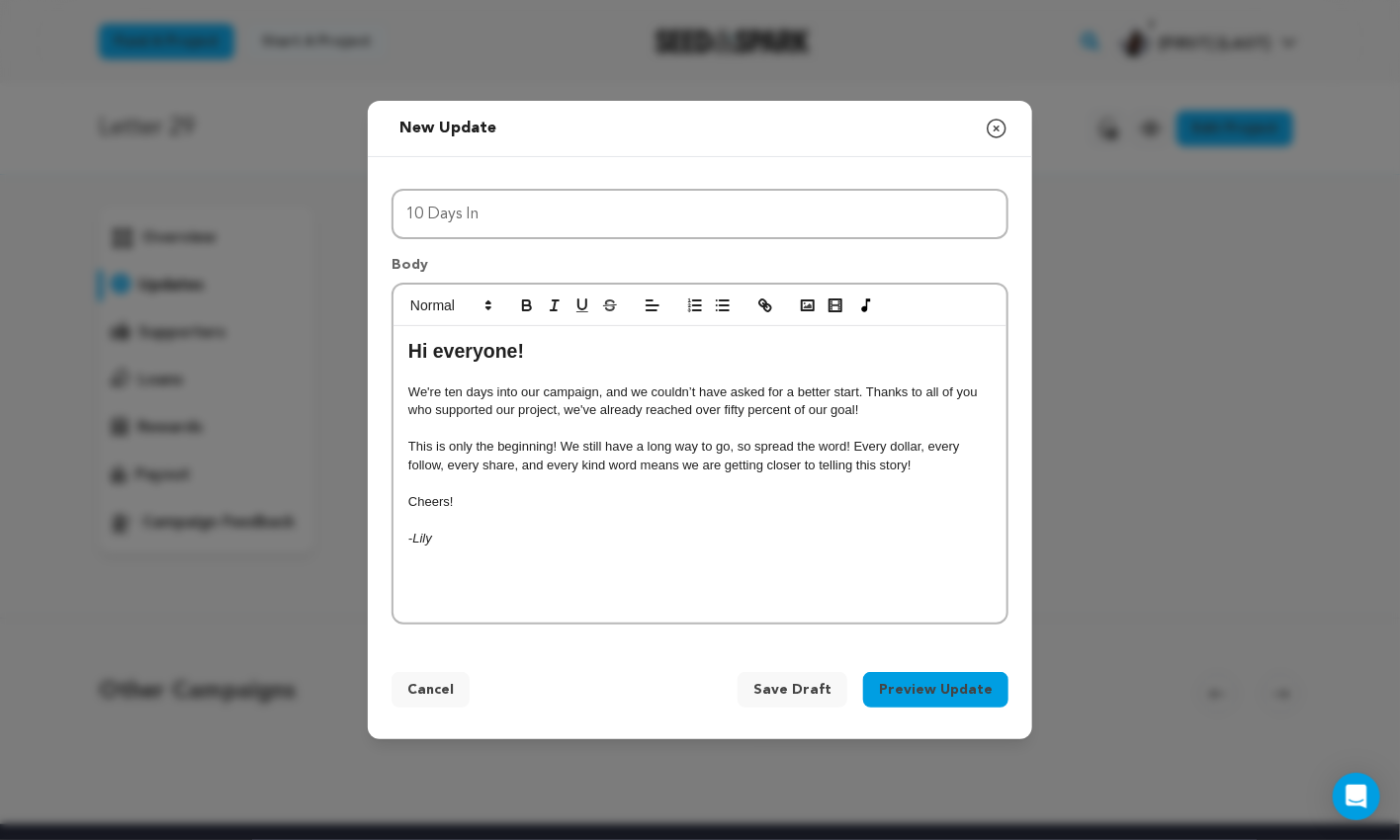 click on "This is only the beginning! We still have a long way to go, so spread the word! Every dollar, every follow, every share, and every kind word means we are getting closer to telling this story!" at bounding box center [700, 456] 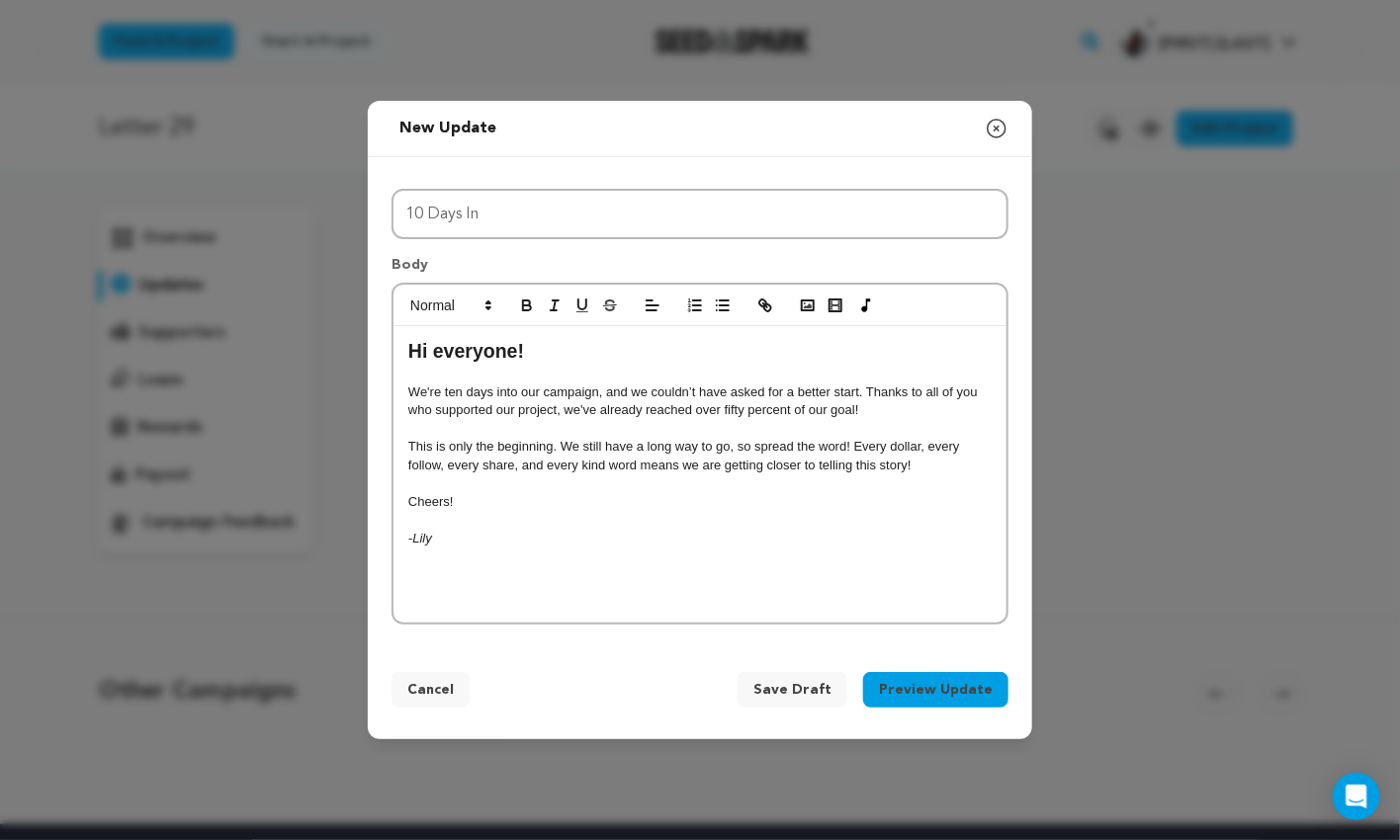 click at bounding box center (700, 483) 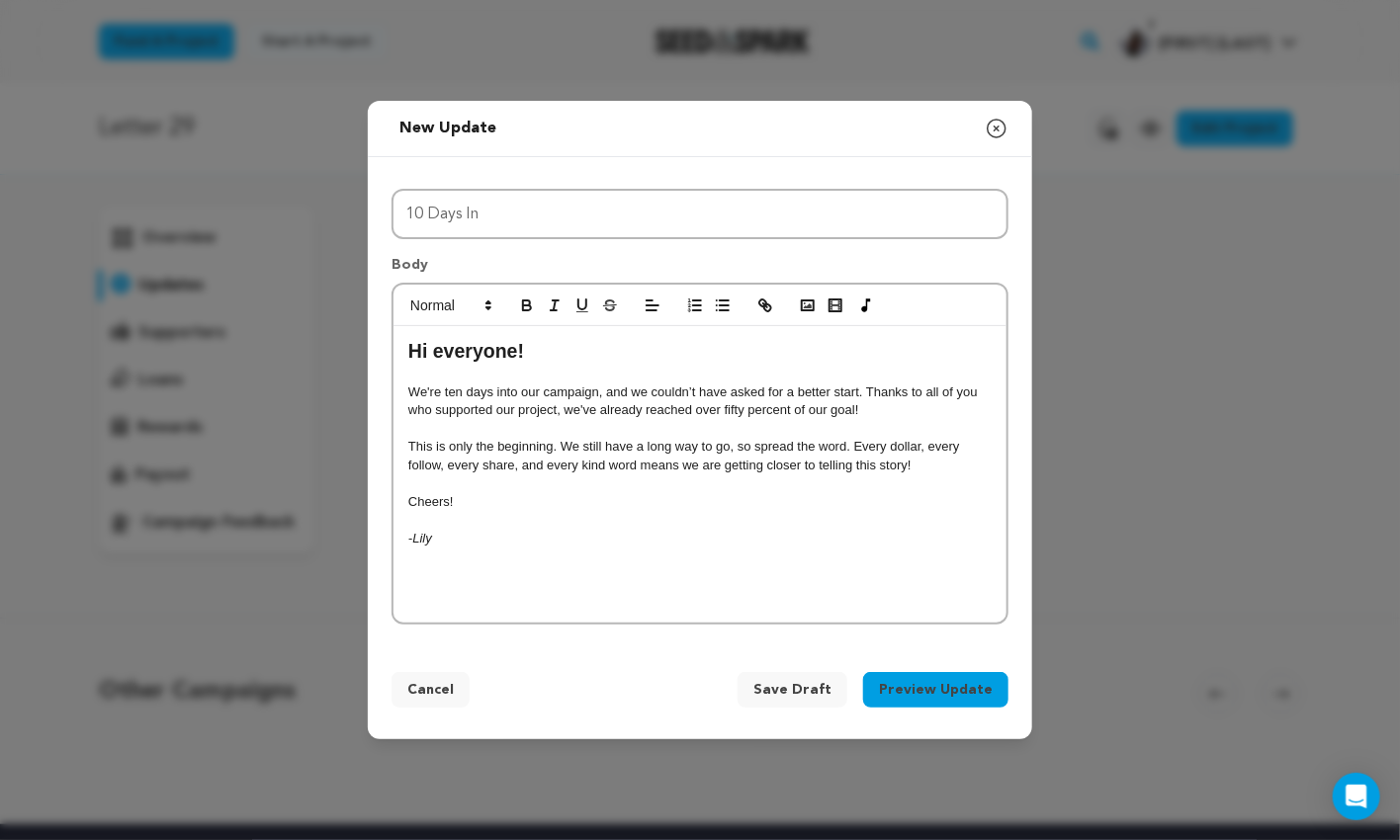 click on "Cheers!" at bounding box center [700, 502] 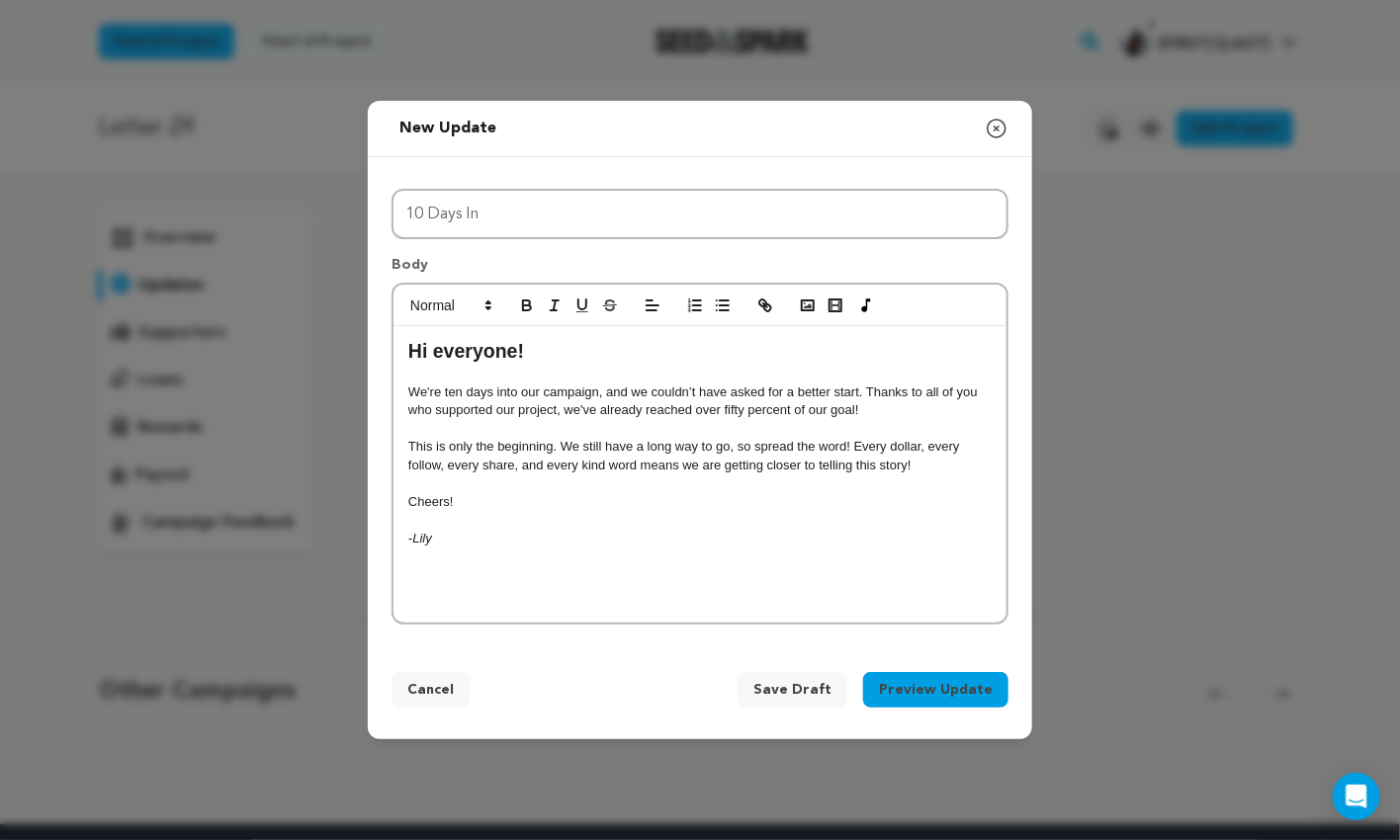 click on "-Lily" at bounding box center (700, 539) 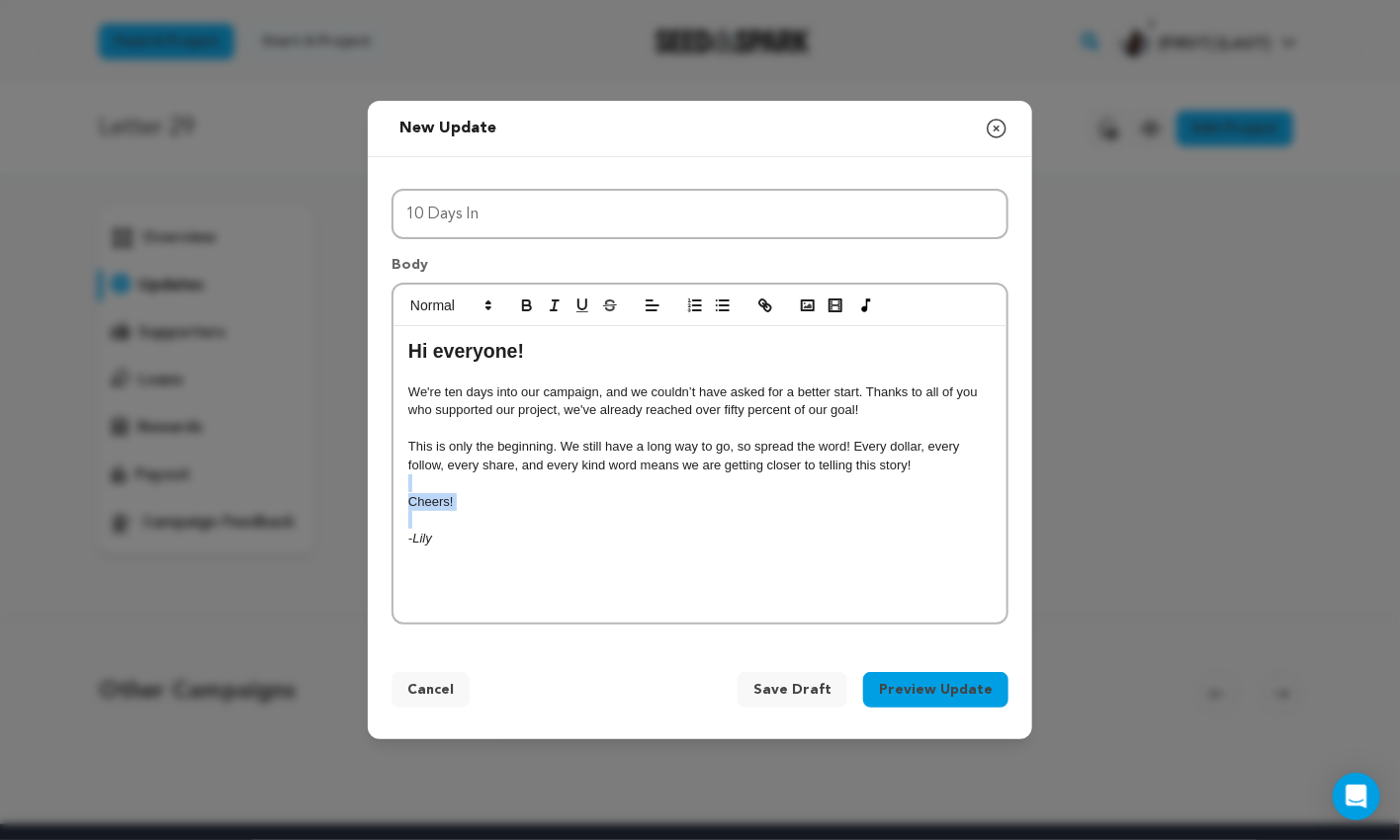 drag, startPoint x: 758, startPoint y: 515, endPoint x: 746, endPoint y: 452, distance: 64.13267 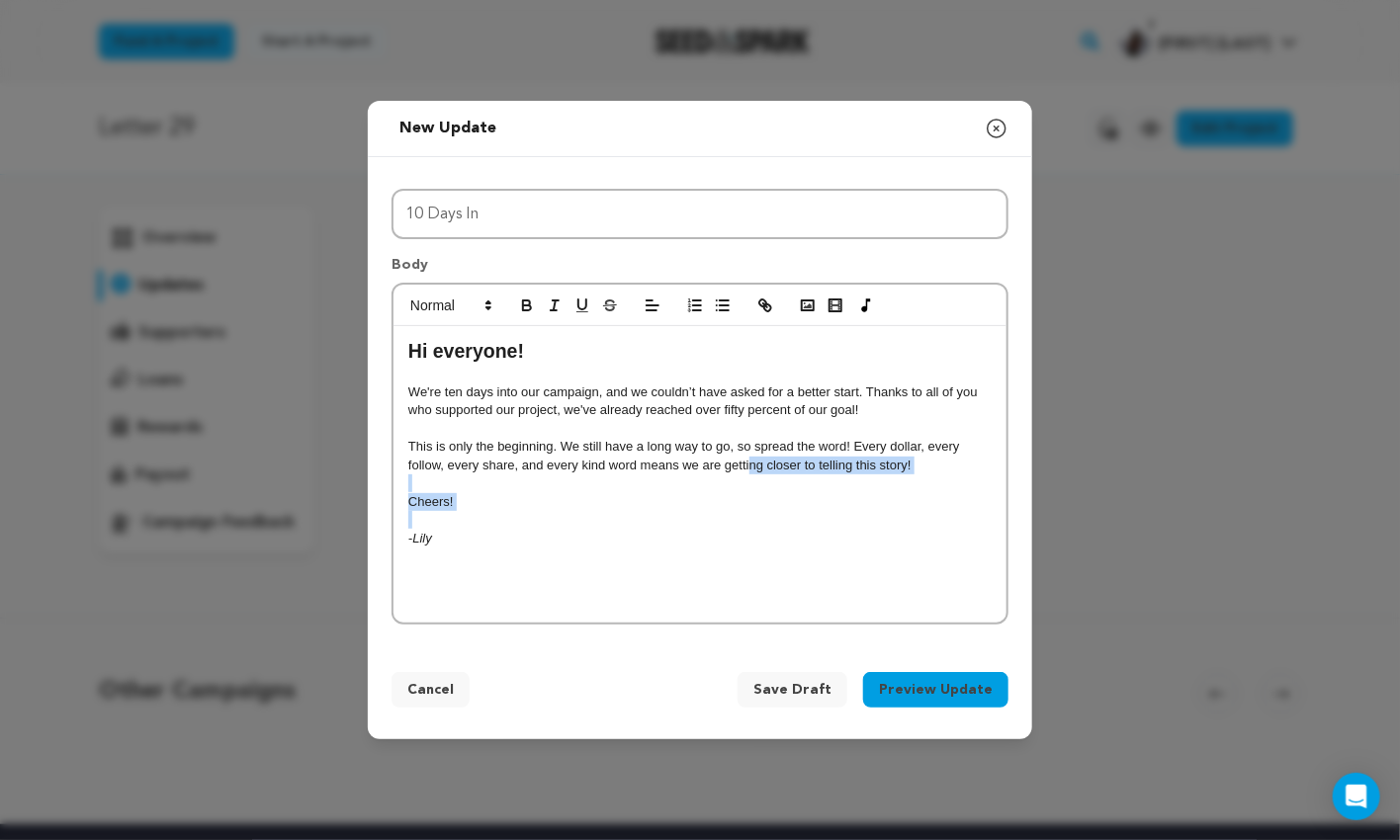 click on "This is only the beginning. We still have a long way to go, so spread the word! Every dollar, every follow, every share, and every kind word means we are getting closer to telling this story!" at bounding box center [700, 456] 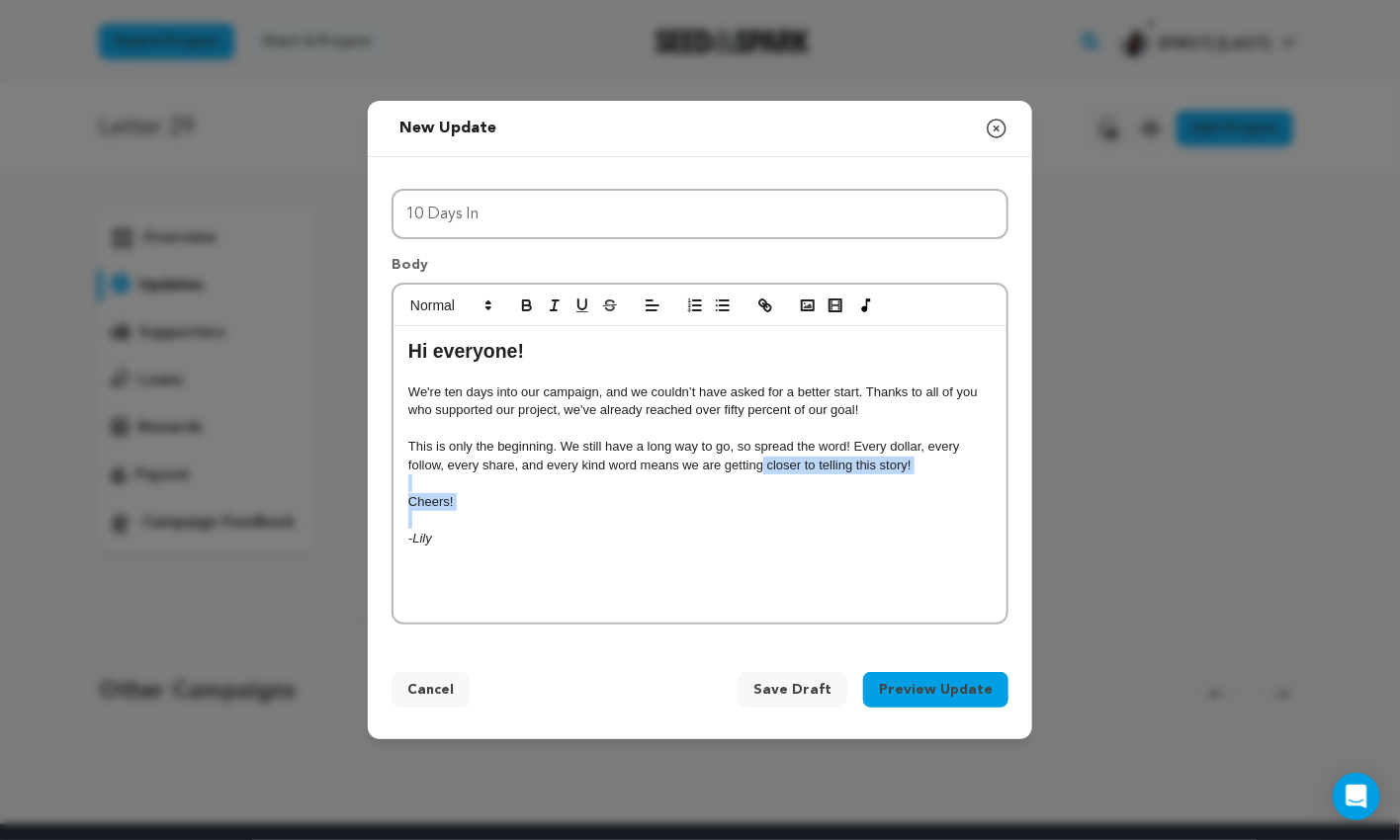 drag, startPoint x: 769, startPoint y: 512, endPoint x: 761, endPoint y: 449, distance: 63.50591 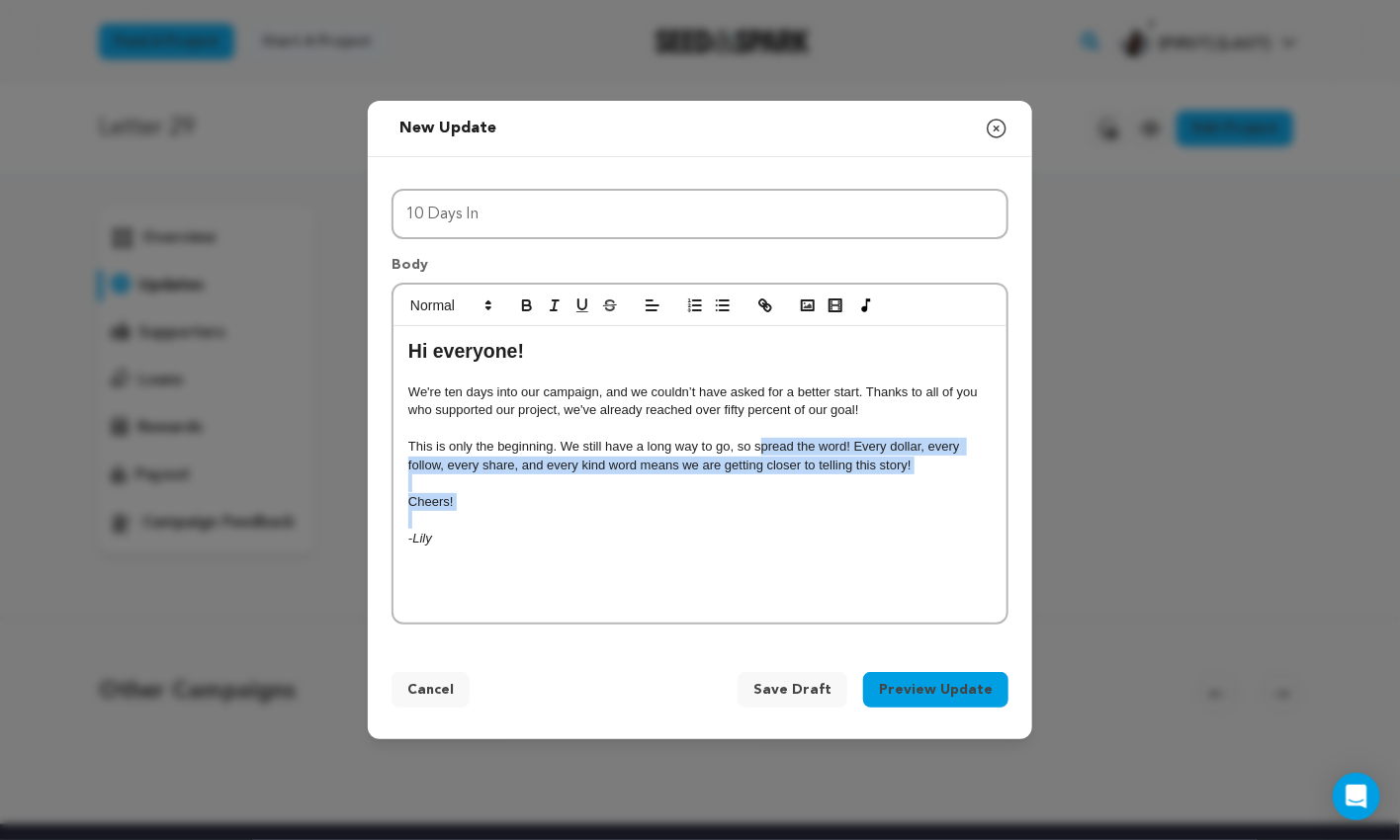 click on "This is only the beginning. We still have a long way to go, so spread the word! Every dollar, every follow, every share, and every kind word means we are getting closer to telling this story!" at bounding box center (700, 456) 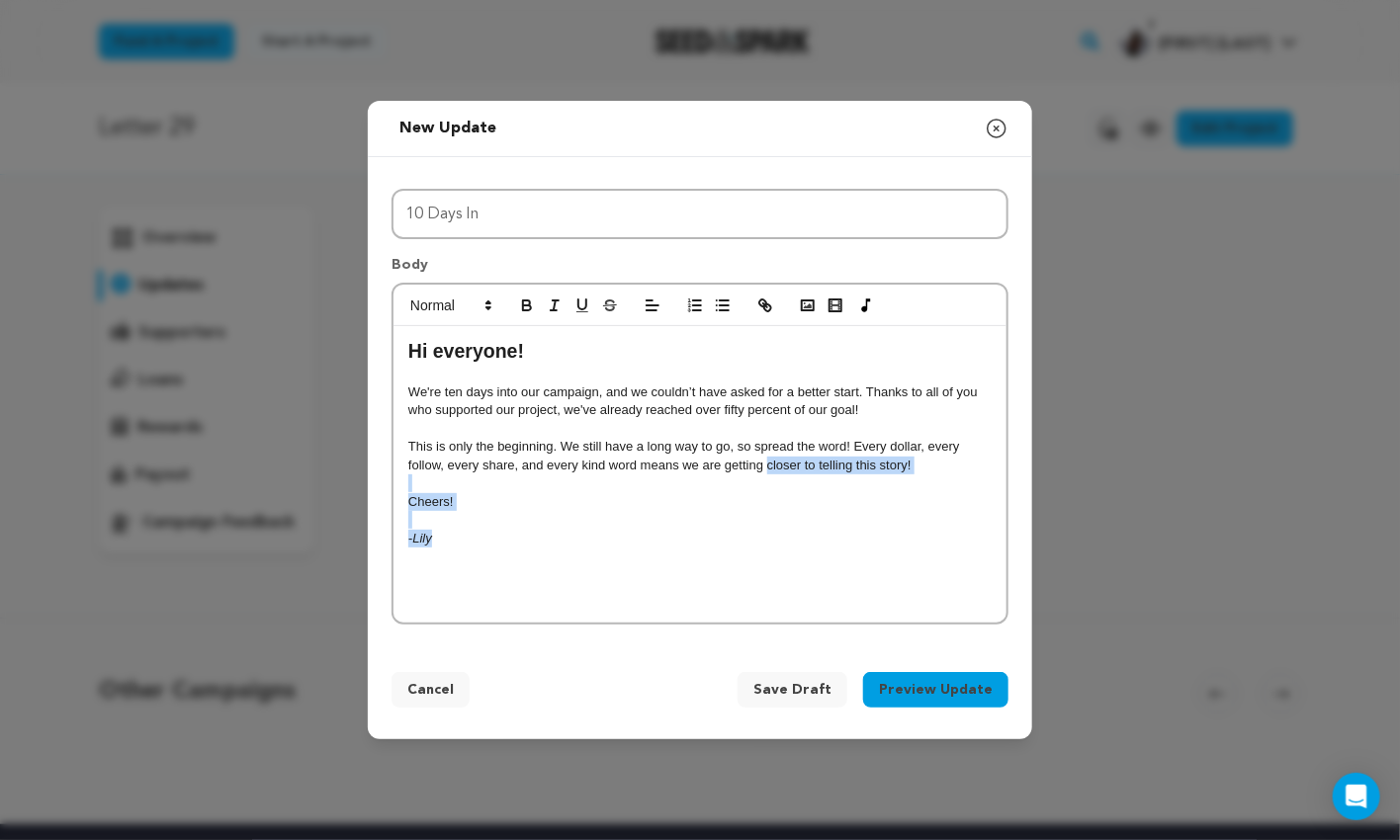 drag, startPoint x: 774, startPoint y: 528, endPoint x: 765, endPoint y: 452, distance: 76.53104 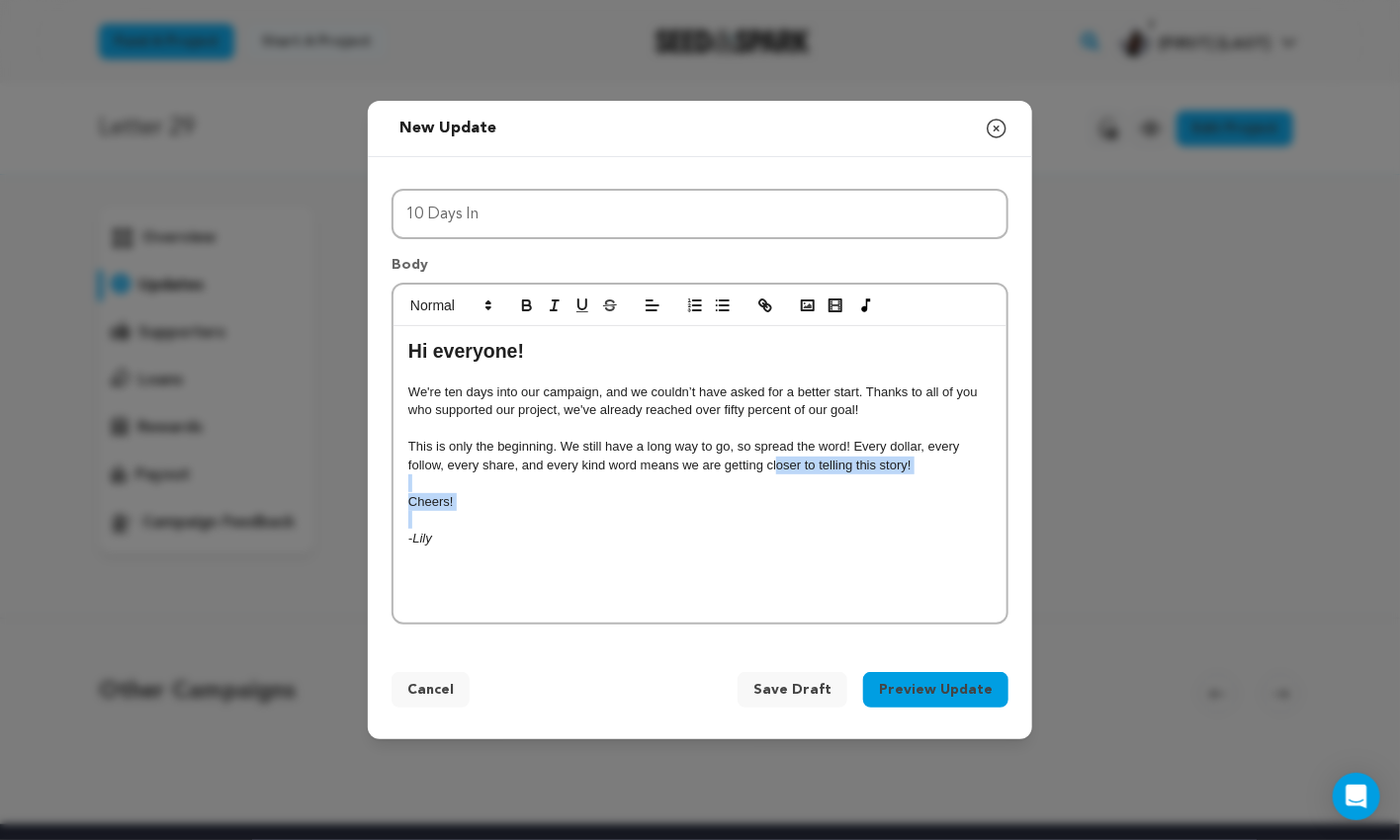click on "This is only the beginning. We still have a long way to go, so spread the word! Every dollar, every follow, every share, and every kind word means we are getting closer to telling this story!" at bounding box center (700, 456) 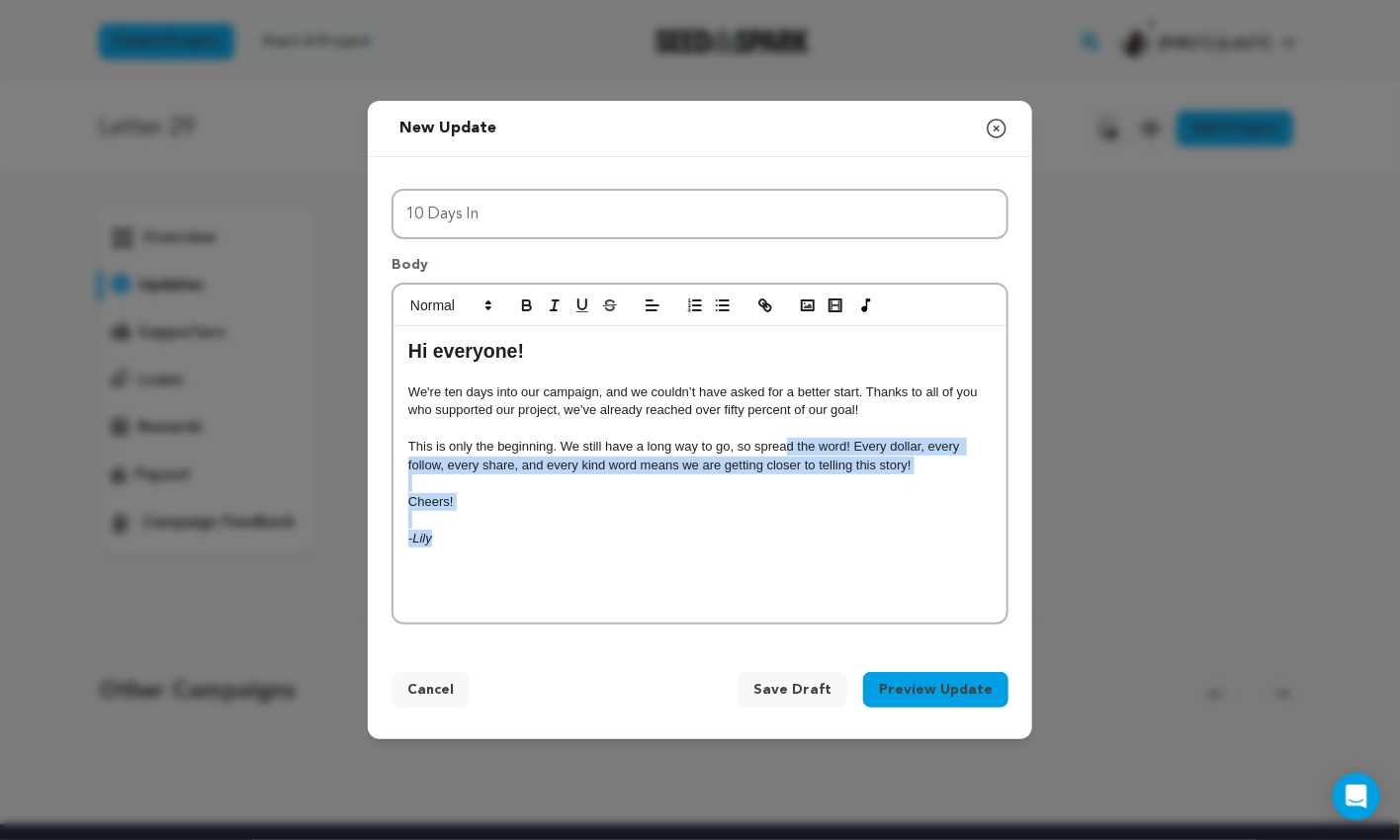 drag, startPoint x: 782, startPoint y: 536, endPoint x: 782, endPoint y: 446, distance: 90 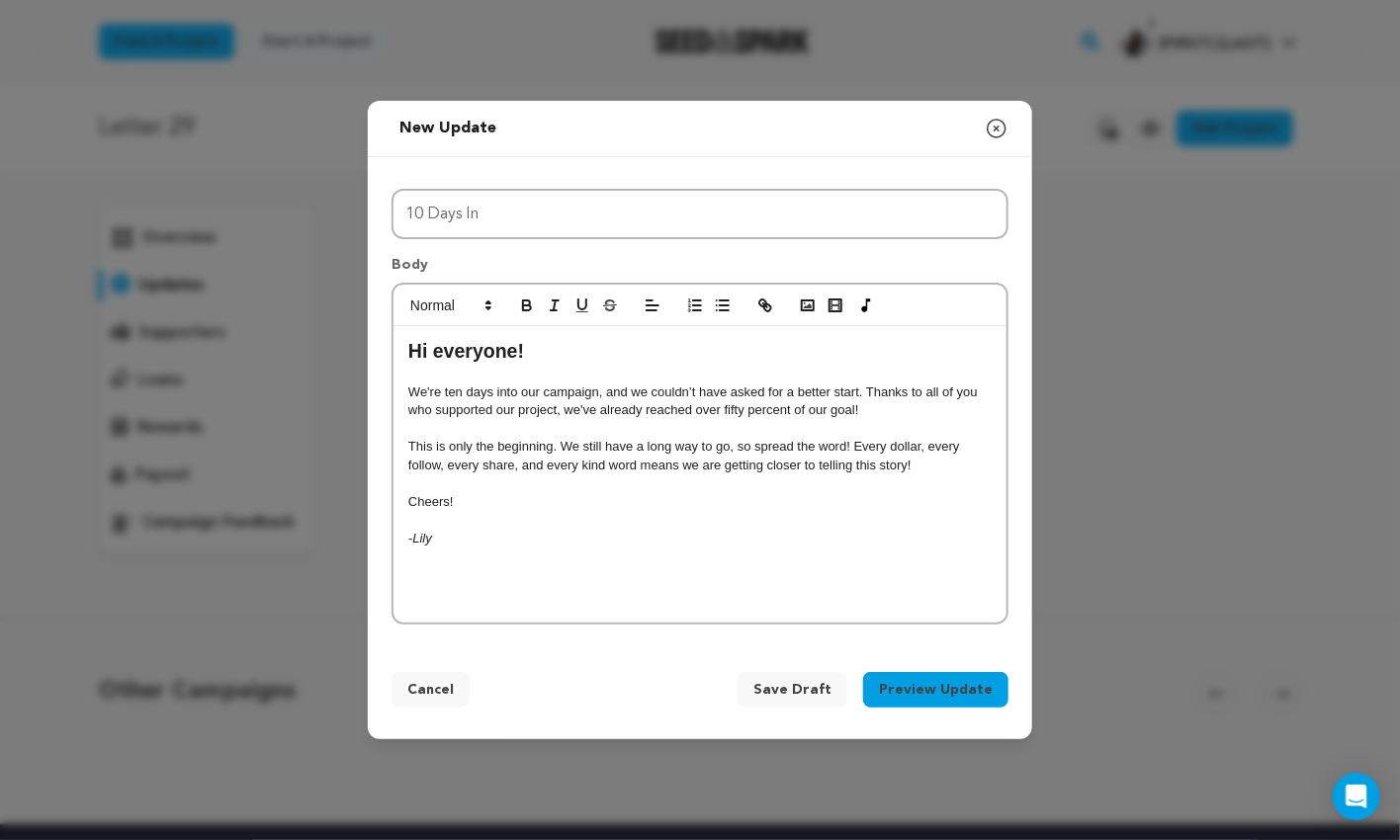 click on "This is only the beginning. We still have a long way to go, so spread the word! Every dollar, every follow, every share, and every kind word means we are getting closer to telling this story!" at bounding box center (700, 456) 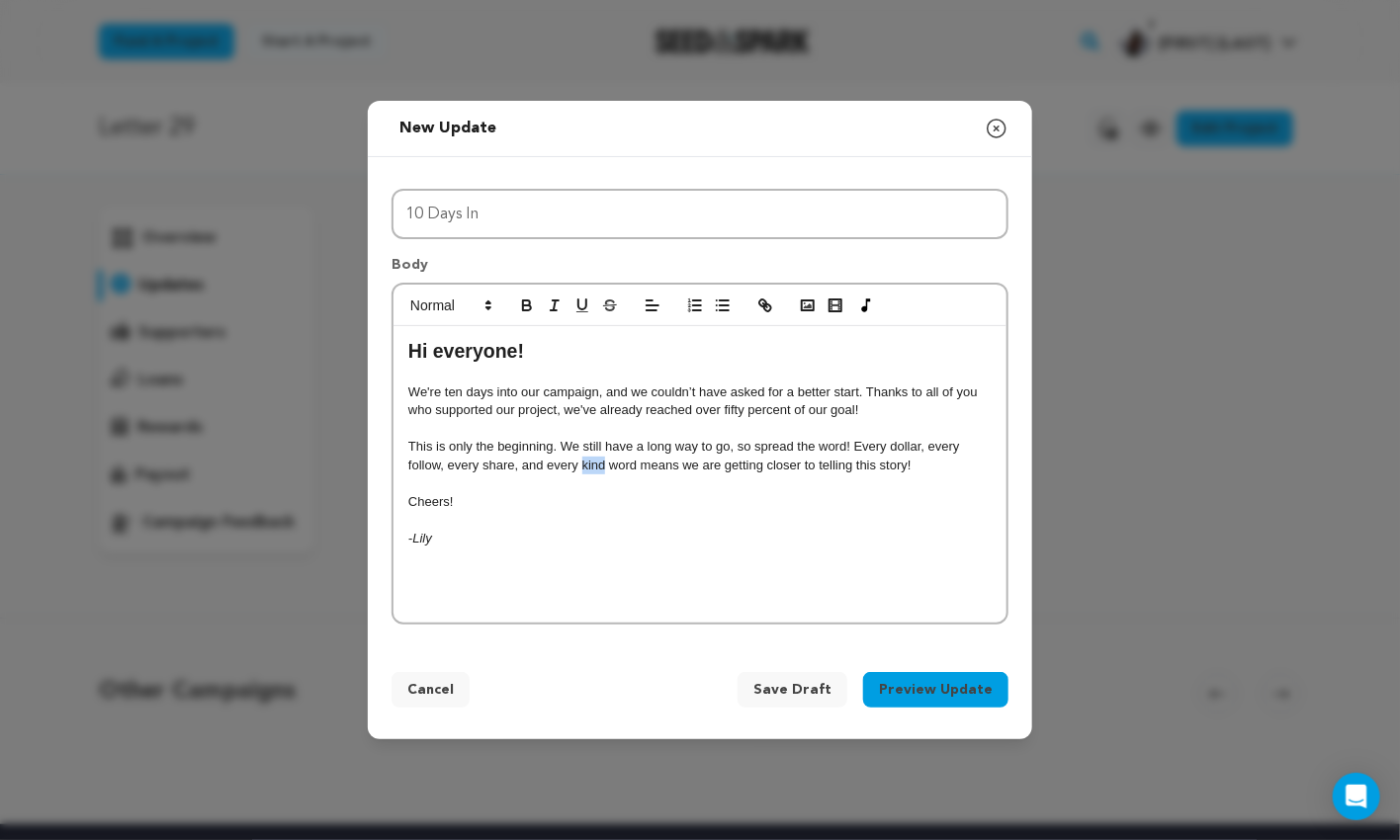 click on "This is only the beginning. We still have a long way to go, so spread the word! Every dollar, every follow, every share, and every kind word means we are getting closer to telling this story!" at bounding box center (700, 456) 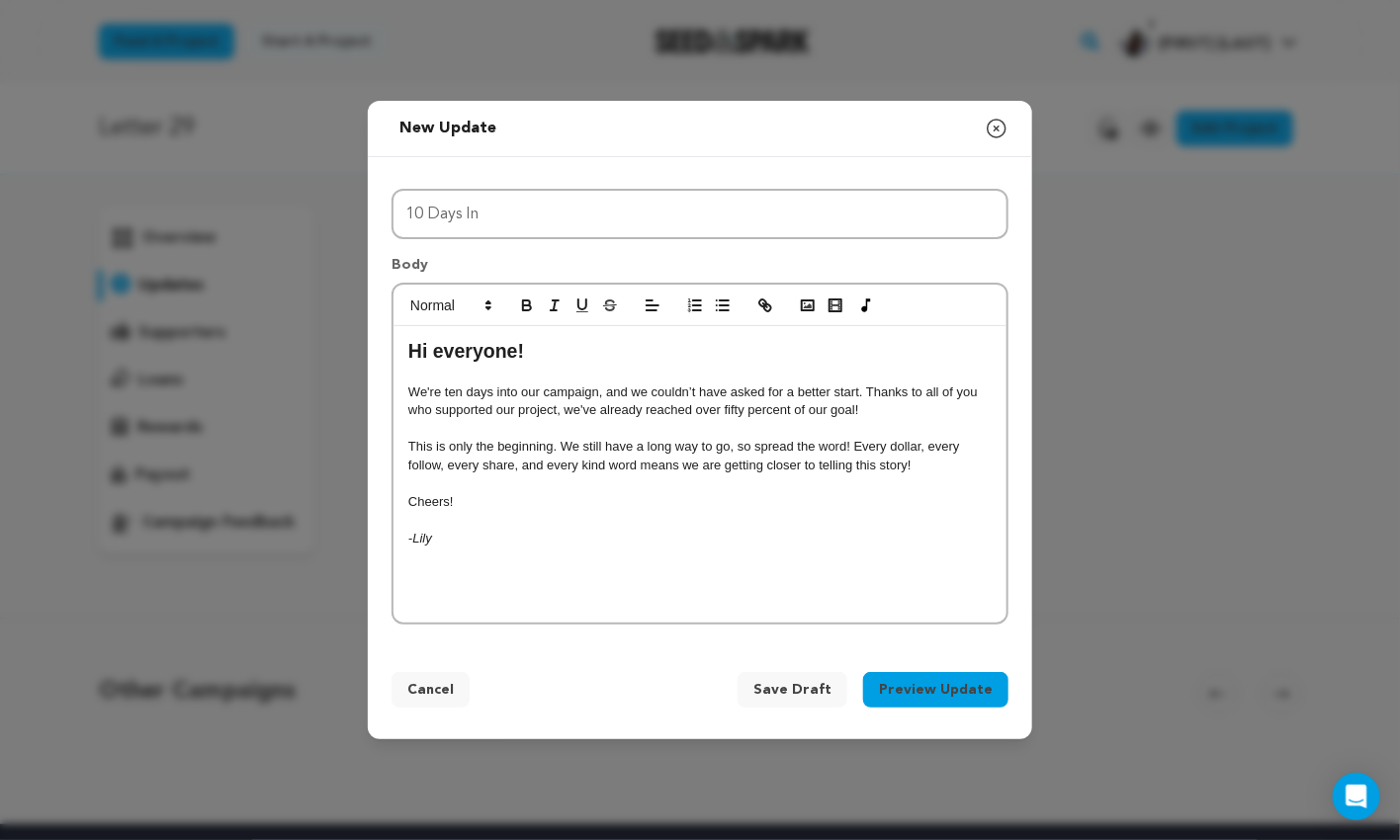 click on "This is only the beginning. We still have a long way to go, so spread the word! Every dollar, every follow, every share, and every kind word means we are getting closer to telling this story!" at bounding box center [700, 456] 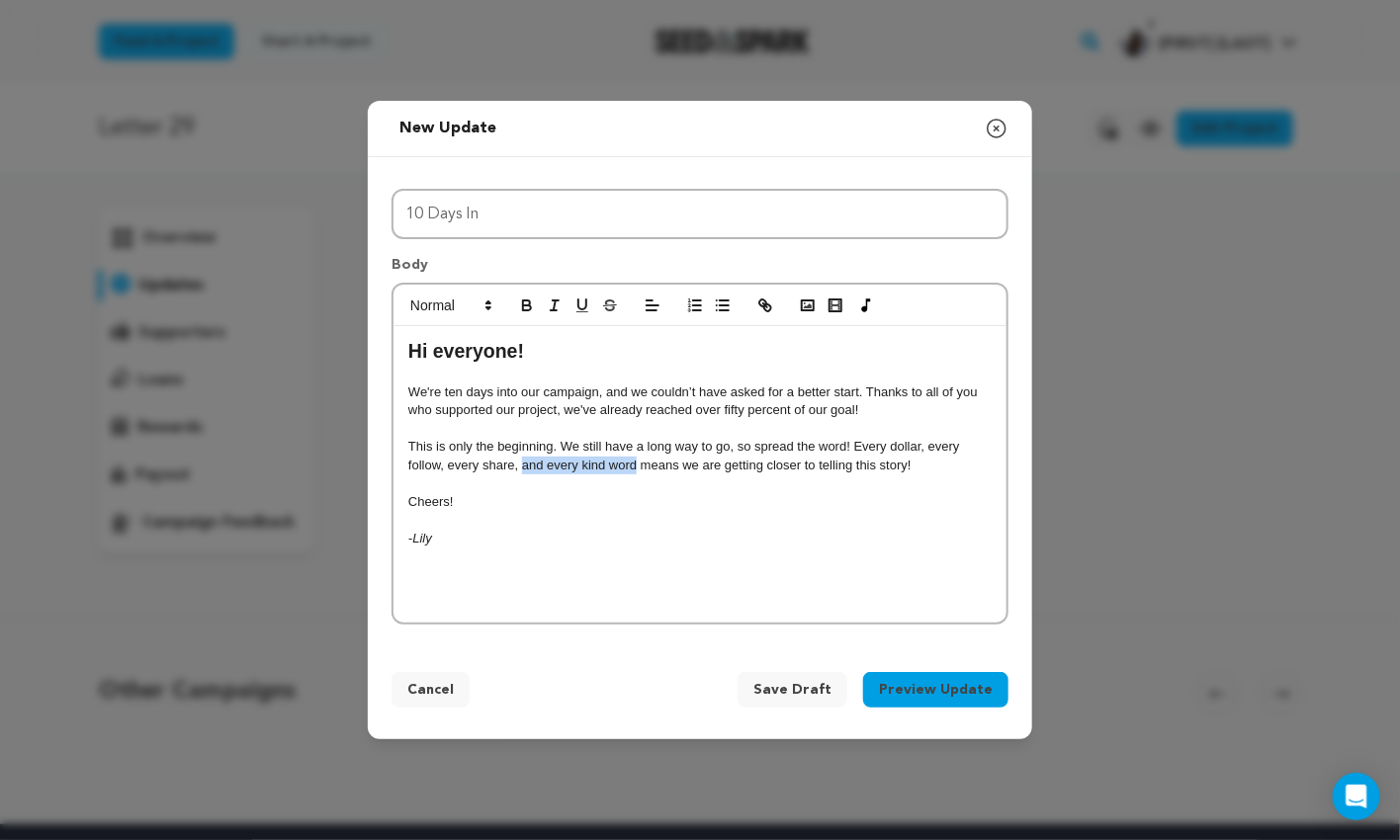 drag, startPoint x: 635, startPoint y: 462, endPoint x: 522, endPoint y: 464, distance: 113.0177 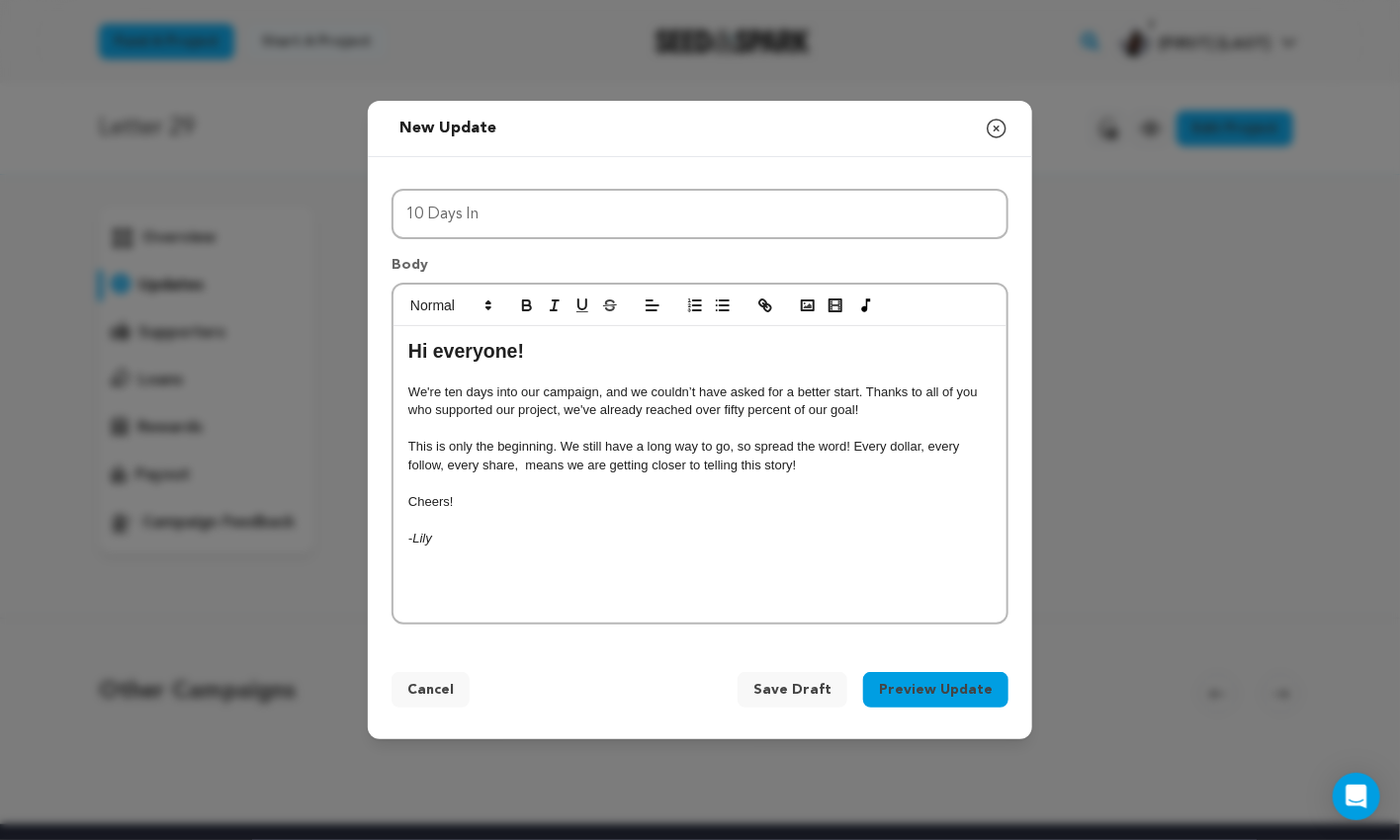 click on "This is only the beginning. We still have a long way to go, so spread the word! Every dollar, every follow, every share,  means we are getting closer to telling this story!" at bounding box center (700, 456) 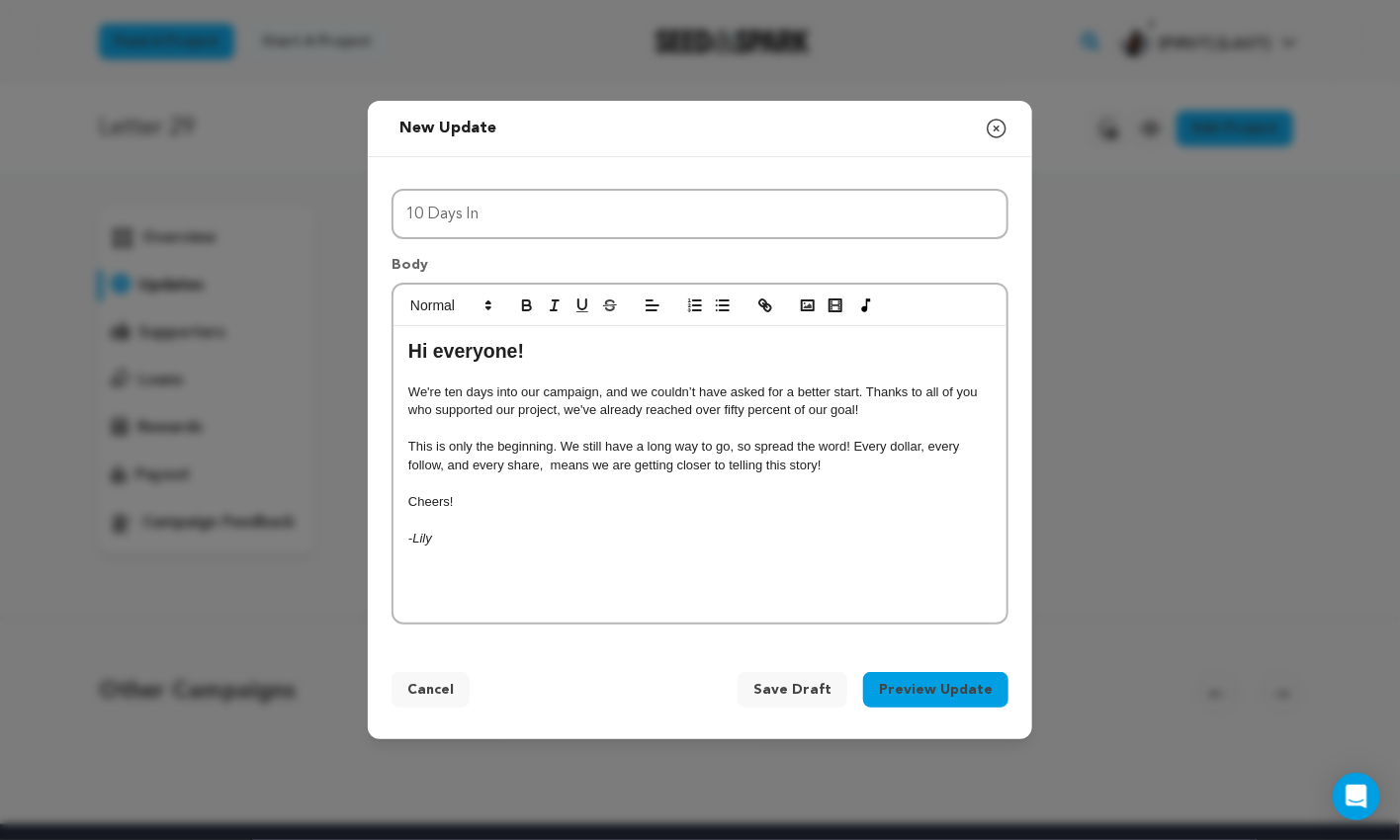 click on "This is only the beginning. We still have a long way to go, so spread the word! Every dollar, every follow, and every share,  means we are getting closer to telling this story!" at bounding box center (700, 456) 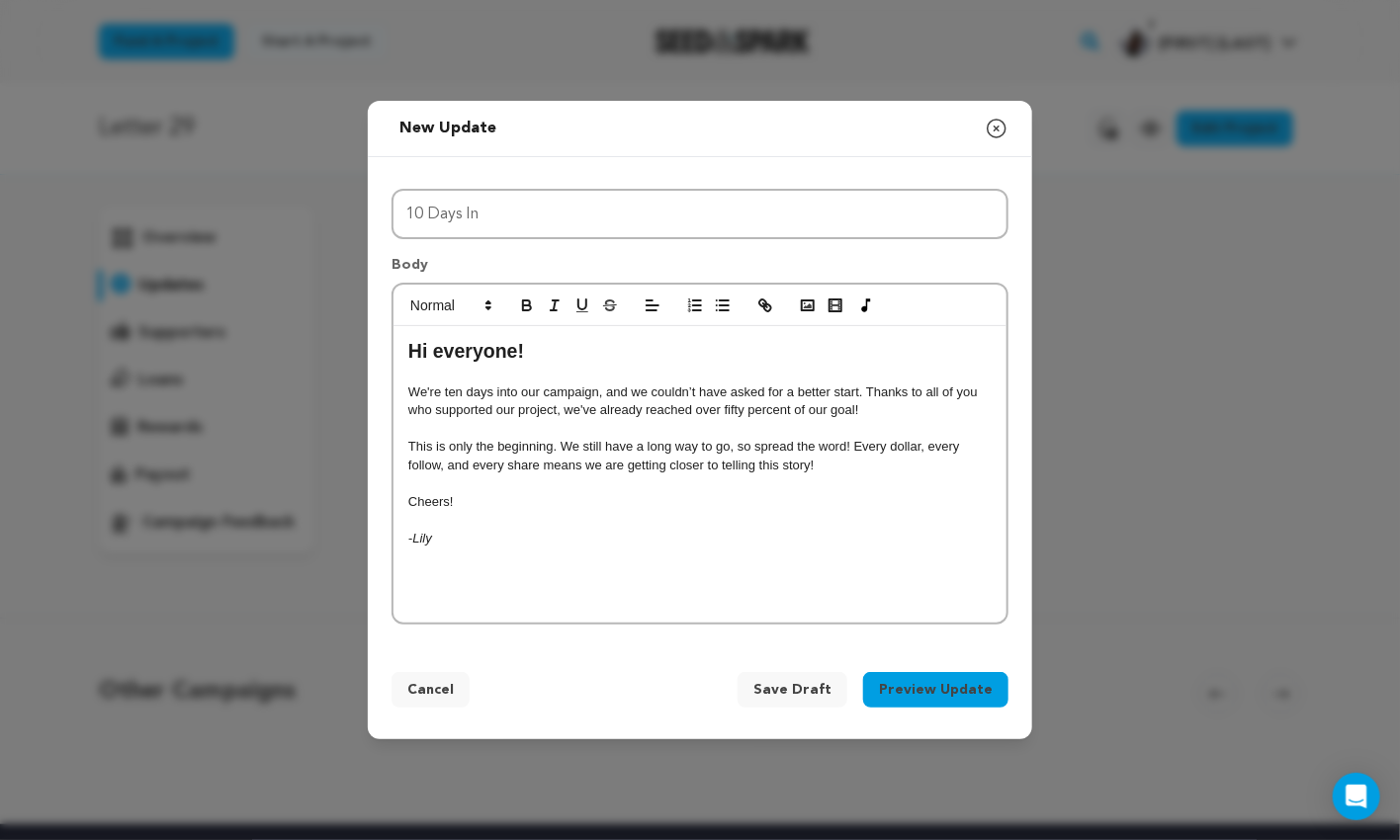 click at bounding box center [700, 483] 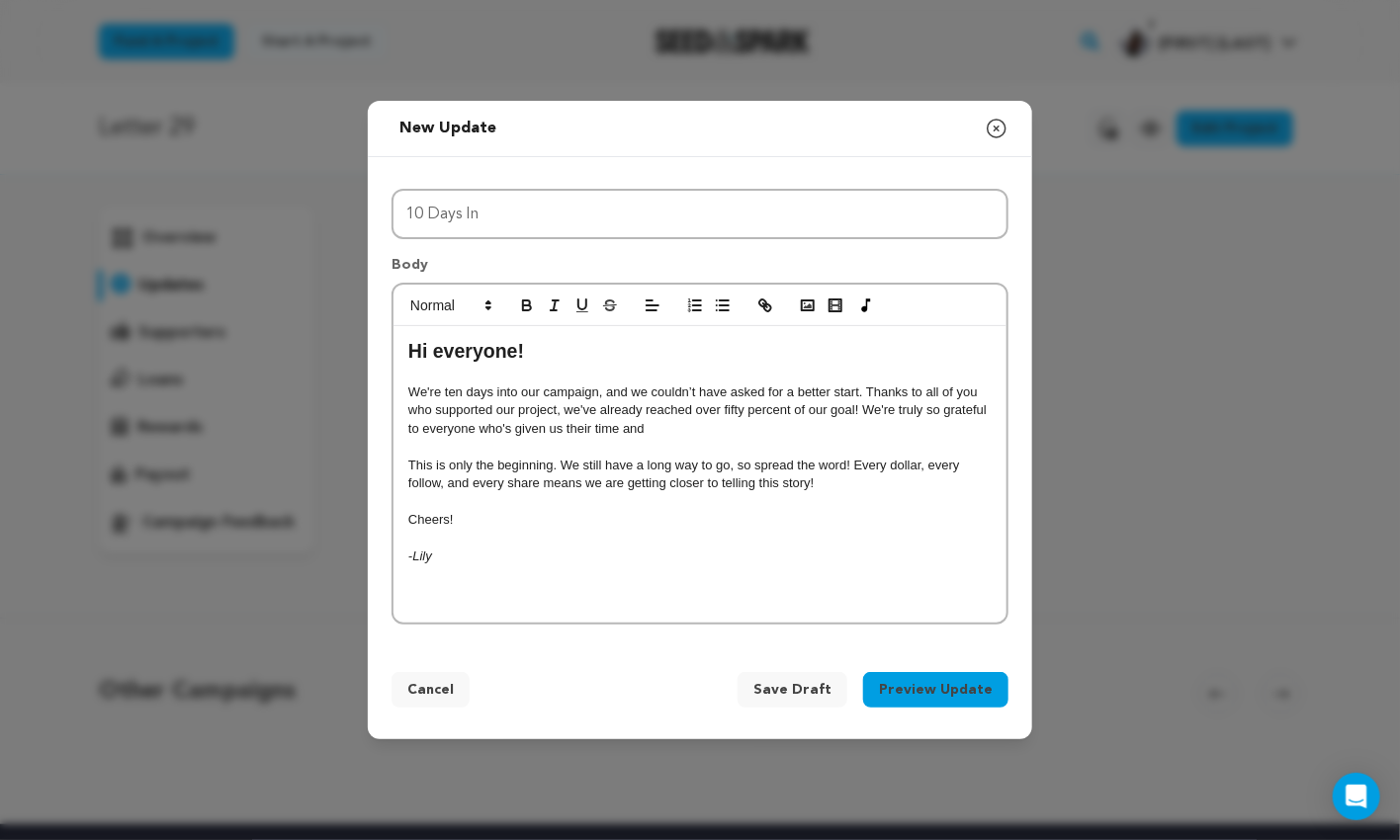 drag, startPoint x: 950, startPoint y: 419, endPoint x: 425, endPoint y: 430, distance: 525.11523 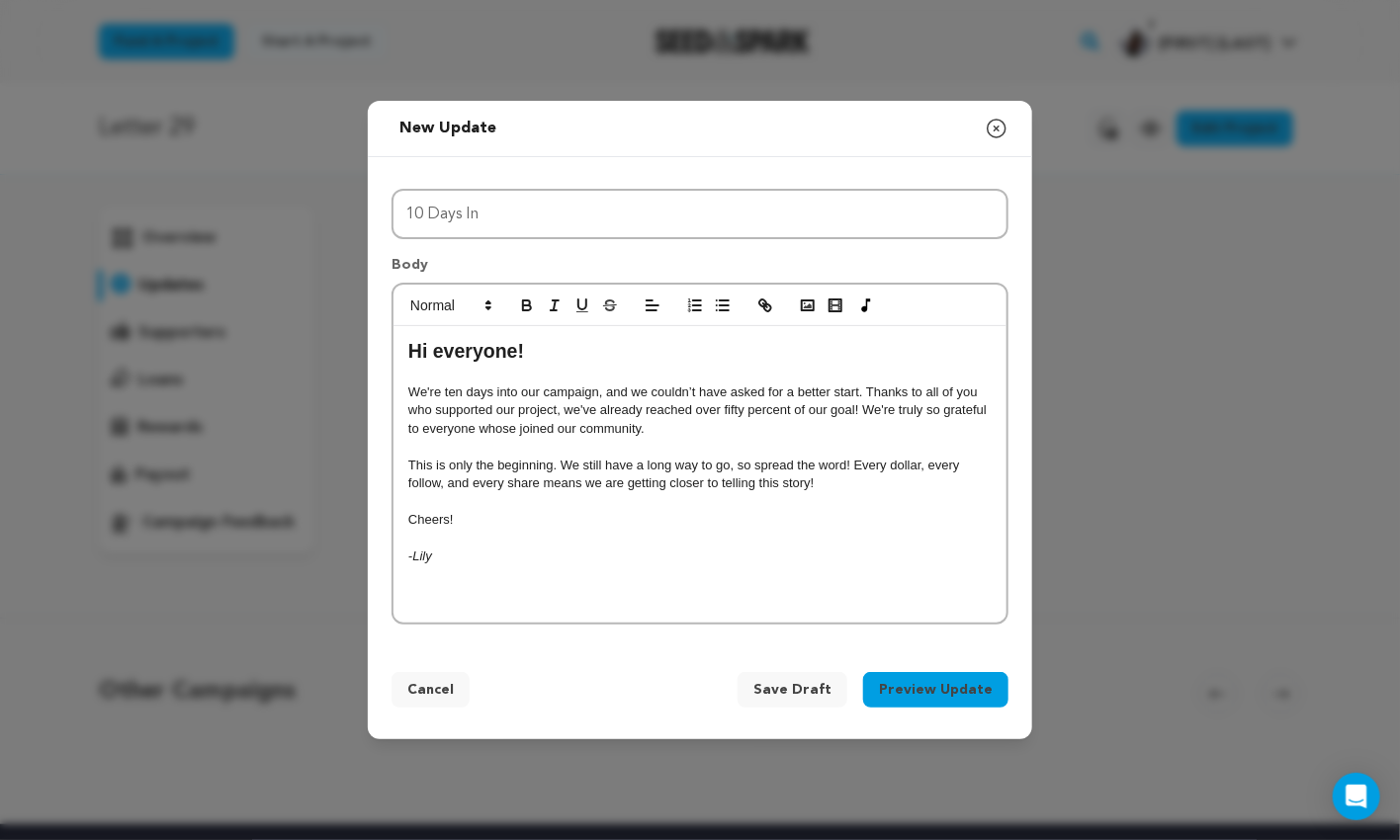 click on "We're ten days into our campaign, and we couldn’t have asked for a better start. Thanks to all of you who supported our project, we've already reached over fifty percent of our goal! We're truly so grateful to everyone whose joined our community." at bounding box center (700, 410) 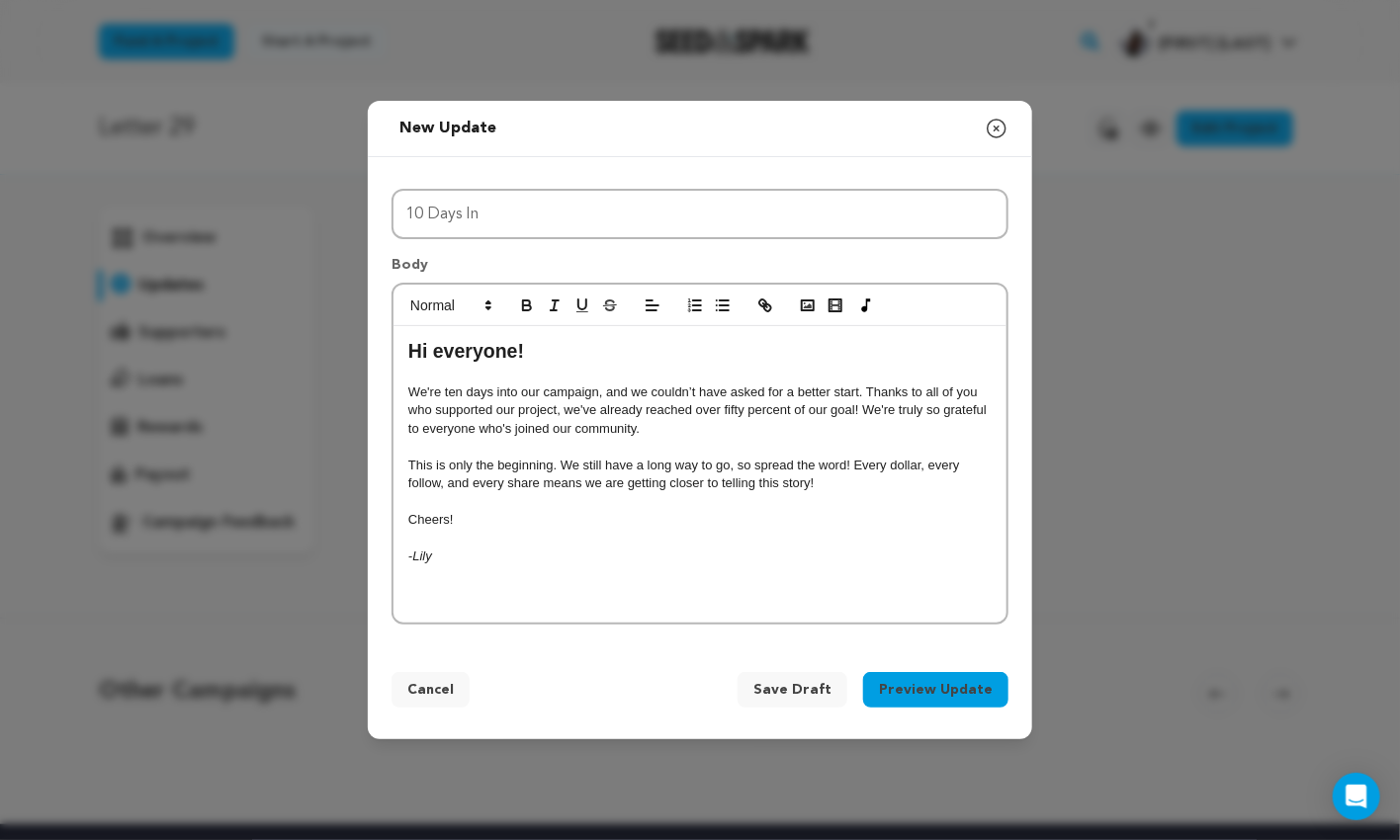 click on "We're ten days into our campaign, and we couldn’t have asked for a better start. Thanks to all of you who supported our project, we've already reached over fifty percent of our goal! We're truly so grateful to everyone who's joined our community." at bounding box center (700, 410) 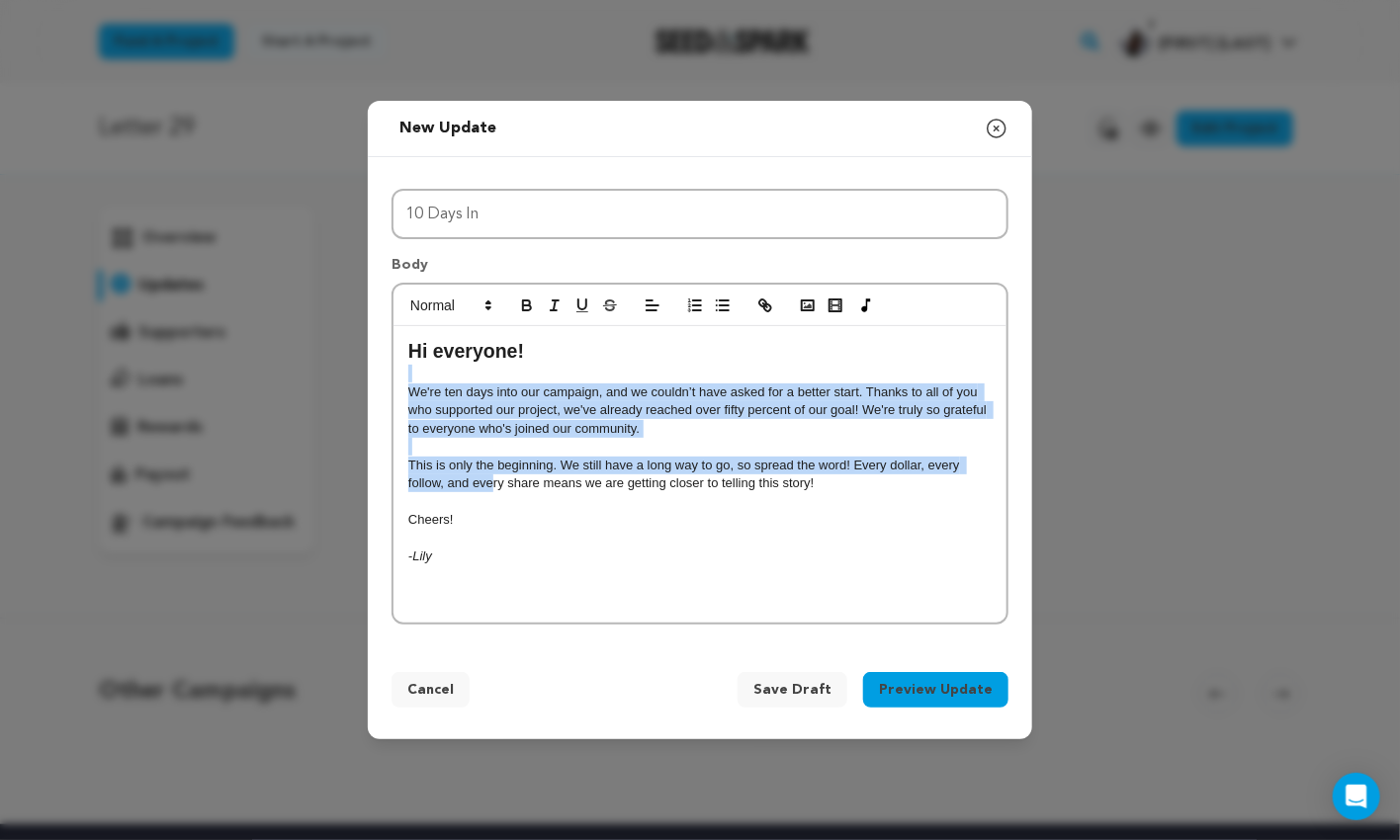 drag, startPoint x: 456, startPoint y: 373, endPoint x: 490, endPoint y: 479, distance: 111.31936 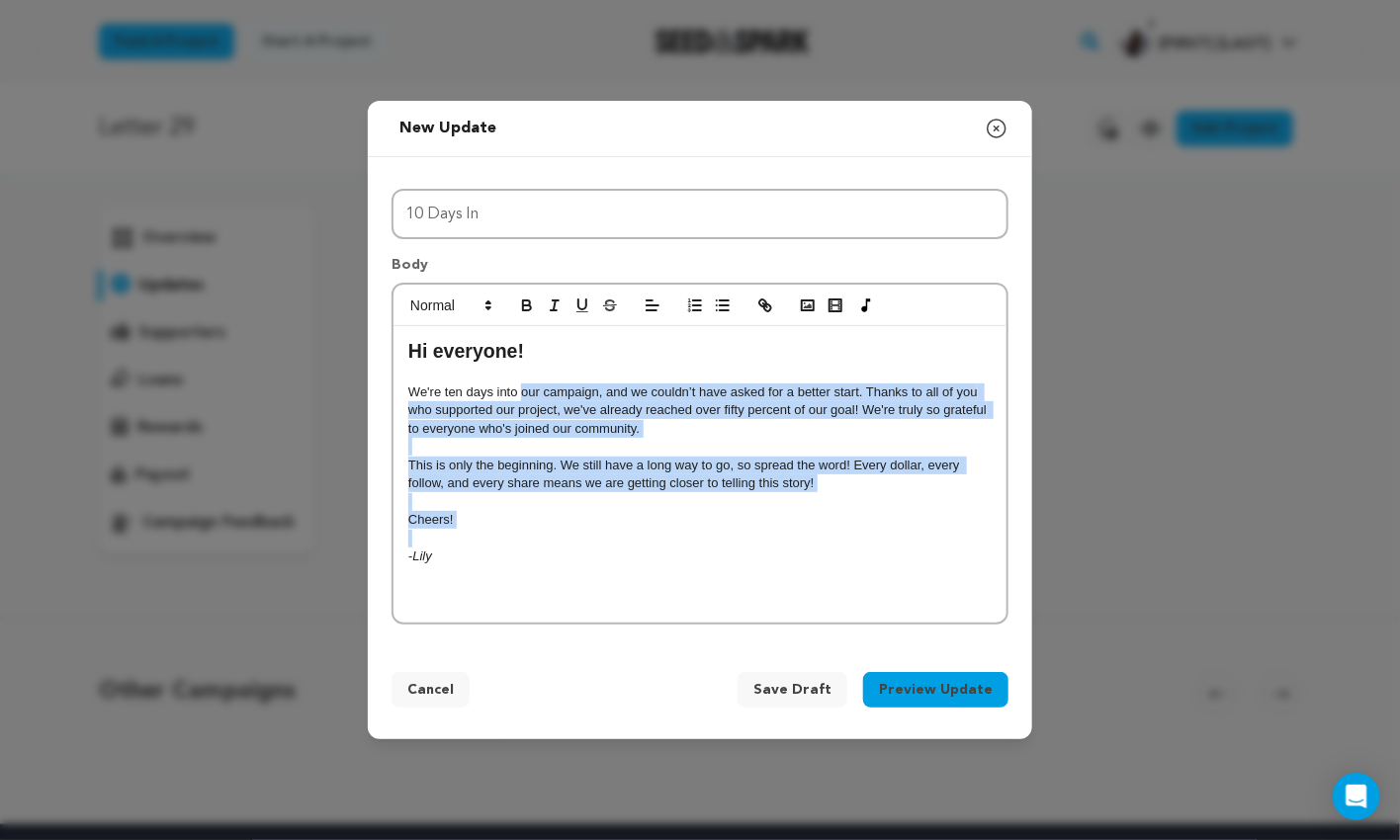 drag, startPoint x: 543, startPoint y: 535, endPoint x: 522, endPoint y: 397, distance: 139.58868 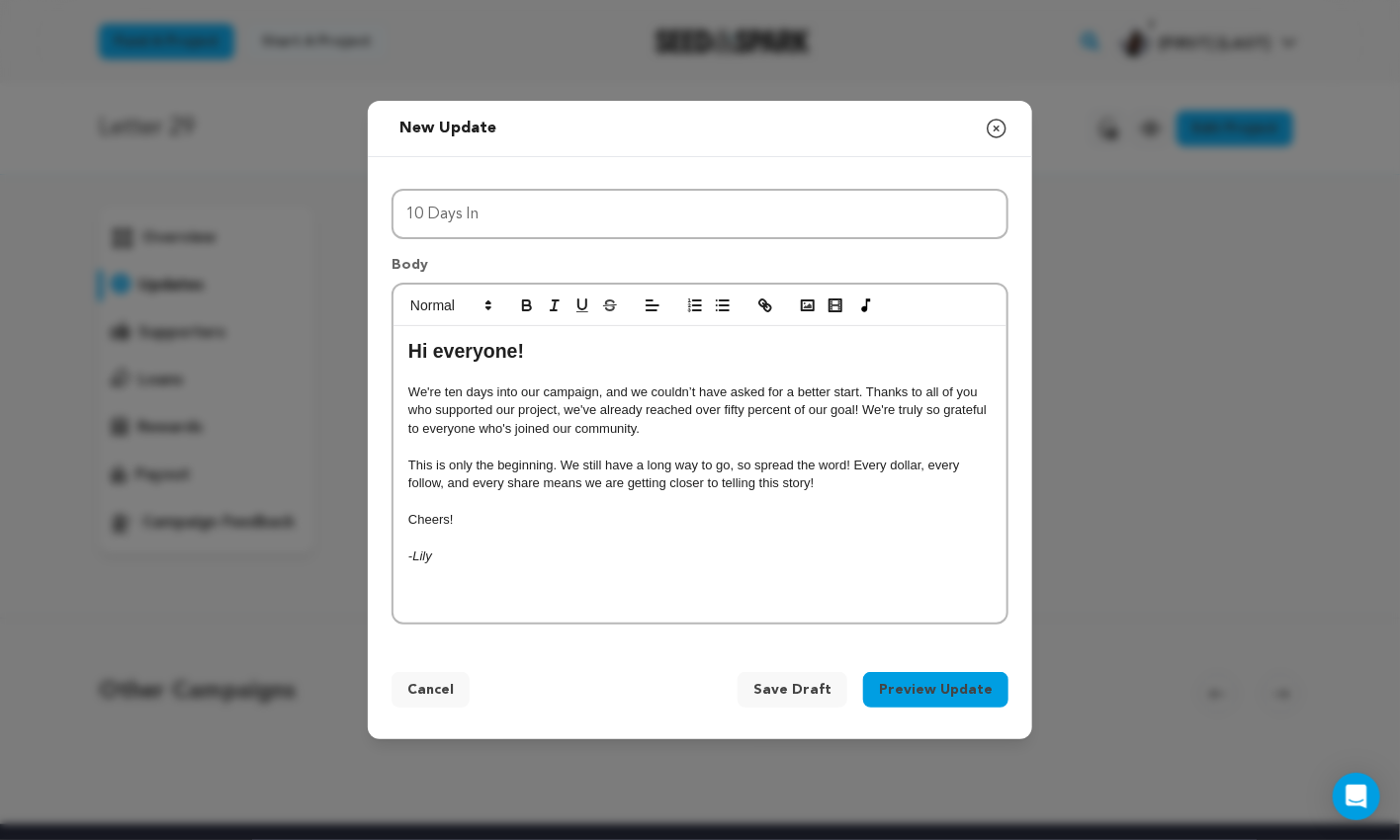 drag, startPoint x: 522, startPoint y: 377, endPoint x: 539, endPoint y: 509, distance: 133.09019 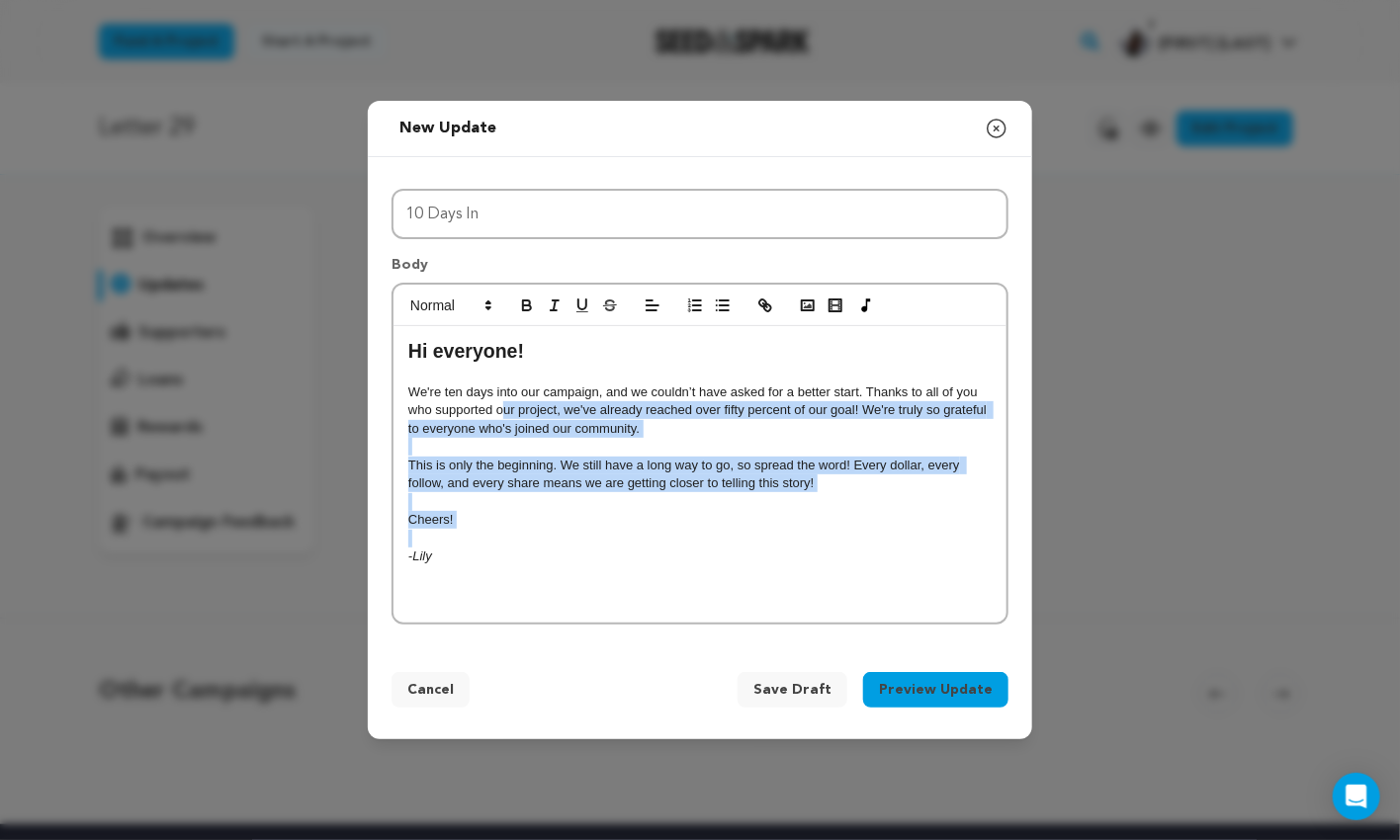 drag, startPoint x: 548, startPoint y: 505, endPoint x: 504, endPoint y: 398, distance: 115.69356 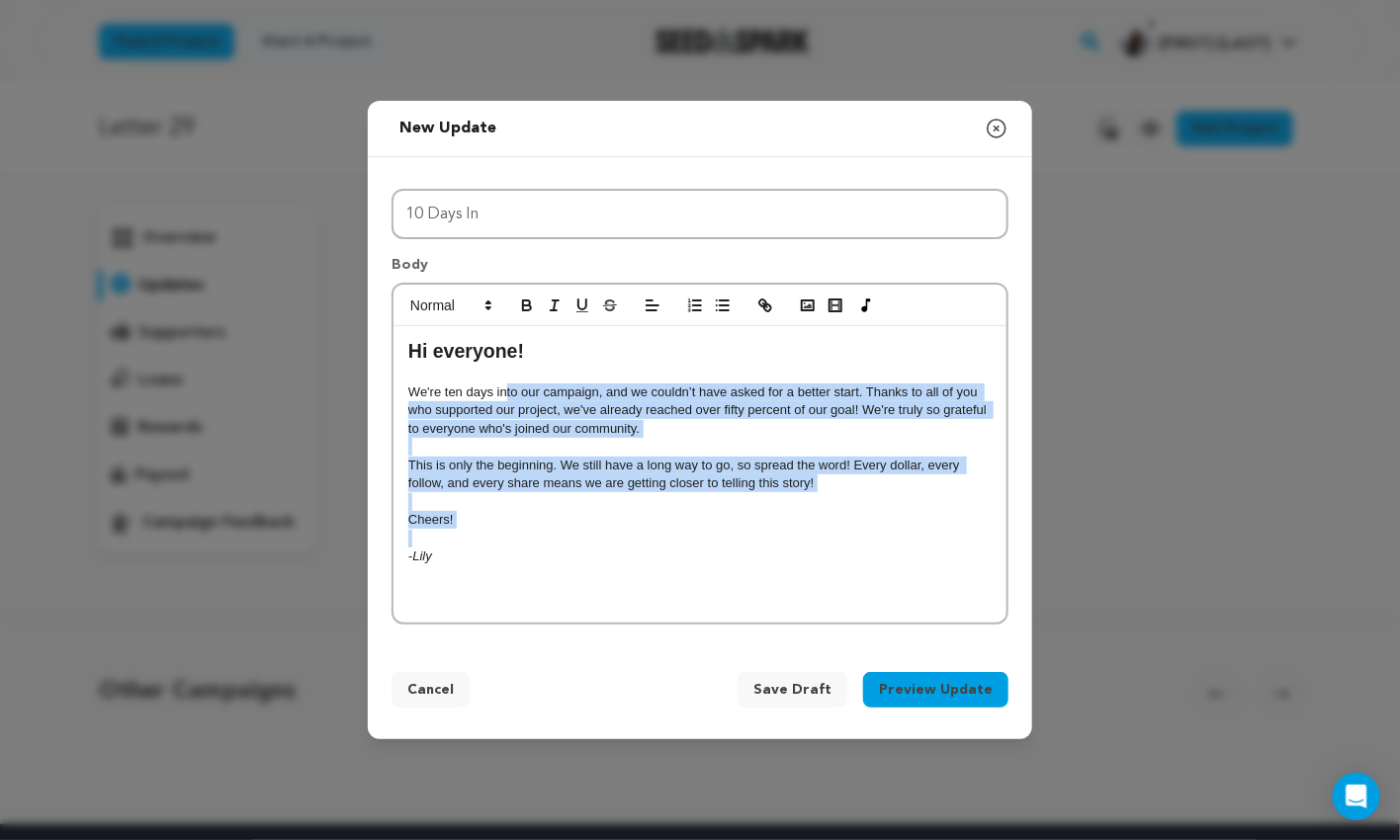 click on "We're ten days into our campaign, and we couldn’t have asked for a better start. Thanks to all of you who supported our project, we've already reached over fifty percent of our goal! We're truly so grateful to everyone who's joined our community." at bounding box center (700, 410) 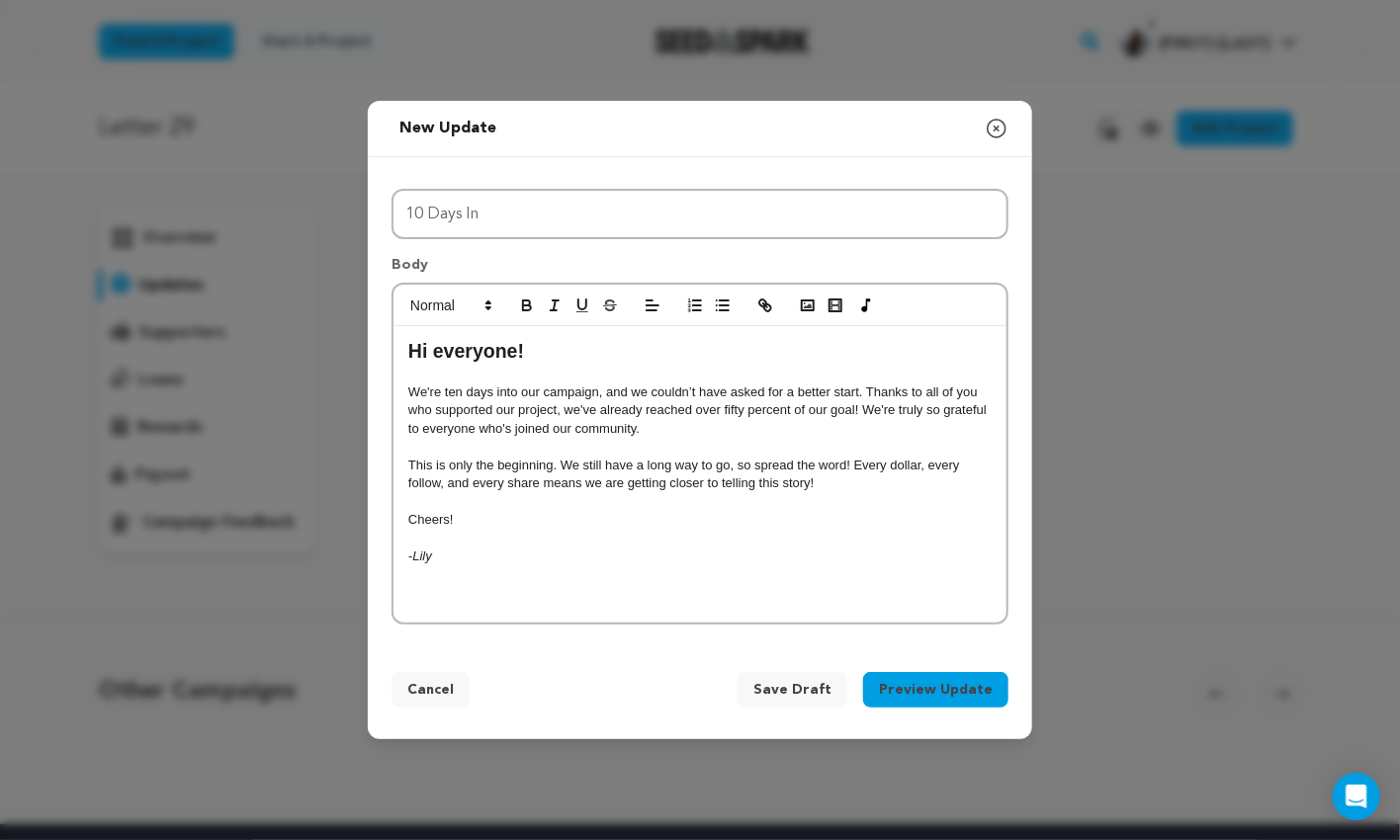 drag, startPoint x: 522, startPoint y: 383, endPoint x: 571, endPoint y: 511, distance: 137.058 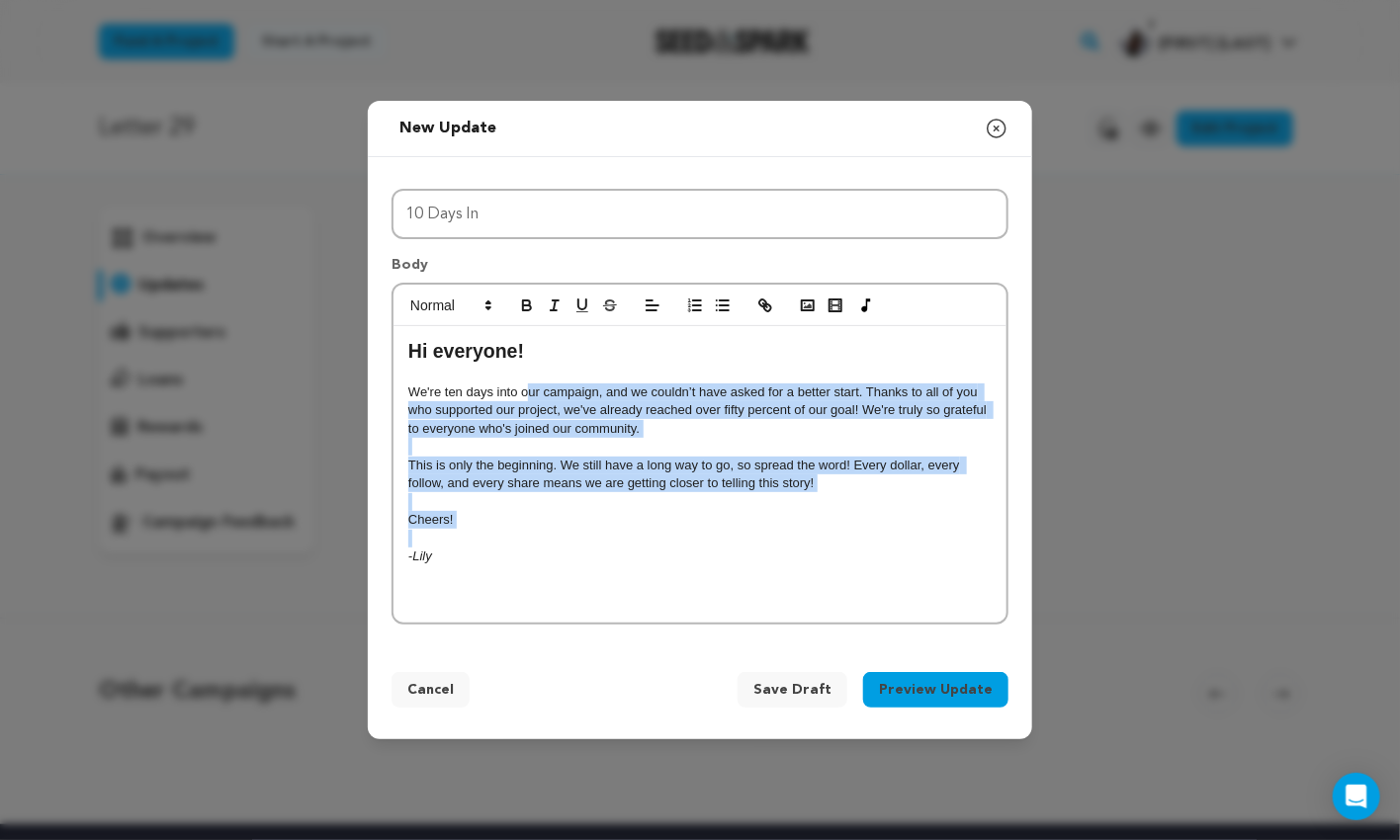 drag, startPoint x: 605, startPoint y: 525, endPoint x: 529, endPoint y: 387, distance: 157.54364 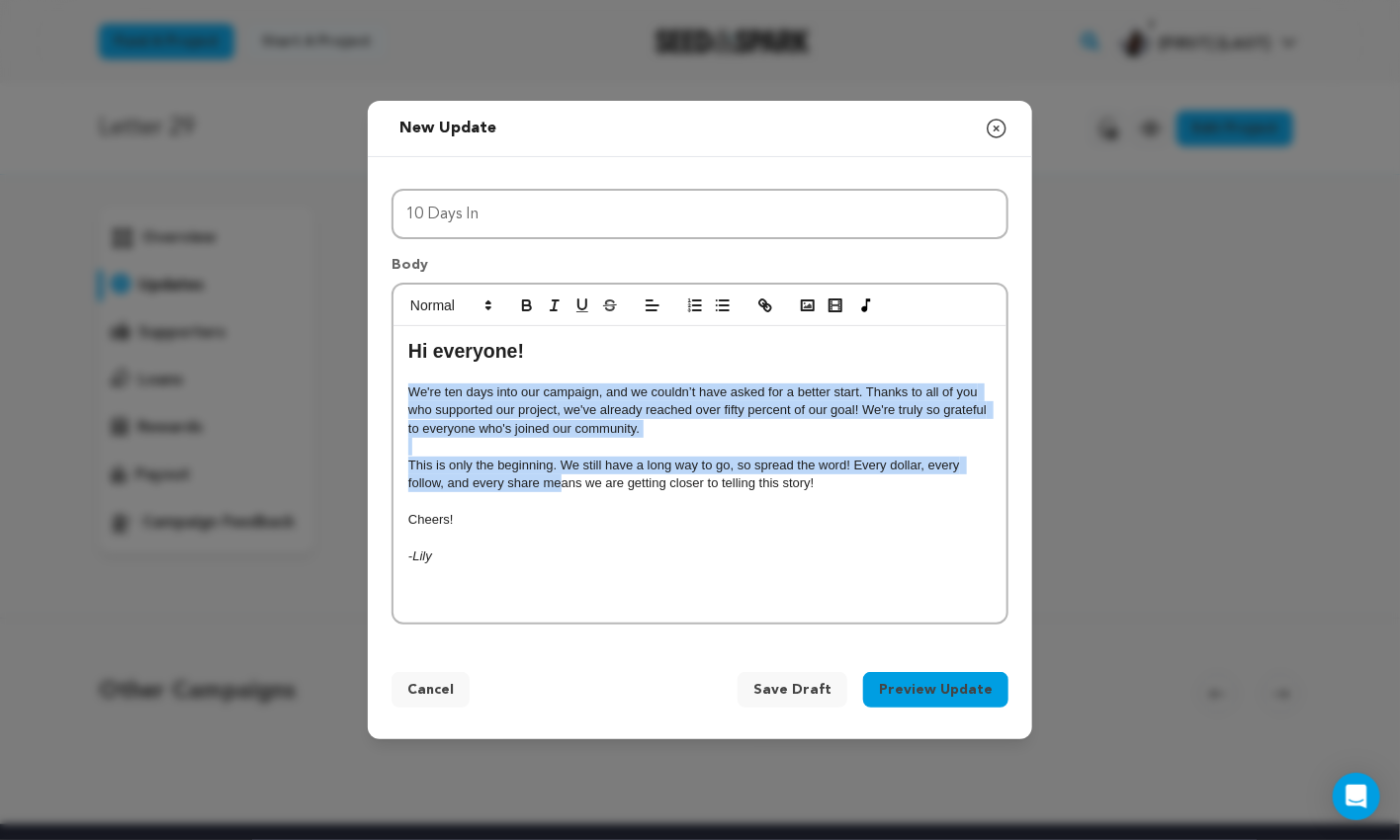 drag, startPoint x: 523, startPoint y: 382, endPoint x: 559, endPoint y: 479, distance: 103.46497 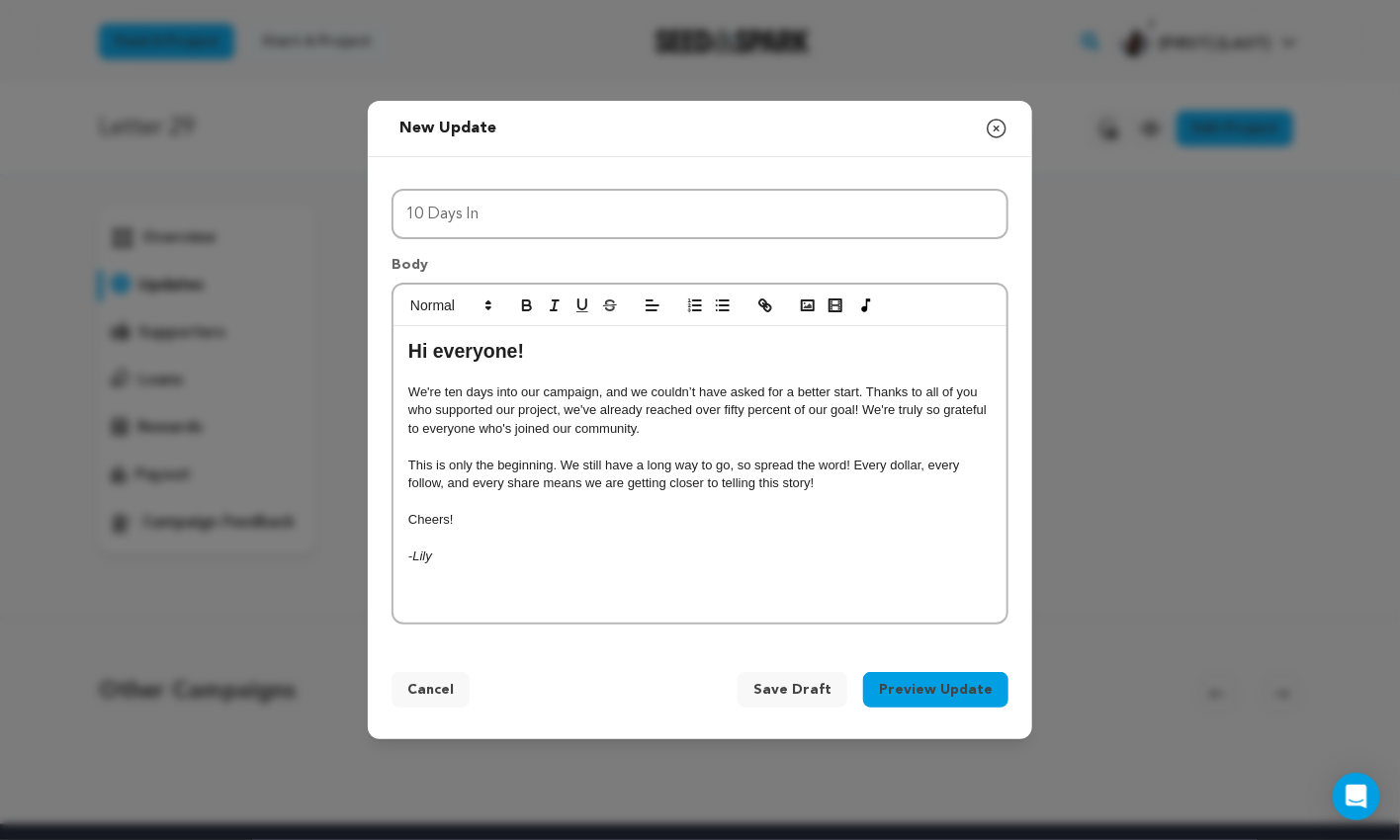click on "We're ten days into our campaign, and we couldn’t have asked for a better start. Thanks to all of you who supported our project, we've already reached over fifty percent of our goal! We're truly so grateful to everyone who's joined our community." at bounding box center (700, 410) 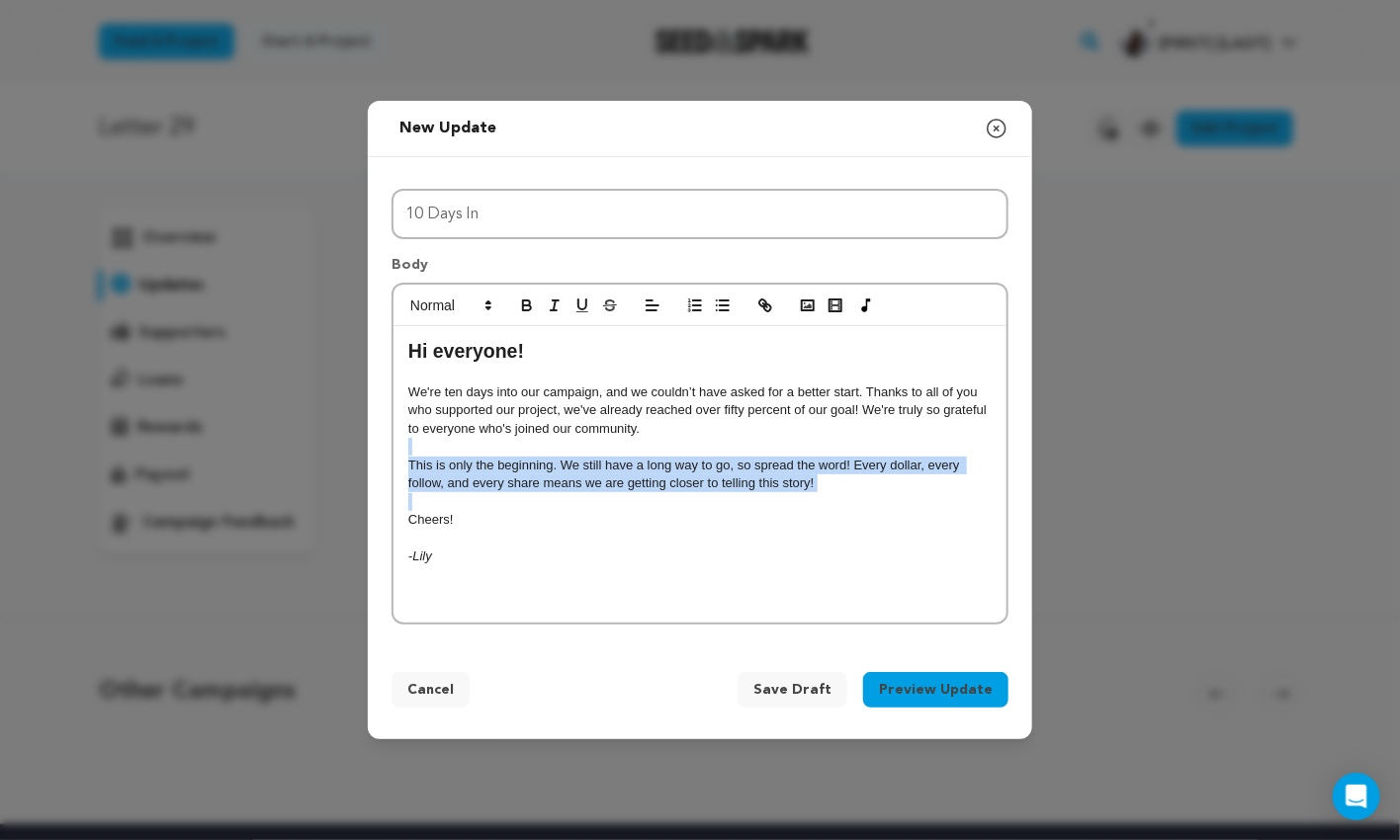 drag, startPoint x: 584, startPoint y: 504, endPoint x: 556, endPoint y: 416, distance: 92.34717 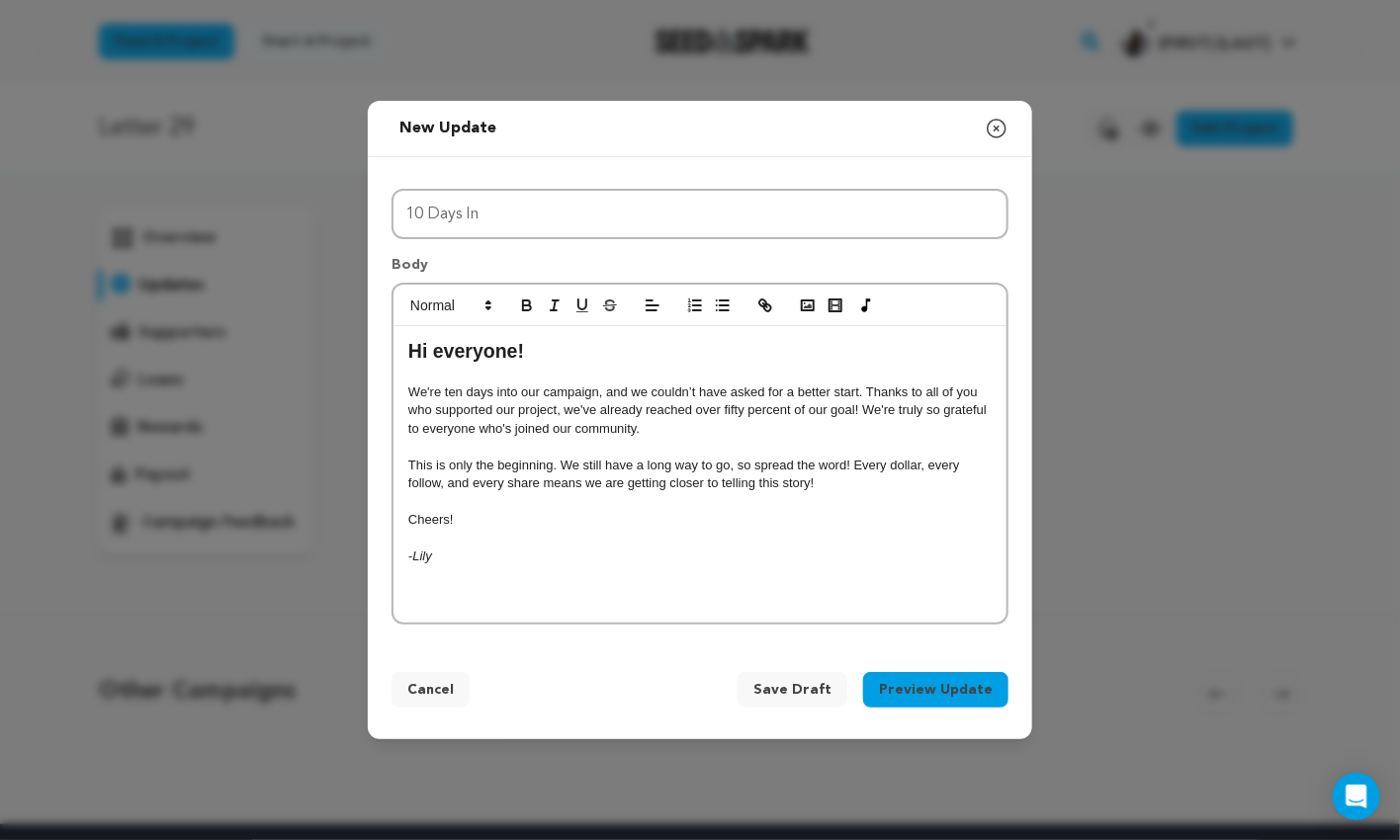 click on "We're ten days into our campaign, and we couldn’t have asked for a better start. Thanks to all of you who supported our project, we've already reached over fifty percent of our goal! We're truly so grateful to everyone who's joined our community." at bounding box center [700, 410] 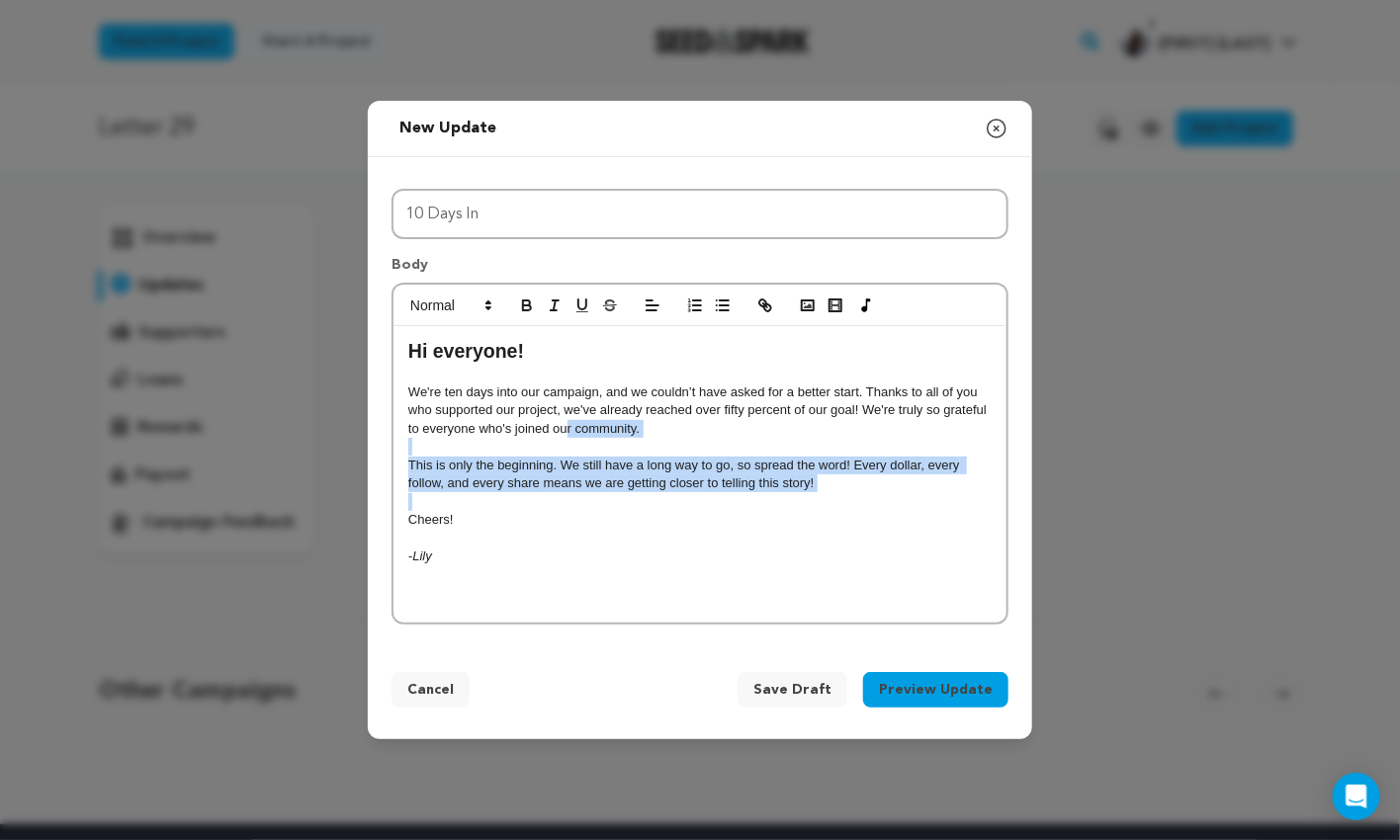 drag, startPoint x: 590, startPoint y: 499, endPoint x: 566, endPoint y: 419, distance: 83.52245 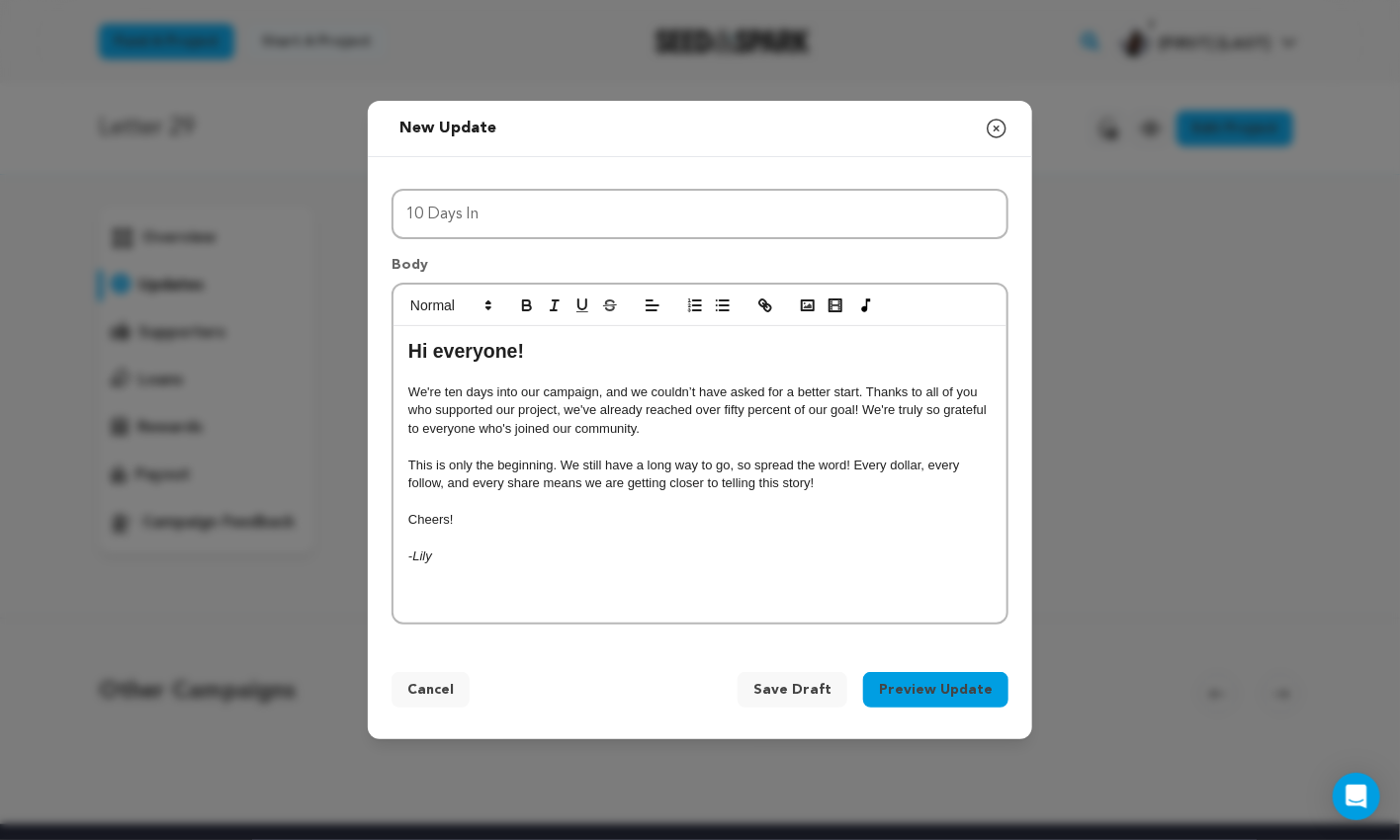 click at bounding box center [700, 502] 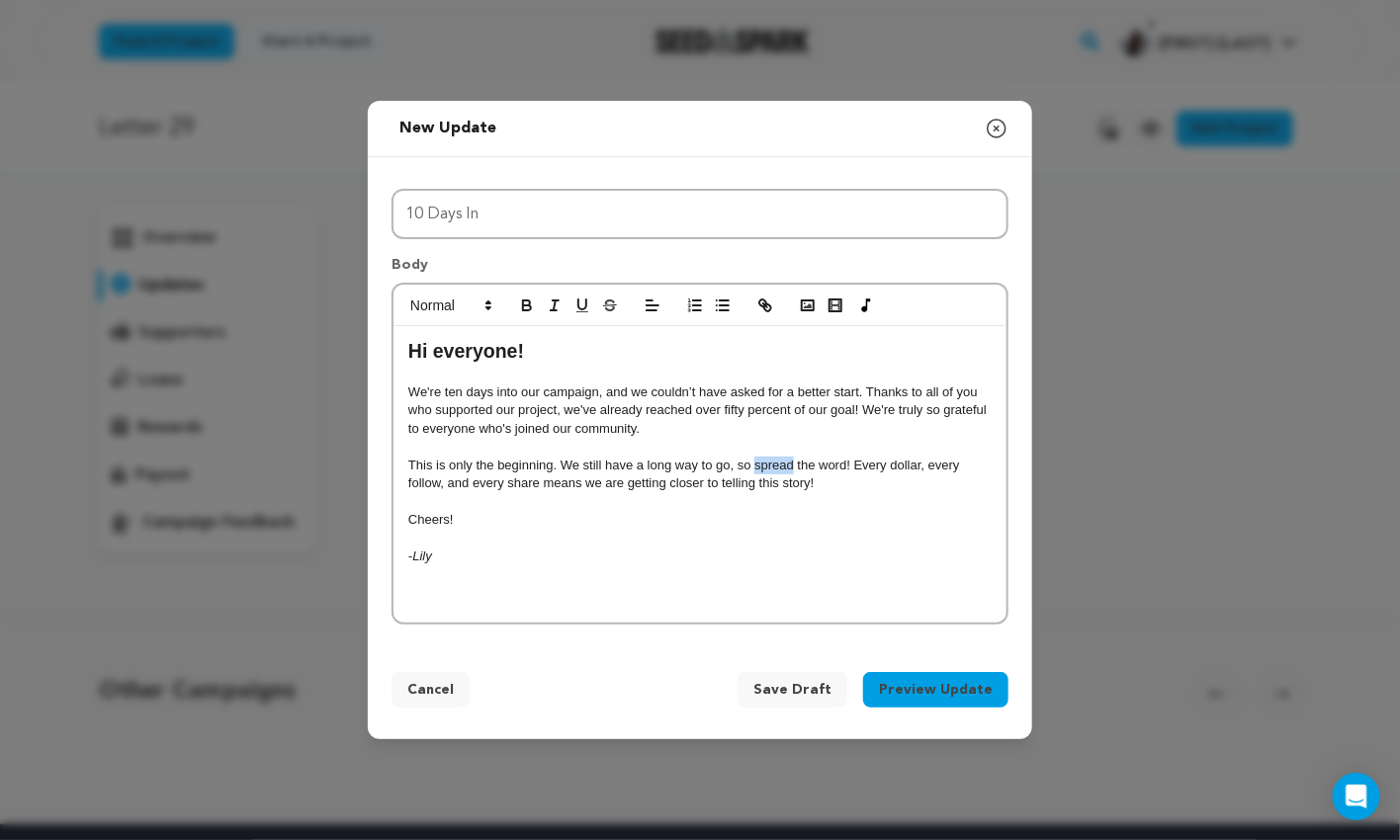 click on "This is only the beginning. We still have a long way to go, so spread the word! Every dollar, every follow, and every share means we are getting closer to telling this story!" at bounding box center (700, 474) 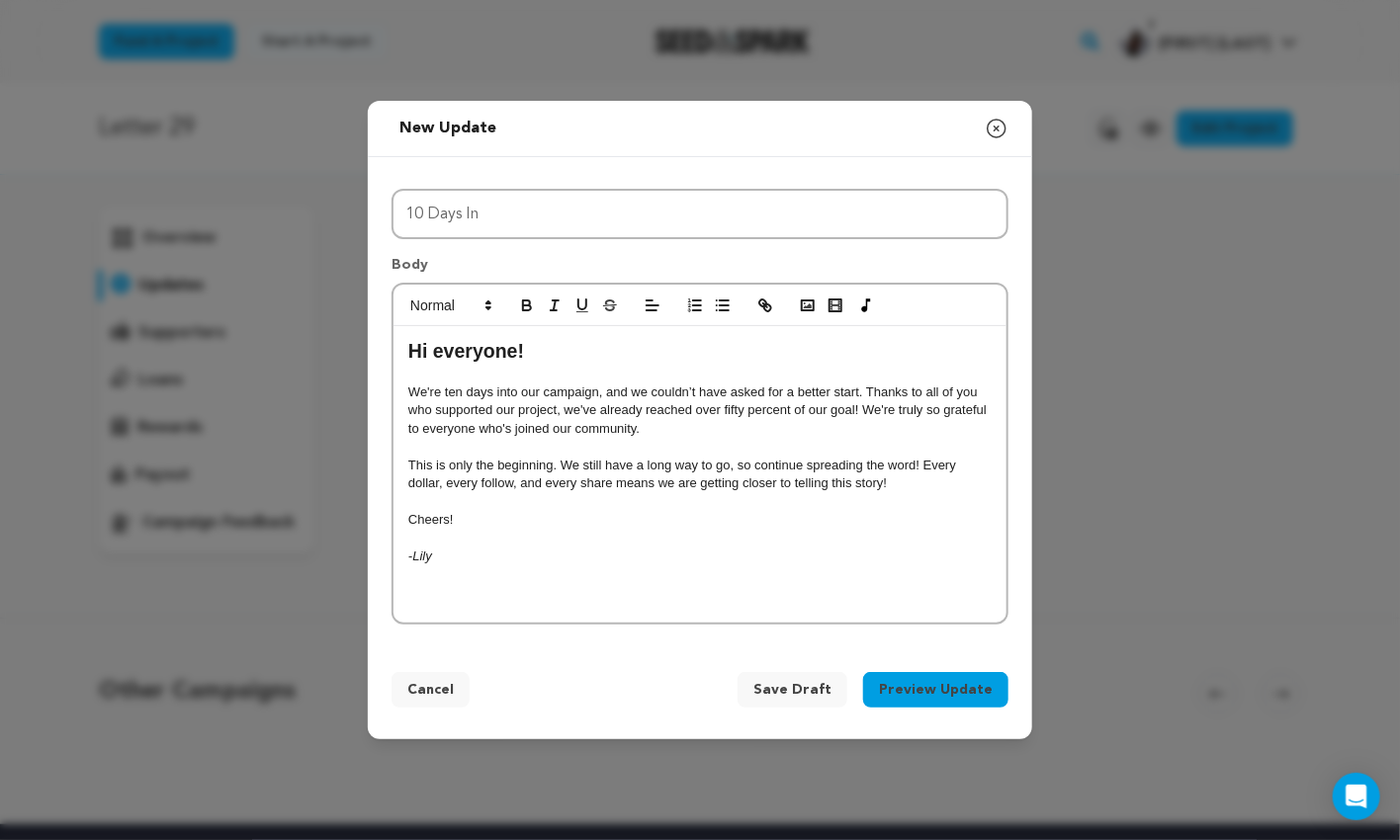 click at bounding box center (700, 539) 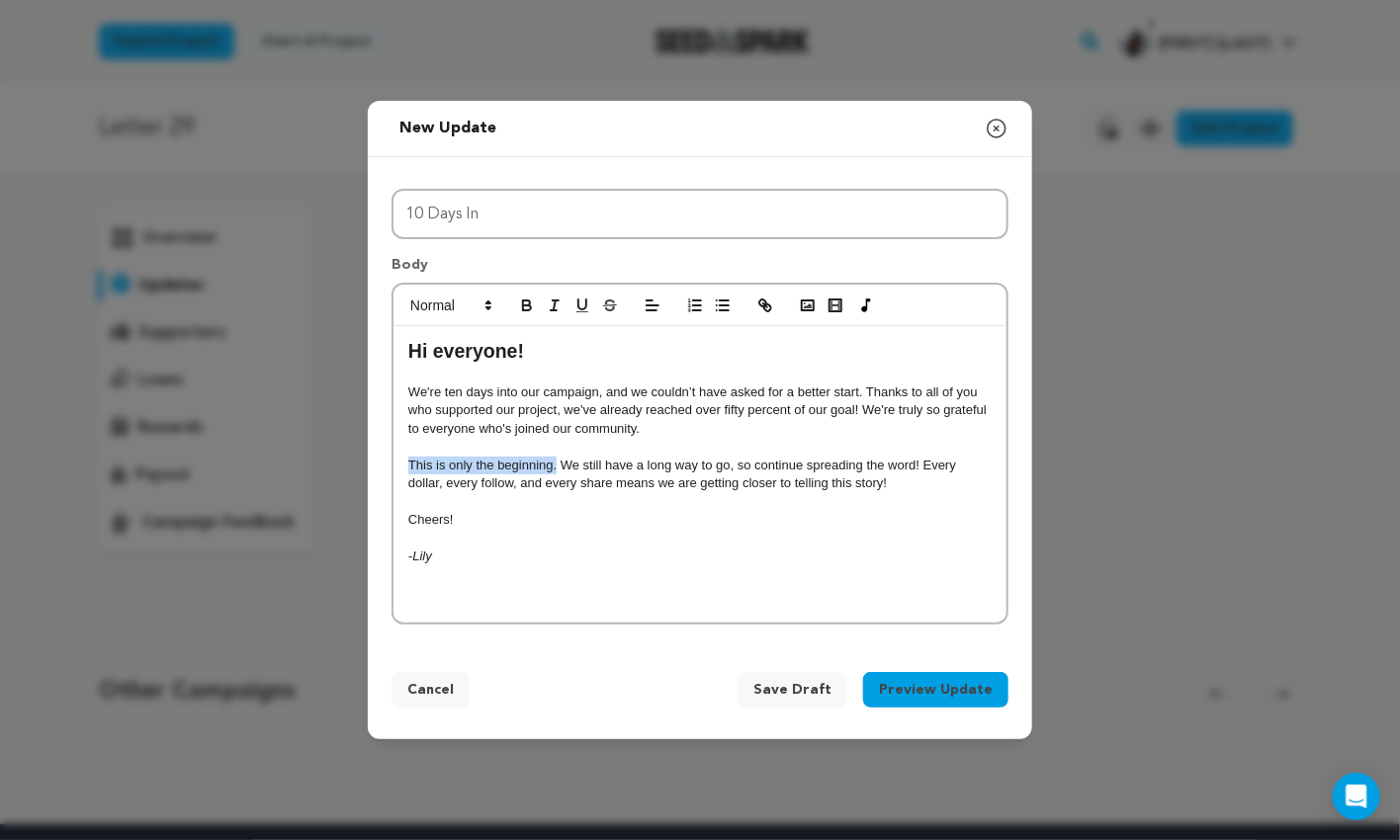 drag, startPoint x: 410, startPoint y: 459, endPoint x: 557, endPoint y: 460, distance: 147.0034 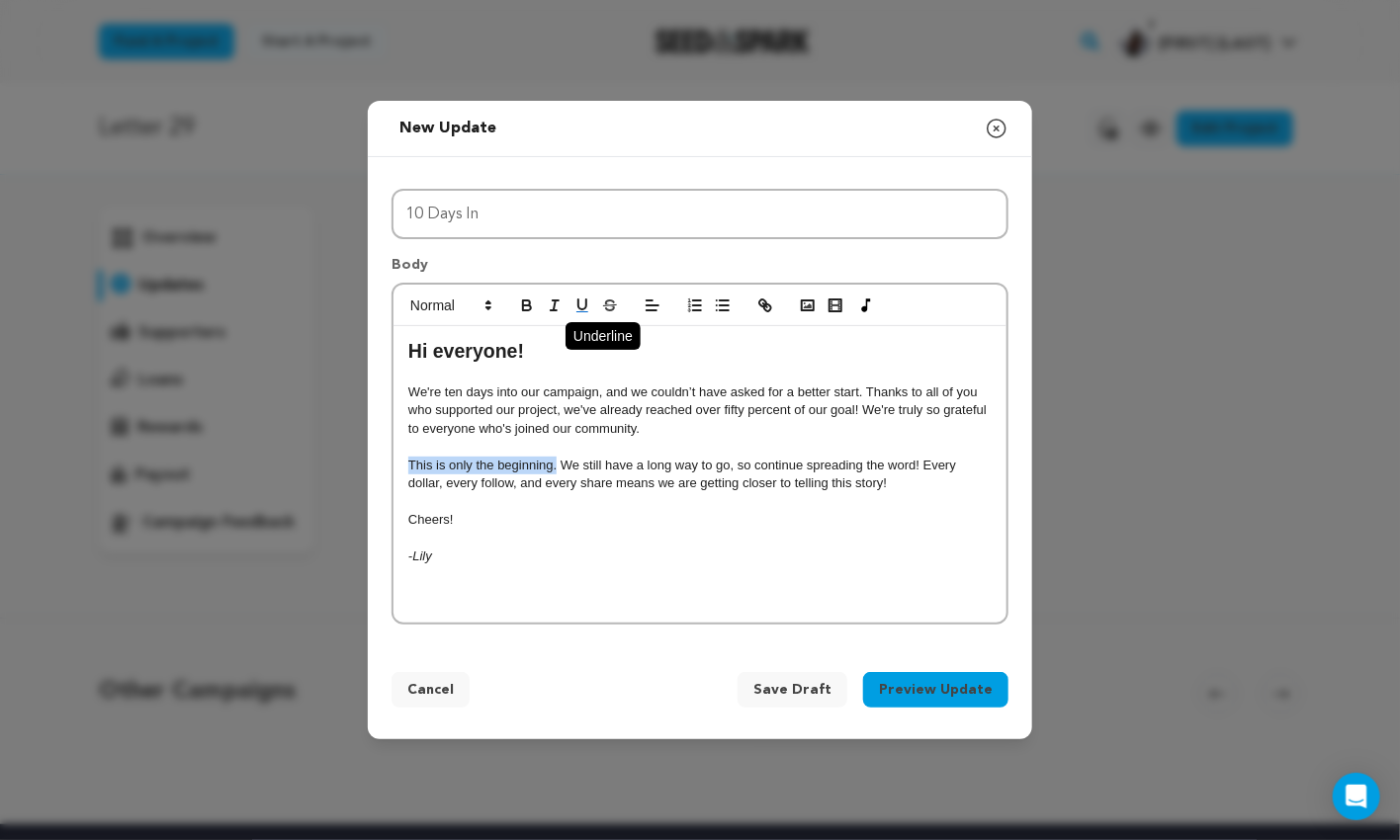 click 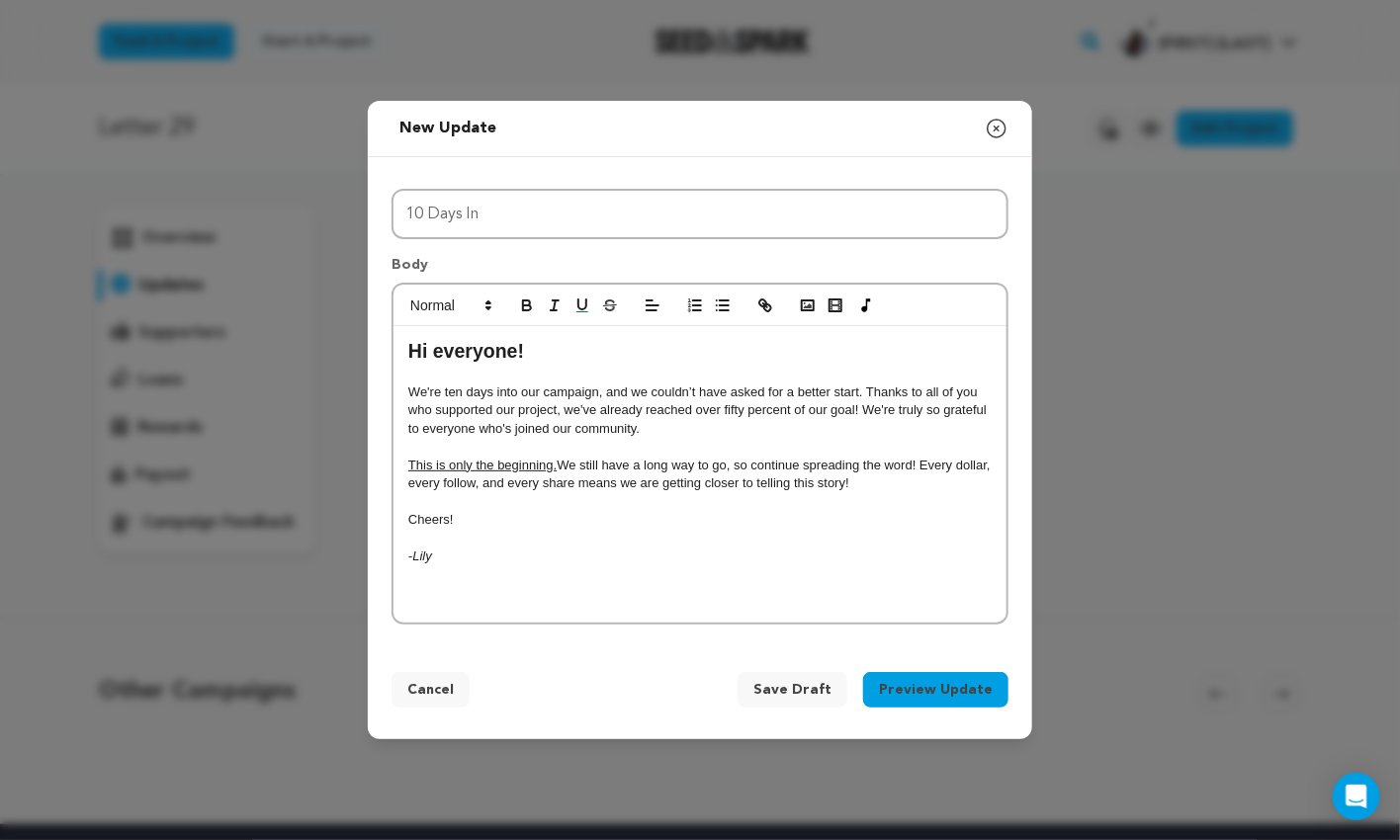 click on "Cheers!" at bounding box center [700, 520] 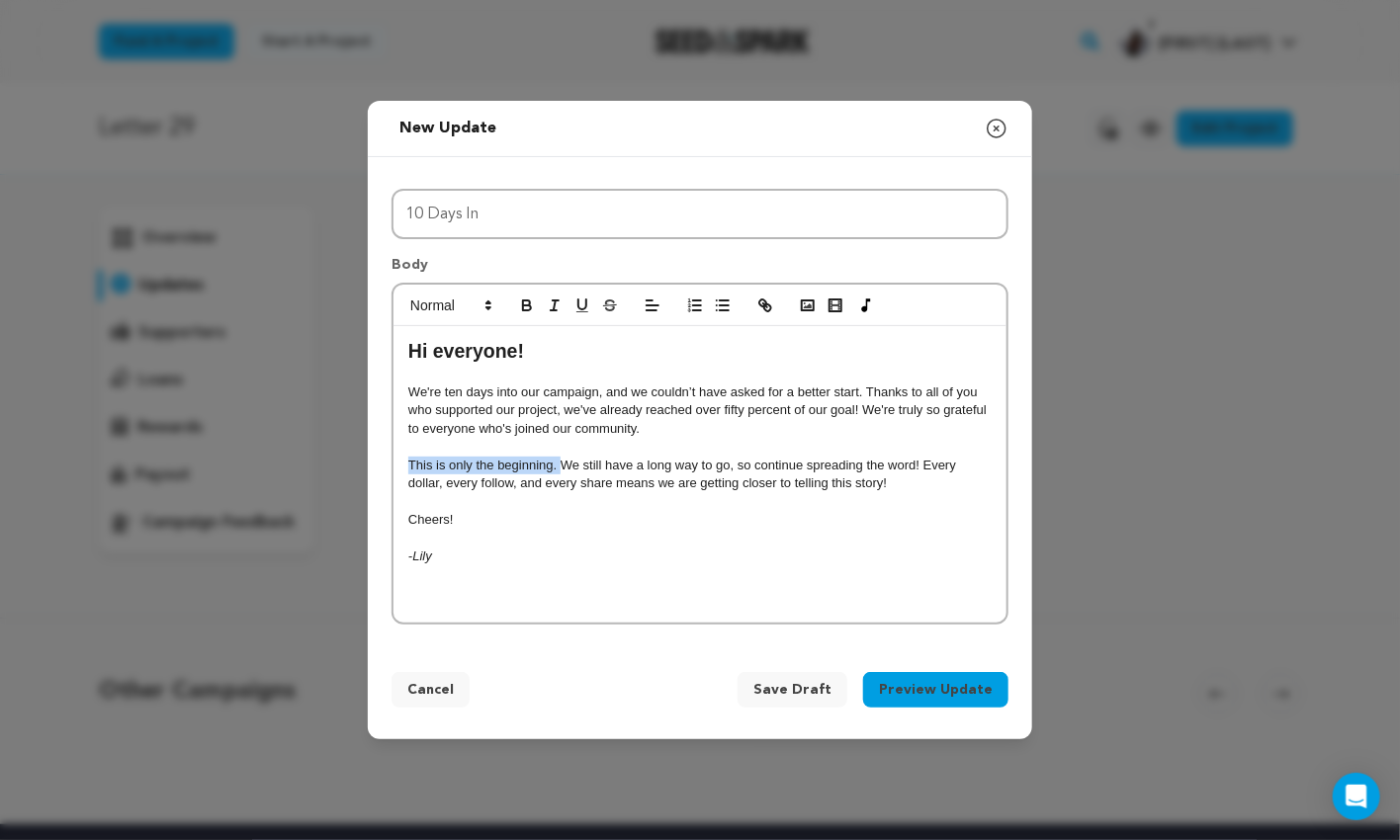 drag, startPoint x: 559, startPoint y: 462, endPoint x: 396, endPoint y: 463, distance: 163.00307 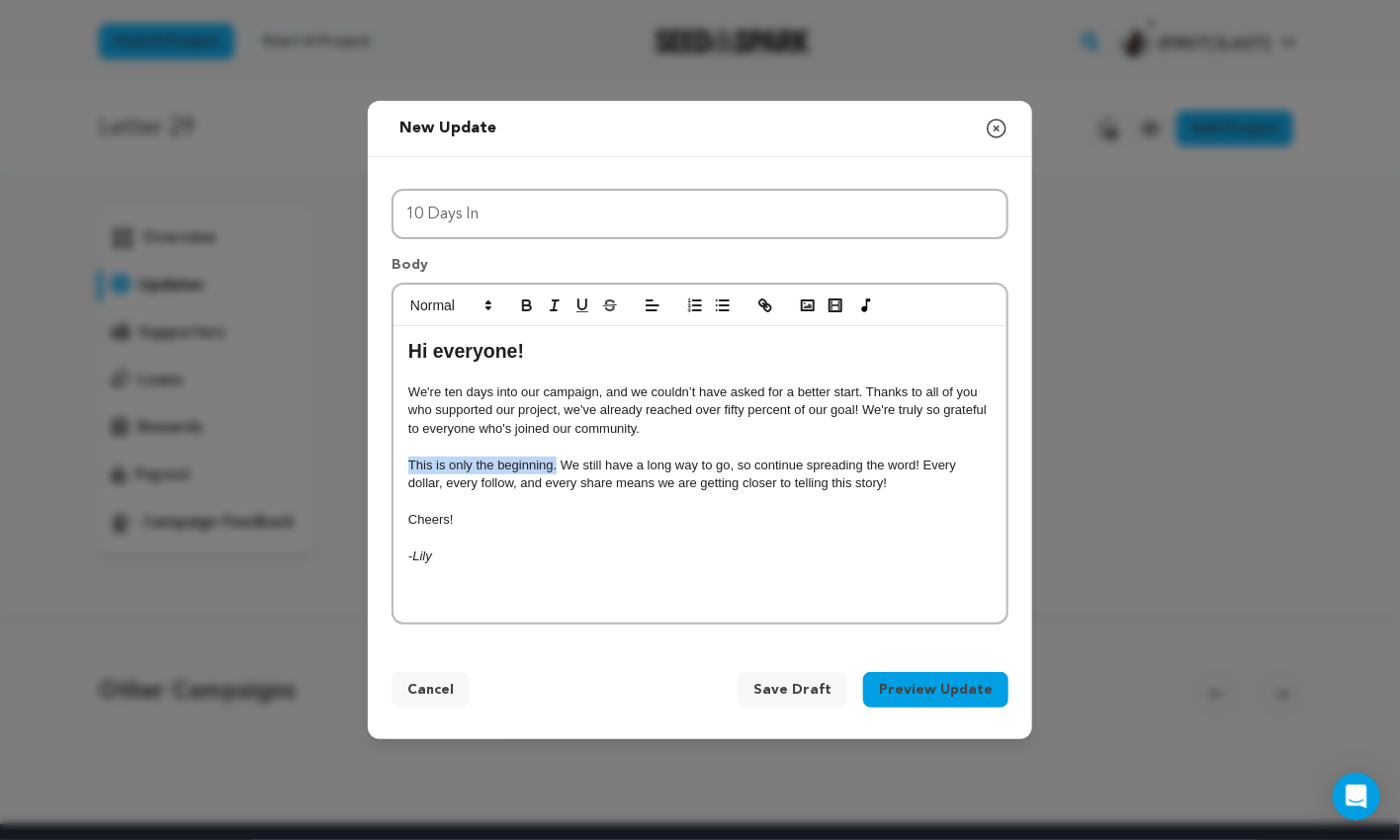 drag, startPoint x: 557, startPoint y: 465, endPoint x: 411, endPoint y: 464, distance: 146.0034 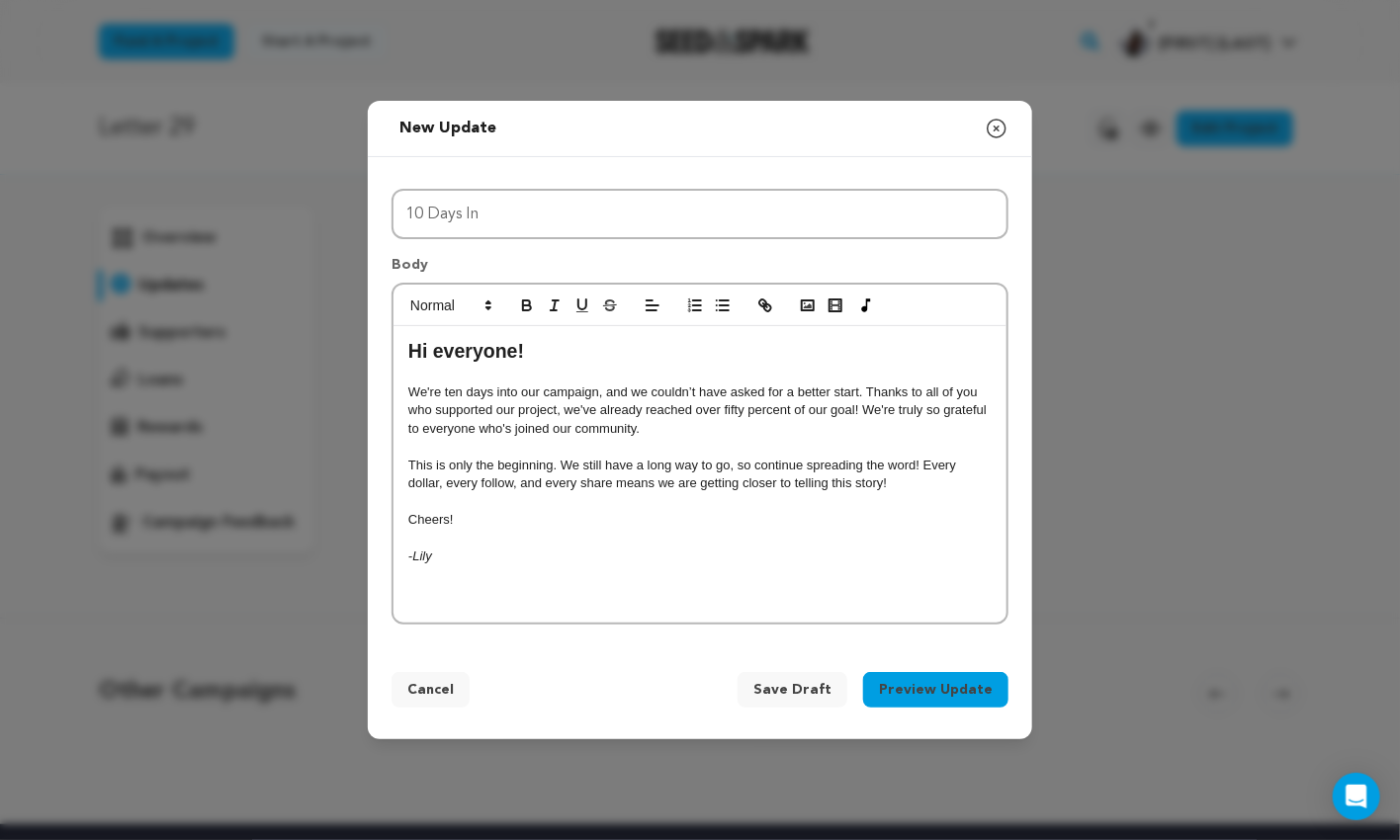click at bounding box center [700, 502] 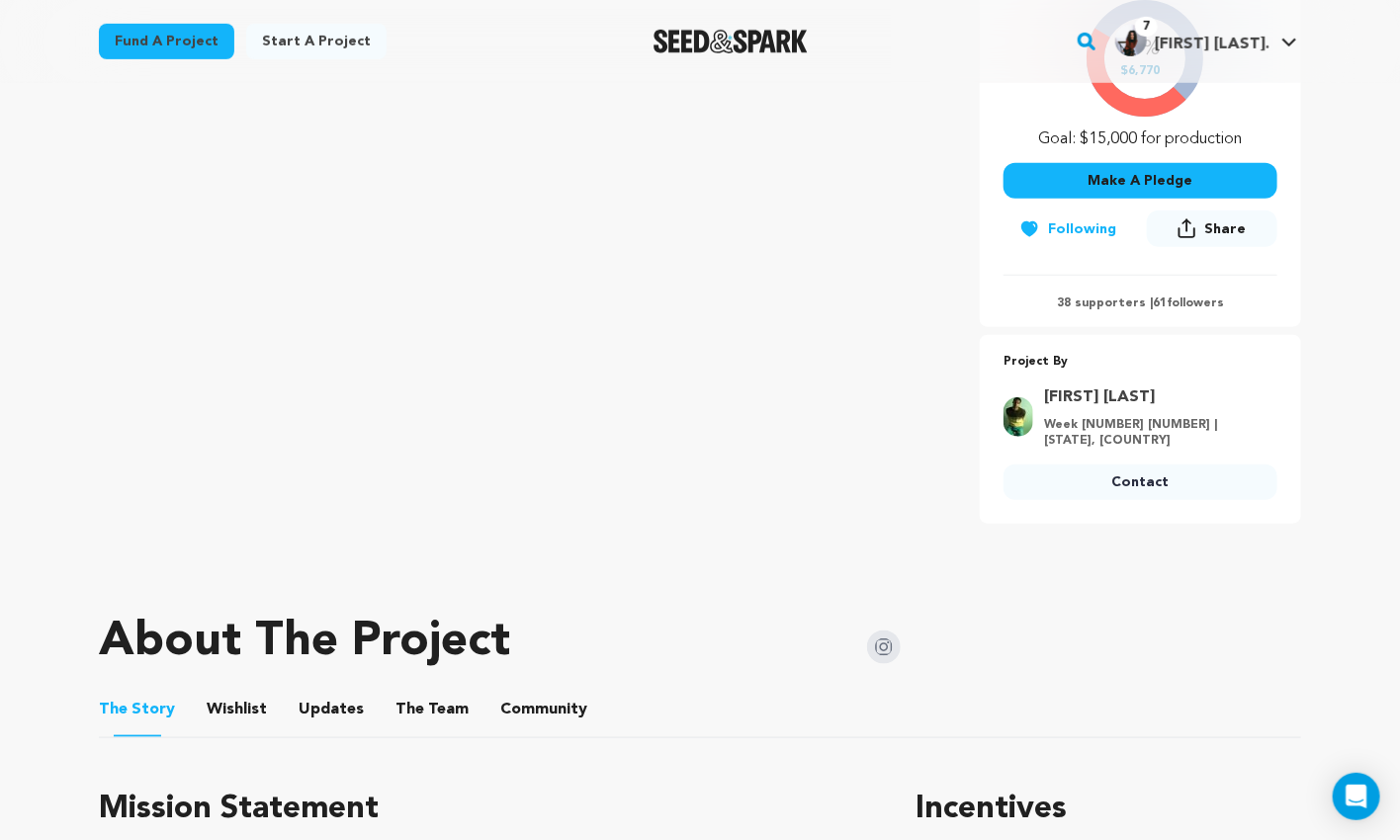 scroll, scrollTop: 669, scrollLeft: 0, axis: vertical 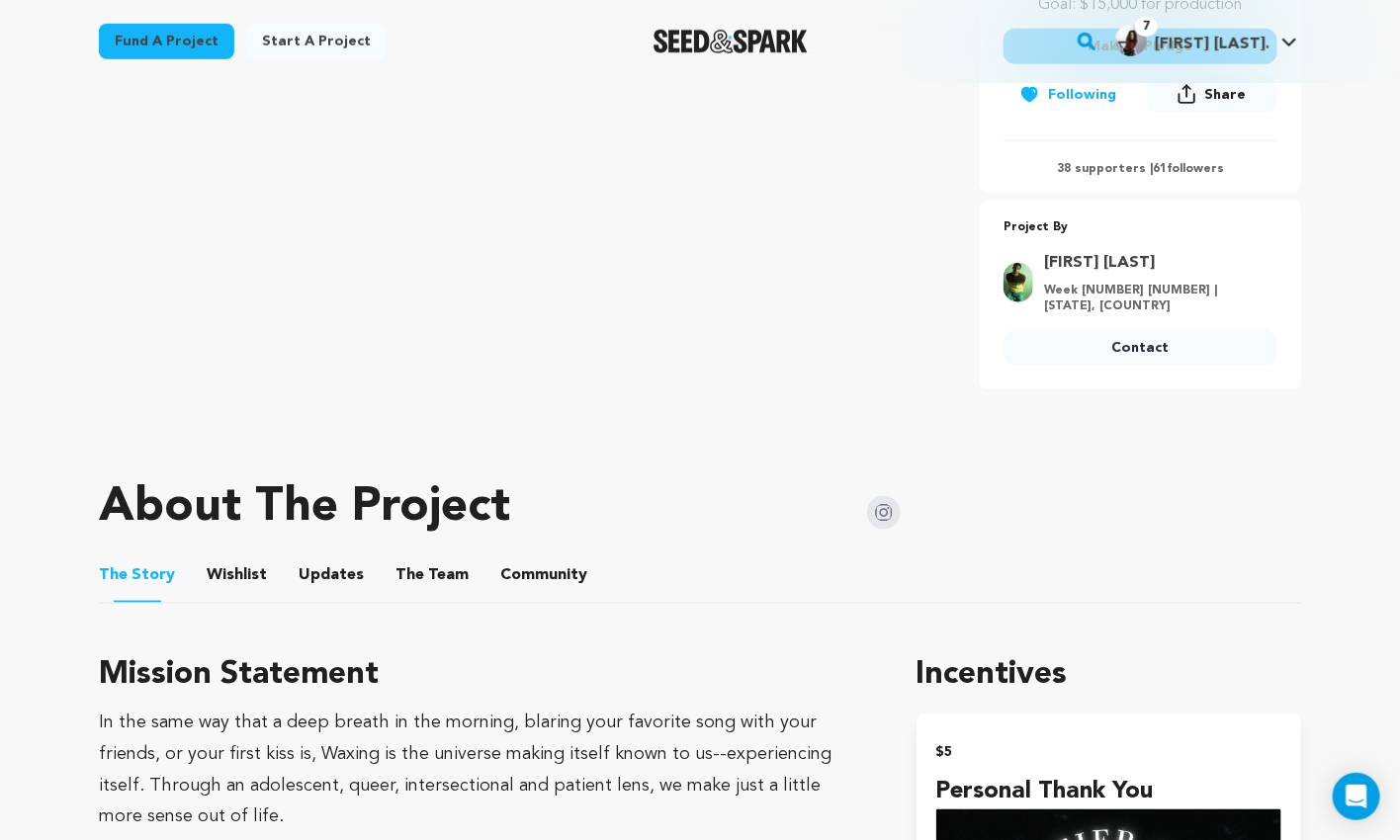 click on "Updates" at bounding box center [331, 579] 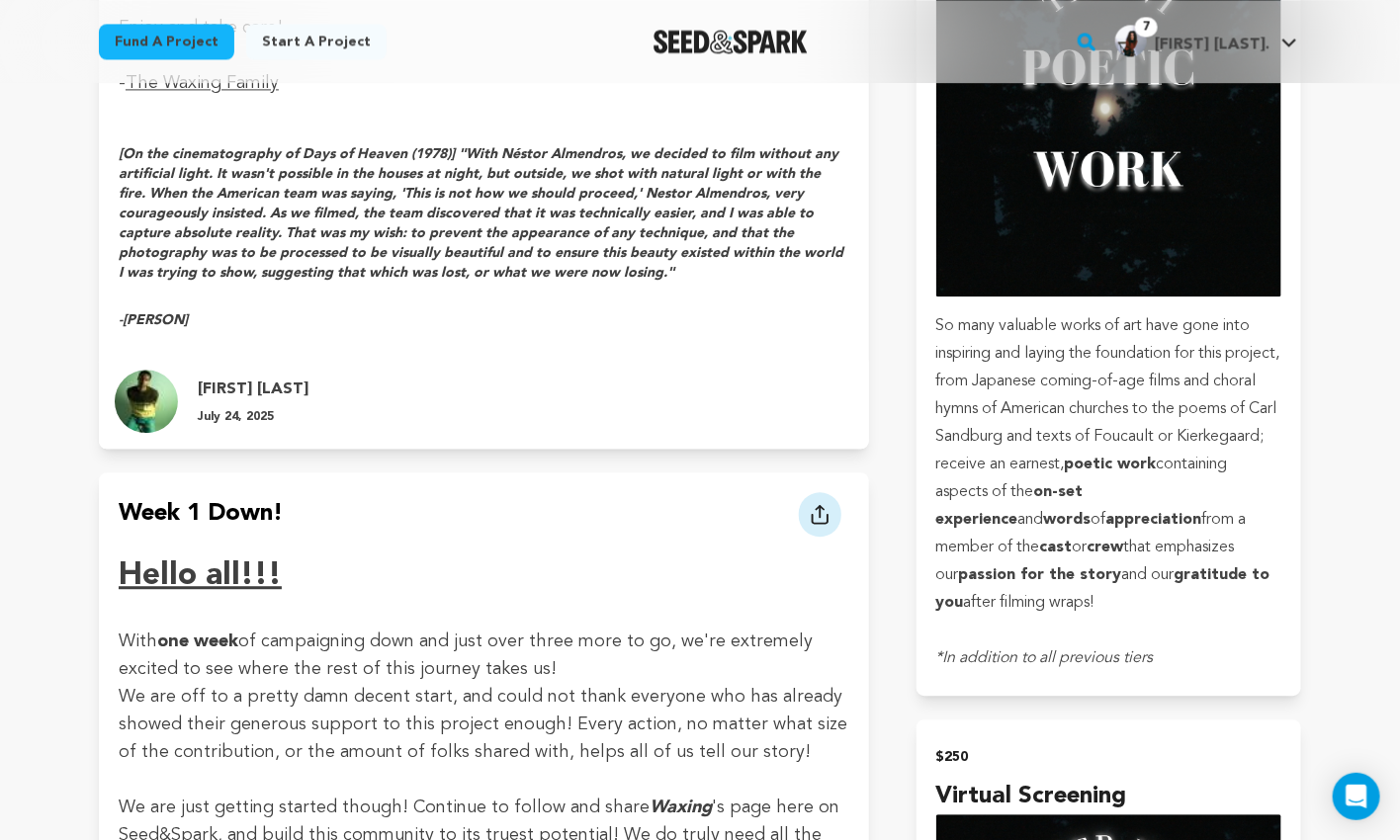 scroll, scrollTop: 4708, scrollLeft: 0, axis: vertical 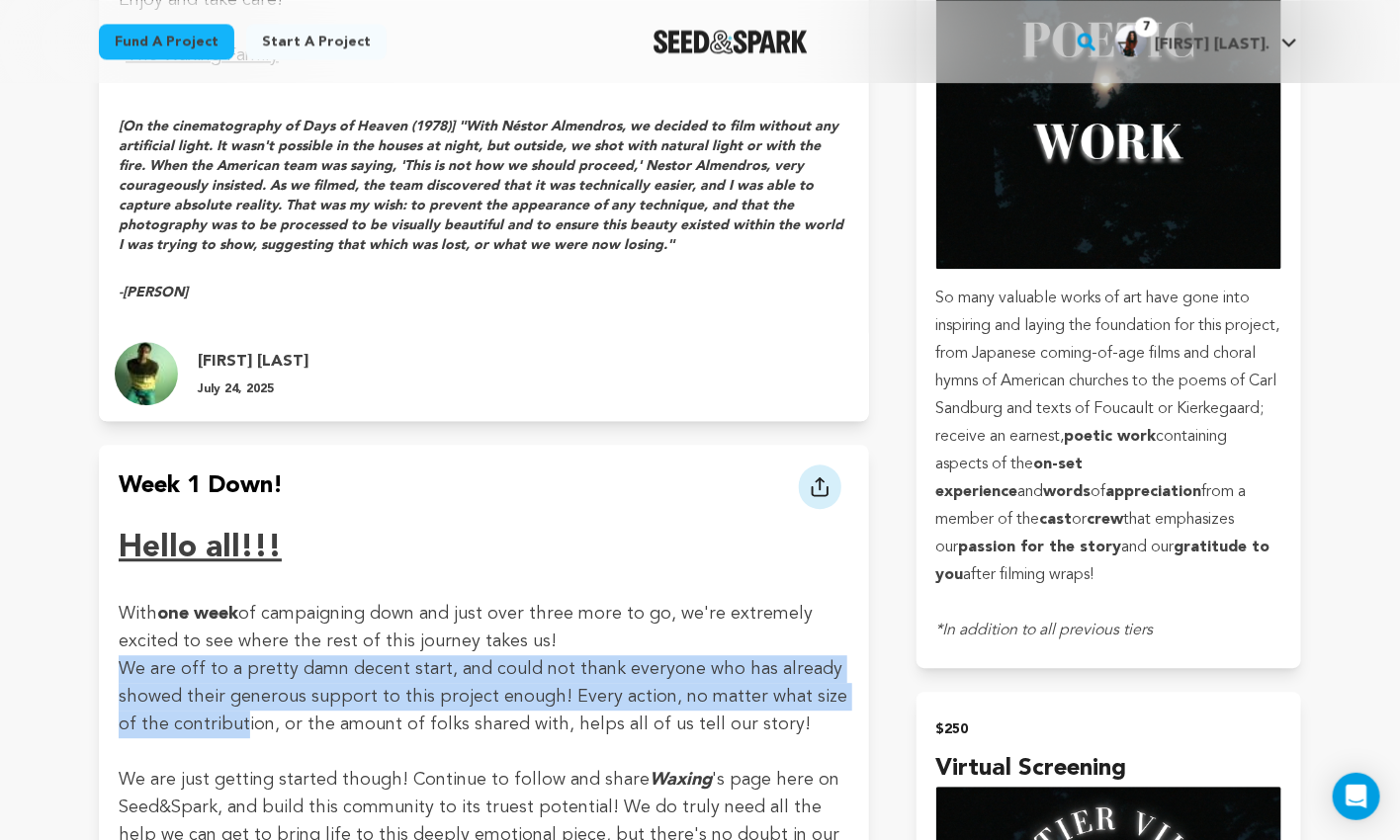 drag, startPoint x: 117, startPoint y: 488, endPoint x: 219, endPoint y: 546, distance: 117.3371 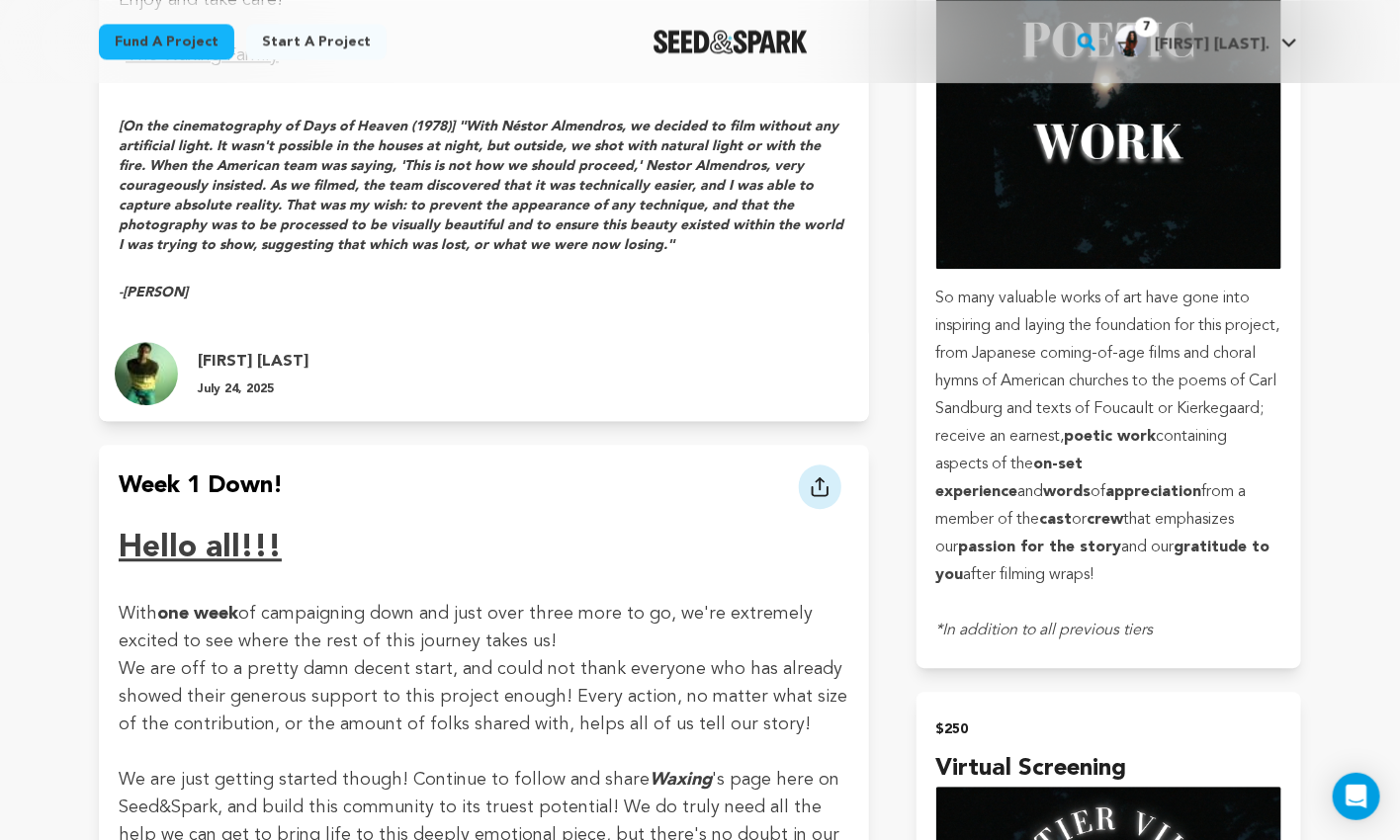click at bounding box center [483, 752] 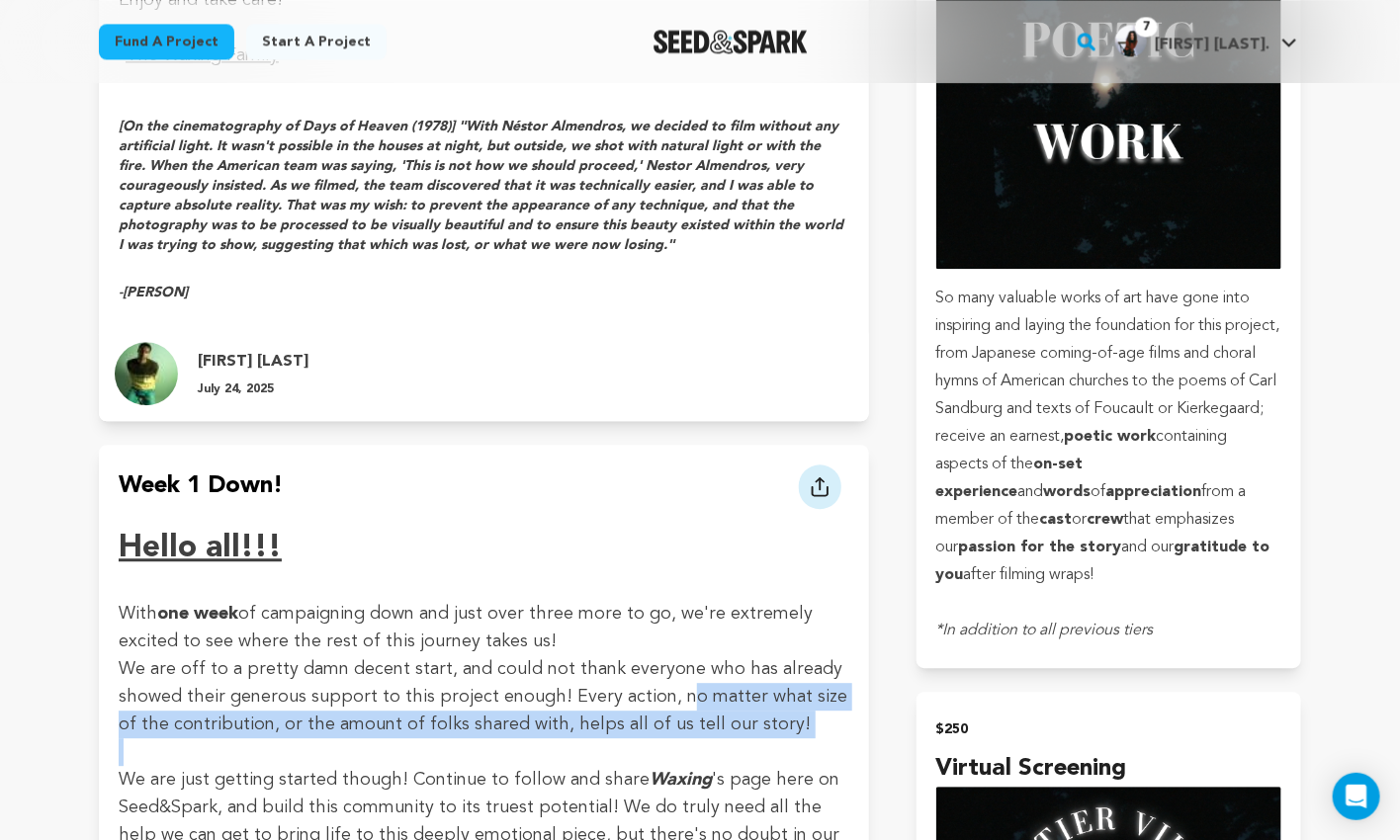 drag, startPoint x: 745, startPoint y: 575, endPoint x: 667, endPoint y: 512, distance: 100.26465 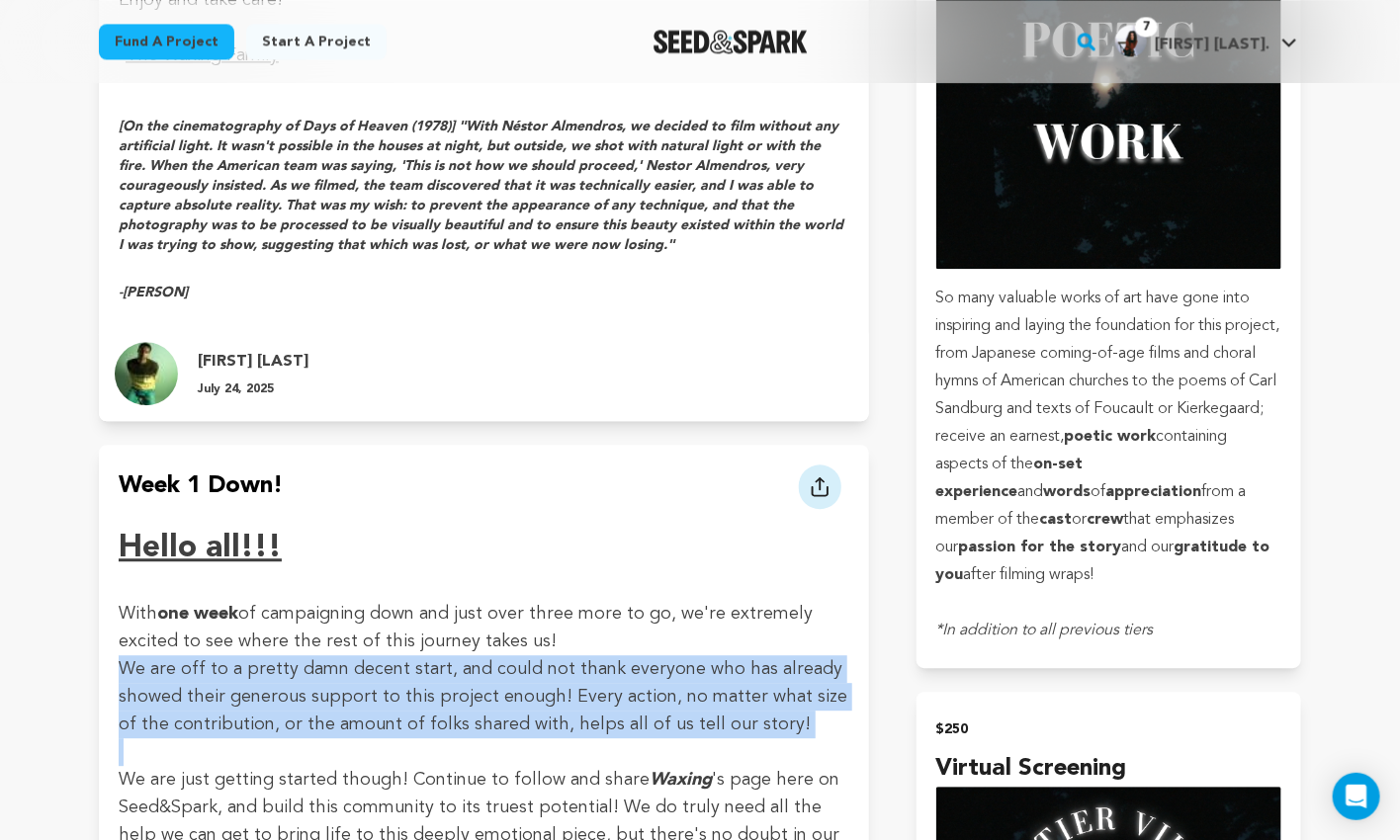 drag, startPoint x: 737, startPoint y: 565, endPoint x: 664, endPoint y: 449, distance: 137.05838 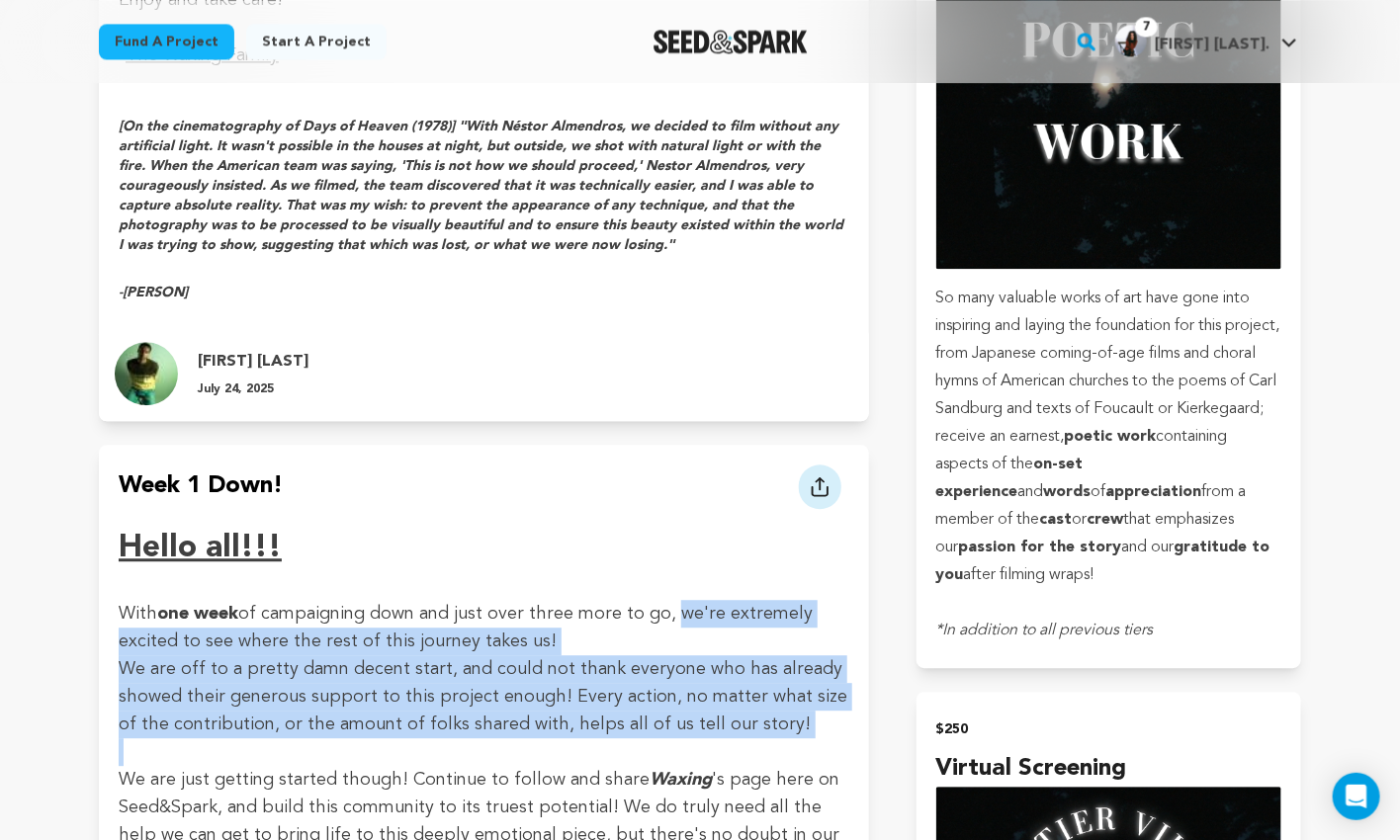 click on "With  one week  of campaigning down and just over three more to go, we're extremely excited to see where the rest of this journey takes us!" at bounding box center [483, 628] 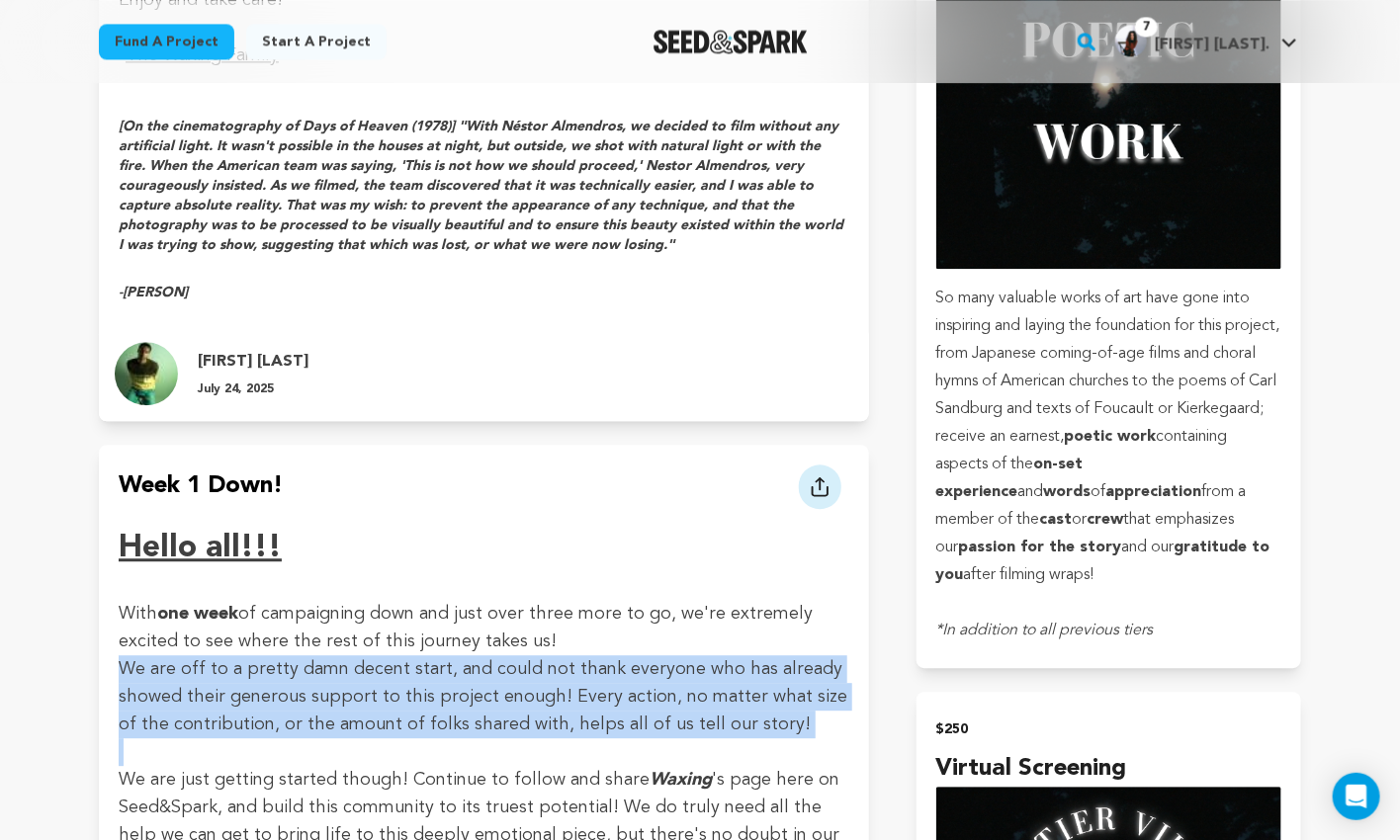 drag, startPoint x: 703, startPoint y: 569, endPoint x: 668, endPoint y: 468, distance: 106.892469 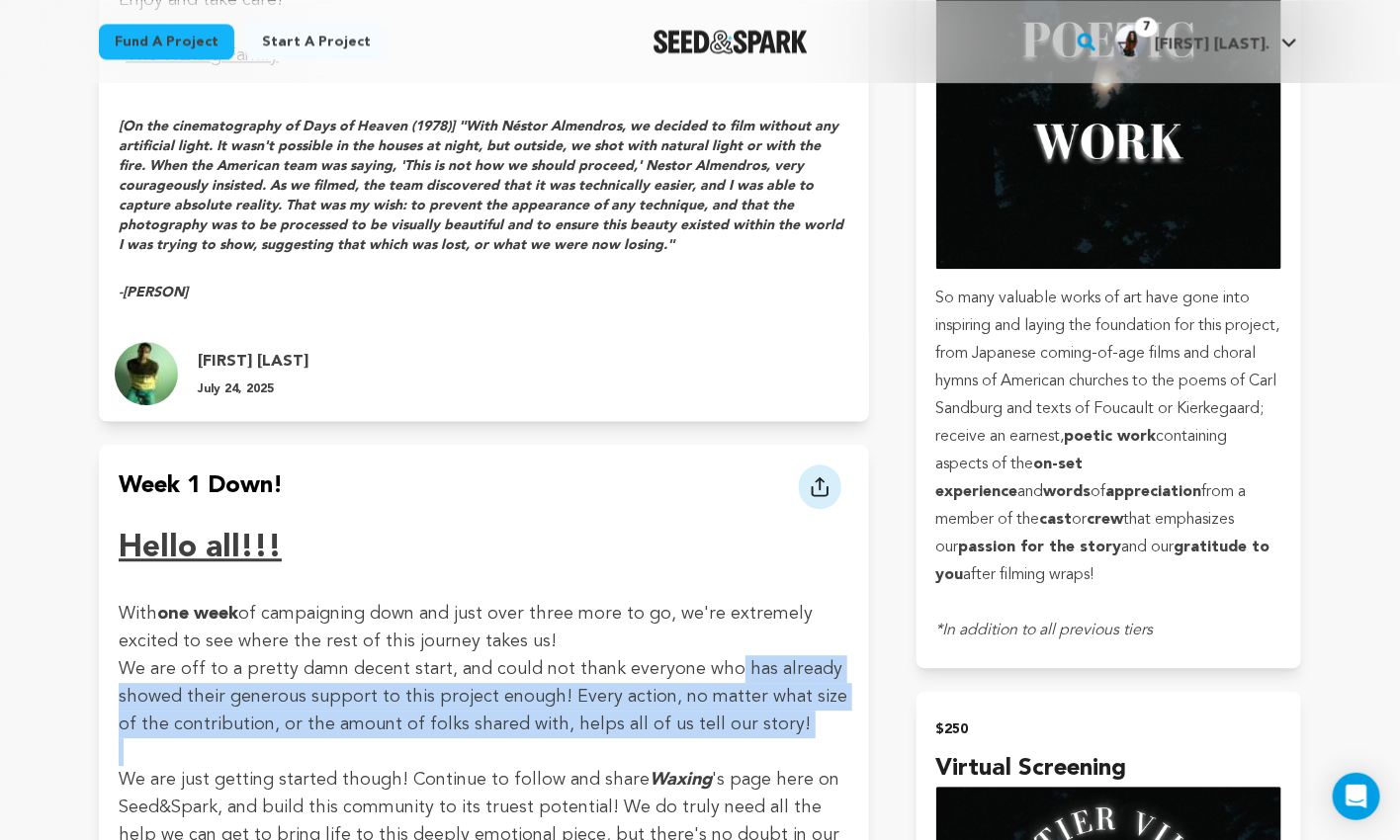 drag, startPoint x: 723, startPoint y: 572, endPoint x: 709, endPoint y: 476, distance: 97.015463 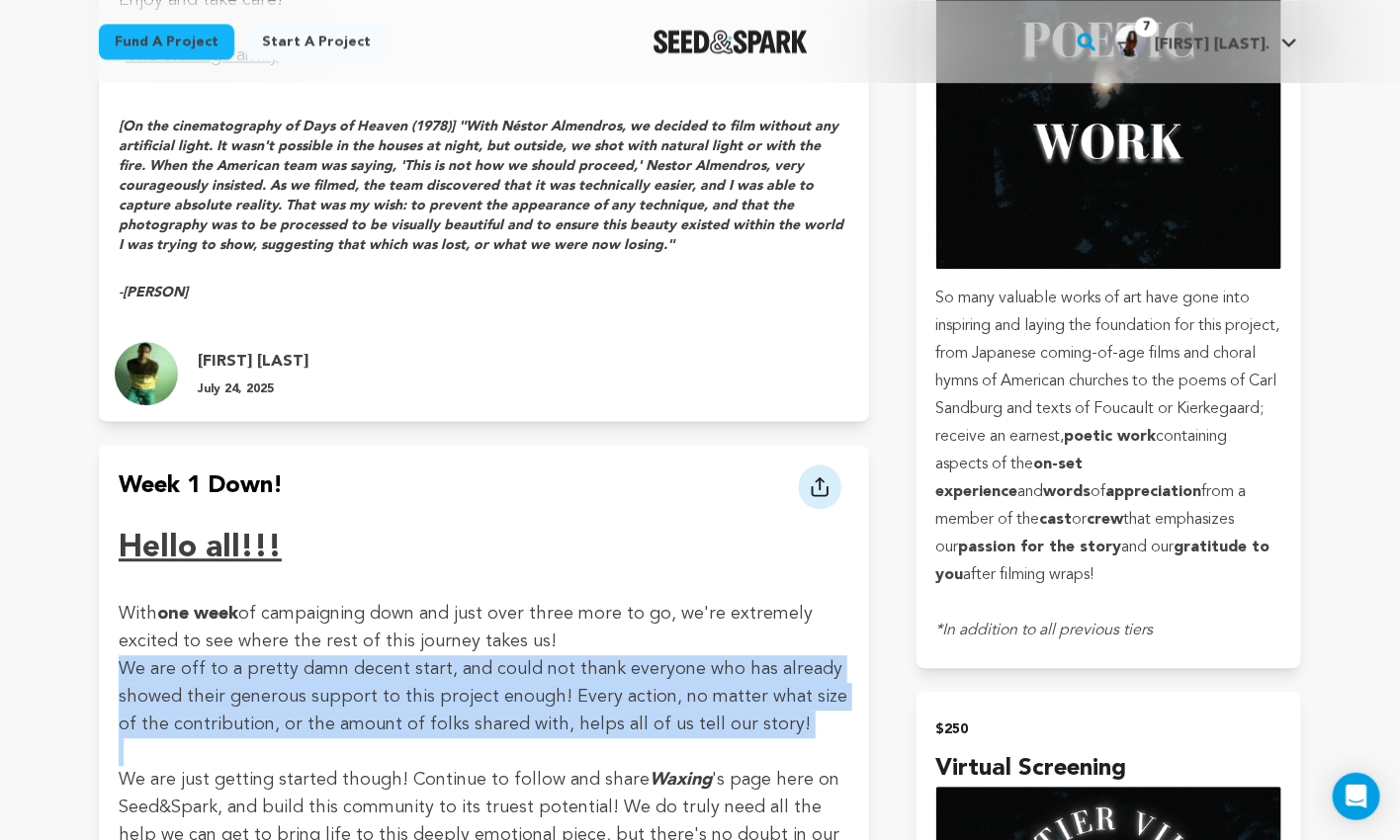 click on "With  one week  of campaigning down and just over three more to go, we're extremely excited to see where the rest of this journey takes us!" at bounding box center (483, 628) 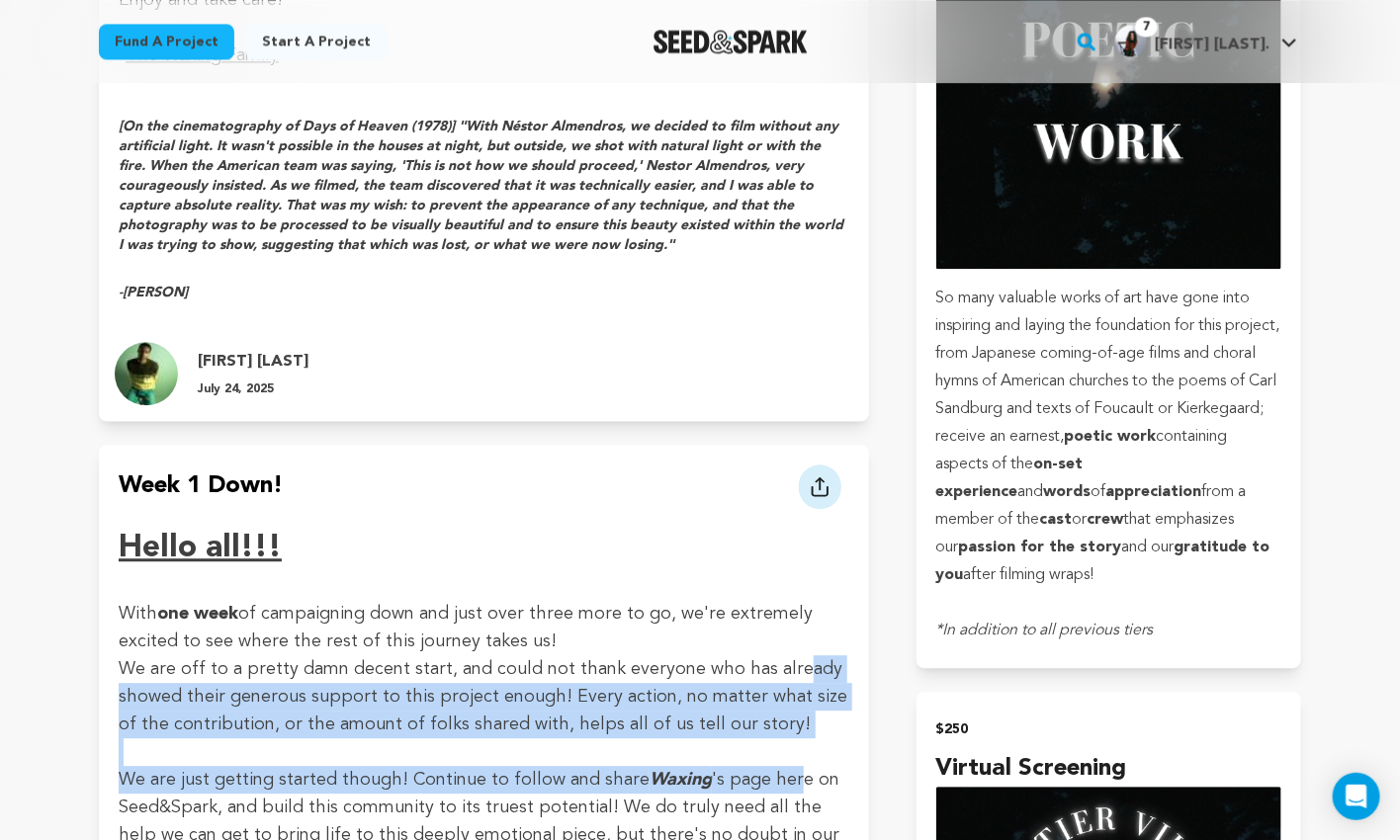 drag, startPoint x: 775, startPoint y: 591, endPoint x: 770, endPoint y: 486, distance: 105.11898 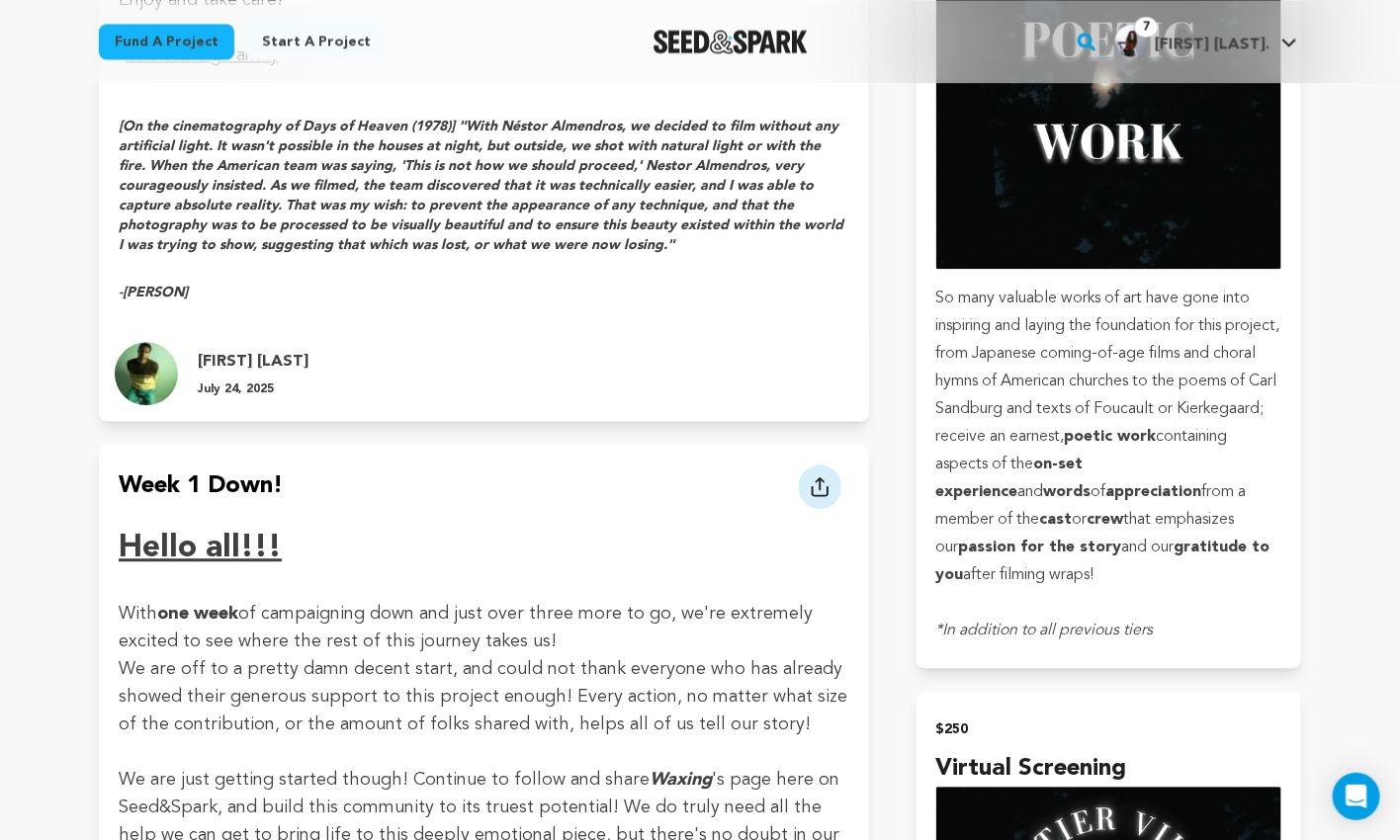 scroll, scrollTop: 4752, scrollLeft: 0, axis: vertical 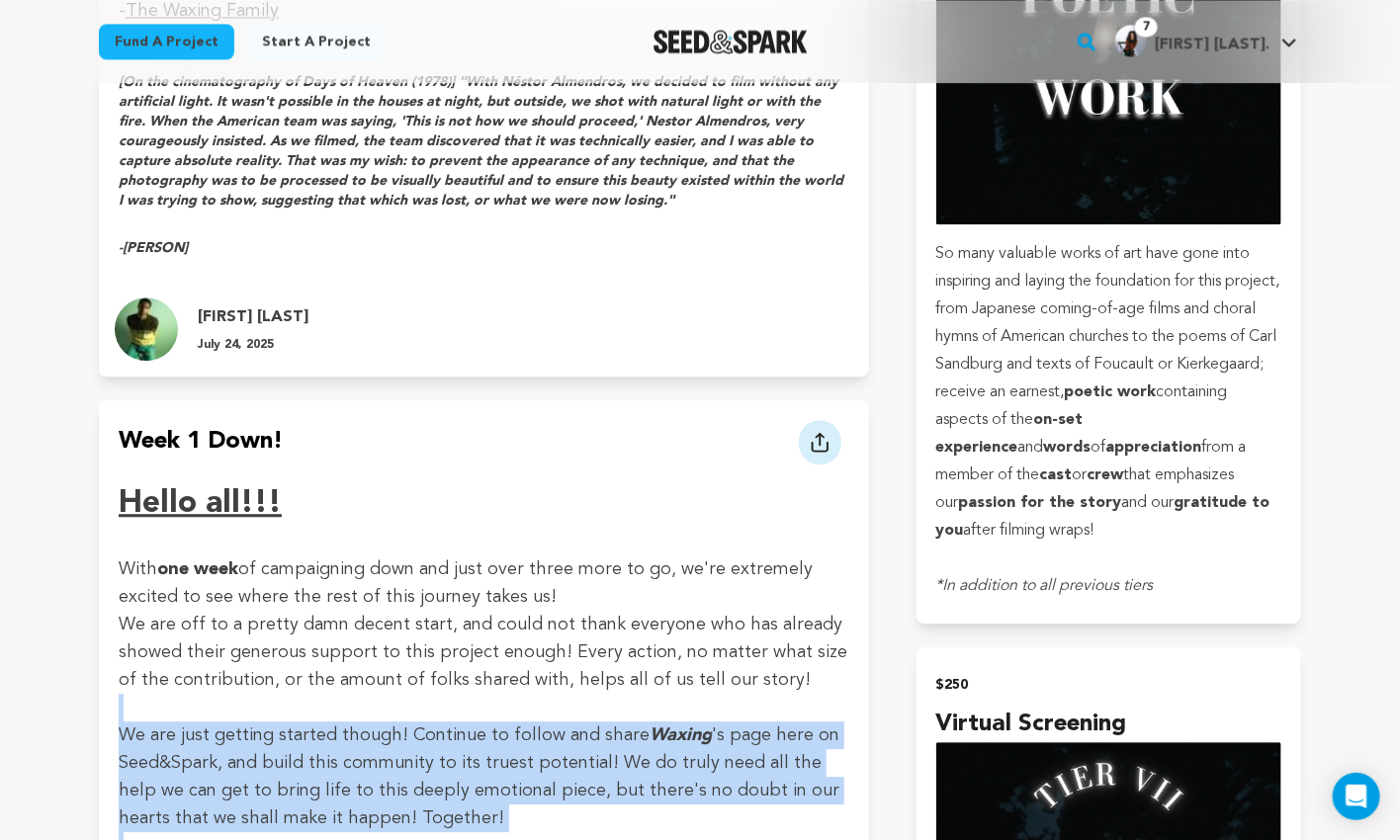 drag, startPoint x: 452, startPoint y: 528, endPoint x: 492, endPoint y: 681, distance: 158.1423 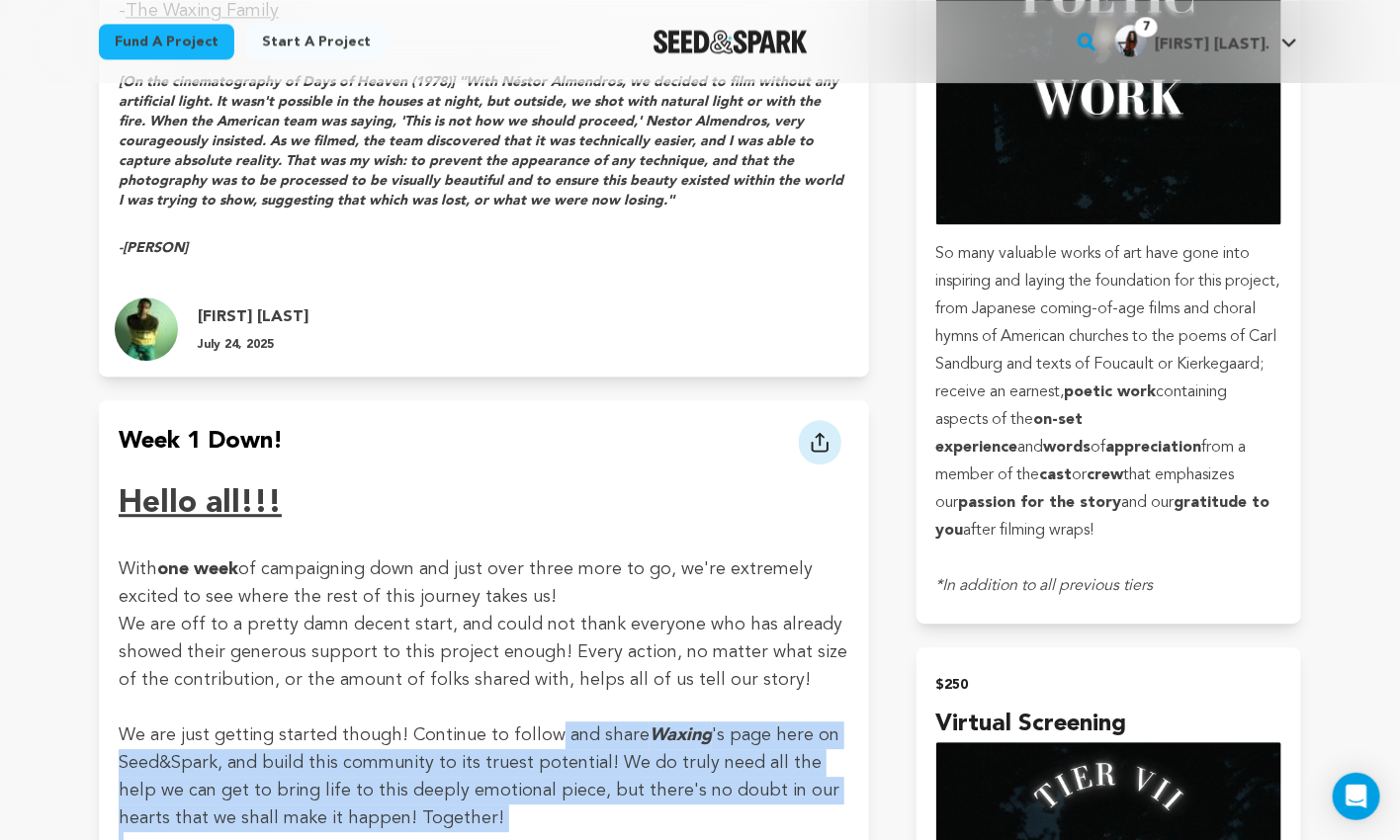 drag, startPoint x: 589, startPoint y: 669, endPoint x: 538, endPoint y: 554, distance: 125.80143 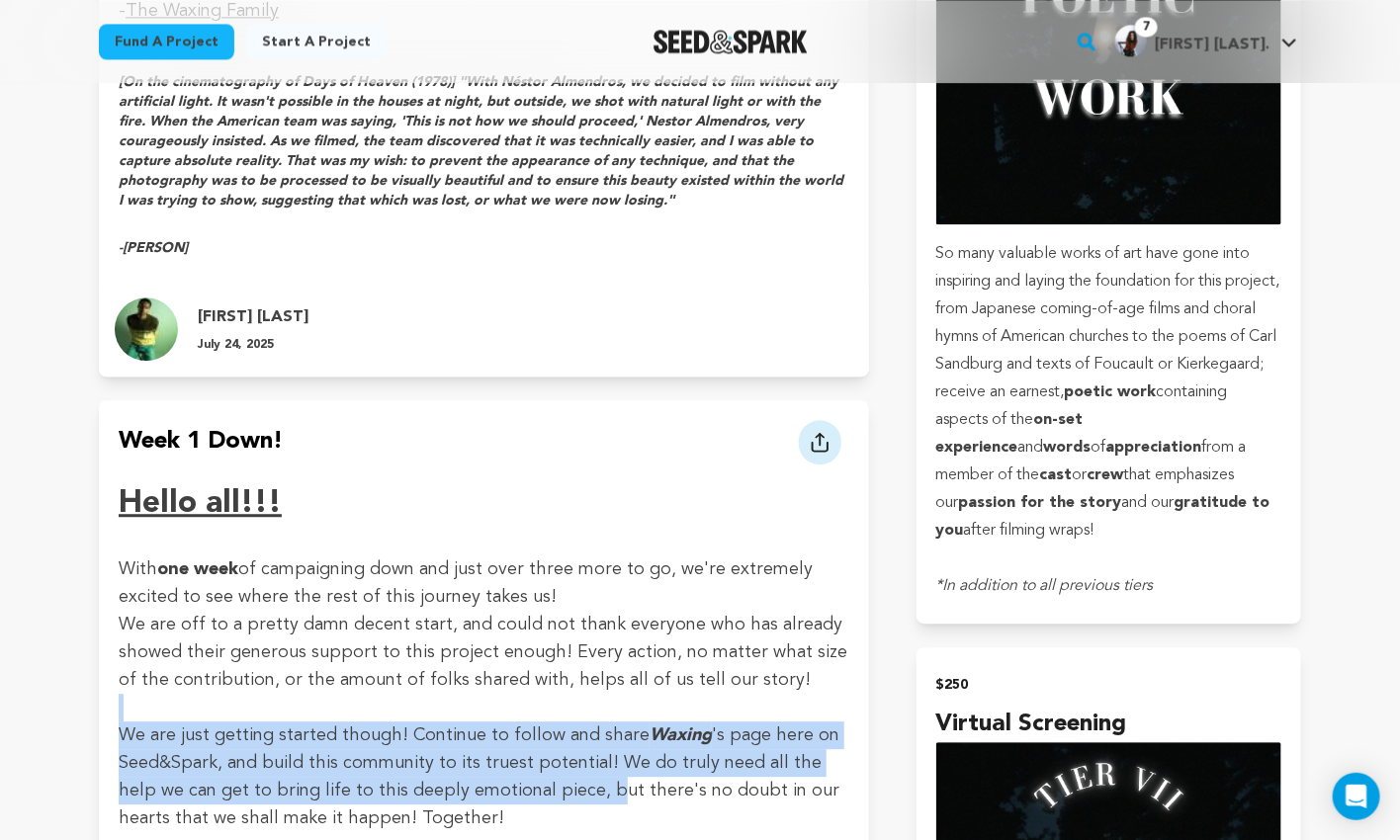 drag, startPoint x: 538, startPoint y: 531, endPoint x: 566, endPoint y: 617, distance: 90.443352 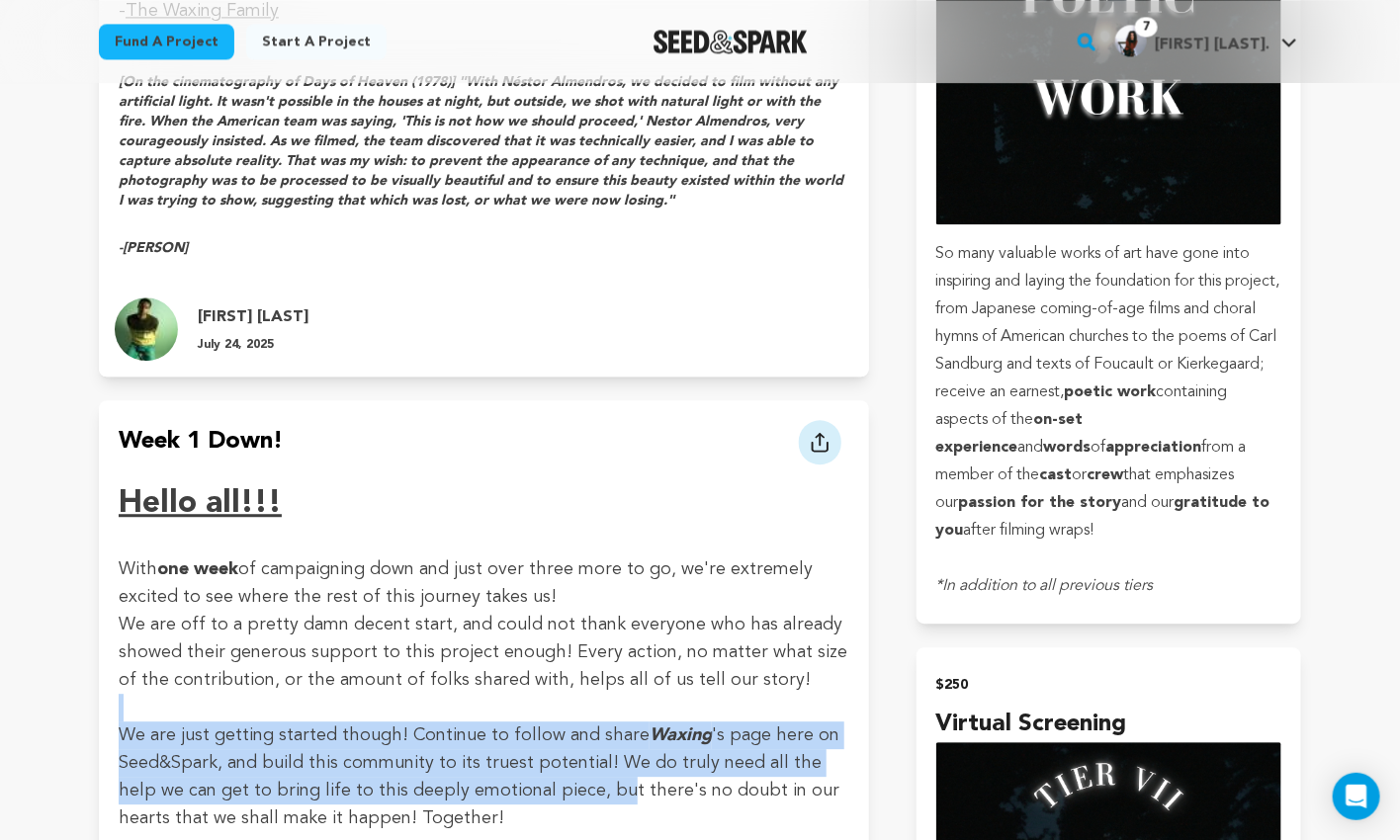 click on "We are just getting started though! Continue to follow and share  Waxing 's page here on Seed&Spark, and build this community to its truest potential! We do truly need all the help we can get to bring life to this deeply emotional piece, but there's no doubt in our hearts that we shall make it happen! Together!" at bounding box center (483, 777) 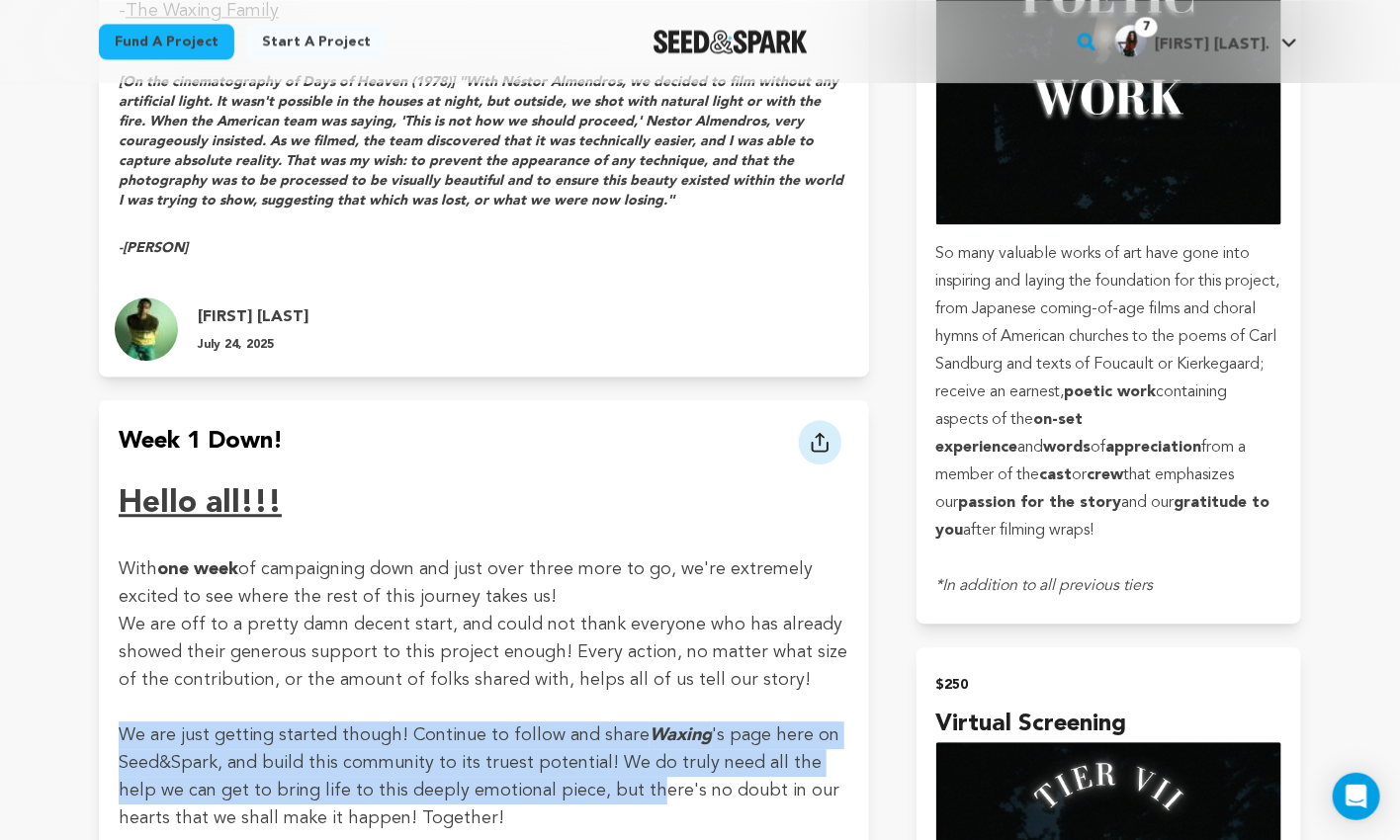 drag, startPoint x: 594, startPoint y: 617, endPoint x: 519, endPoint y: 544, distance: 104.66136 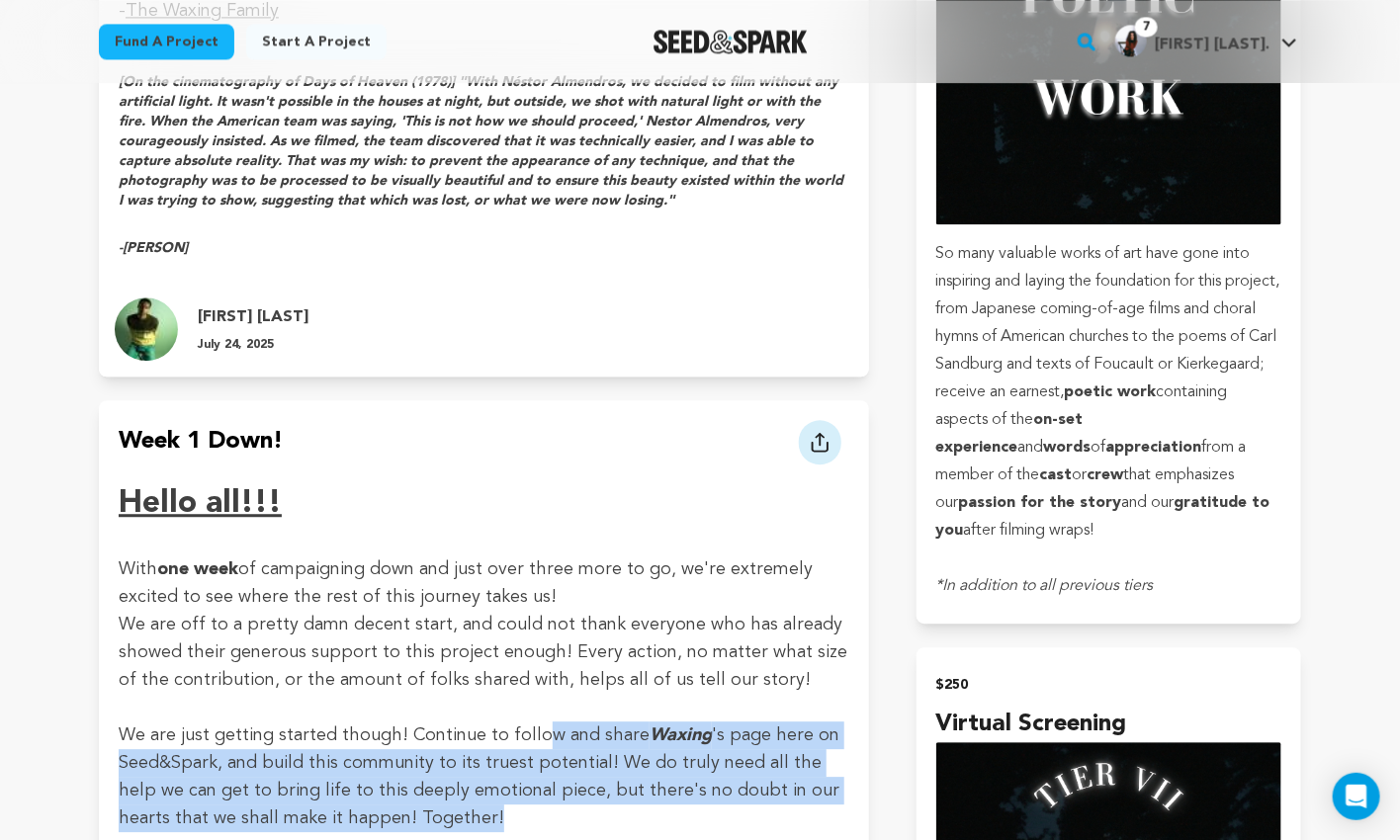 drag, startPoint x: 585, startPoint y: 635, endPoint x: 530, endPoint y: 549, distance: 102.0833 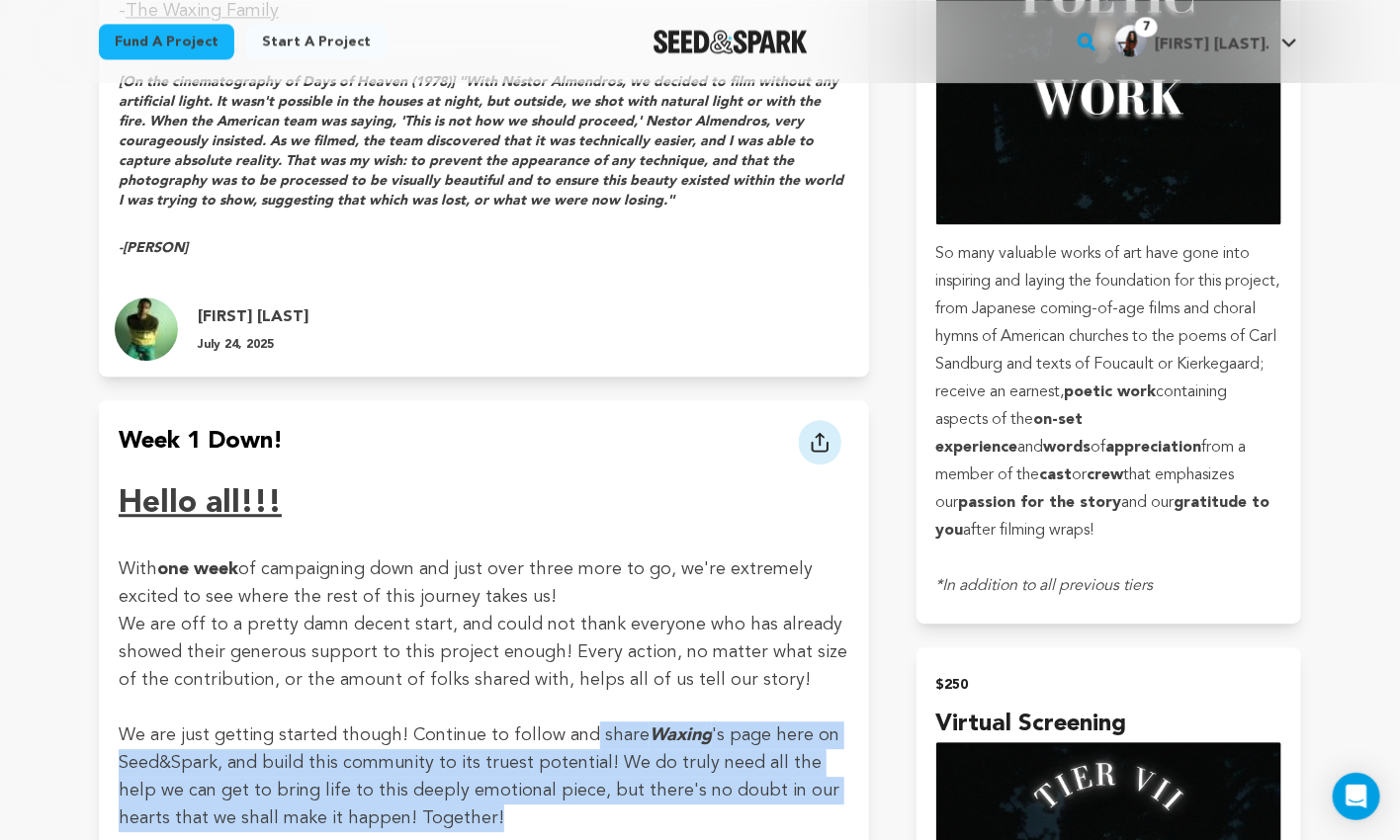 drag, startPoint x: 587, startPoint y: 646, endPoint x: 575, endPoint y: 546, distance: 100.71743 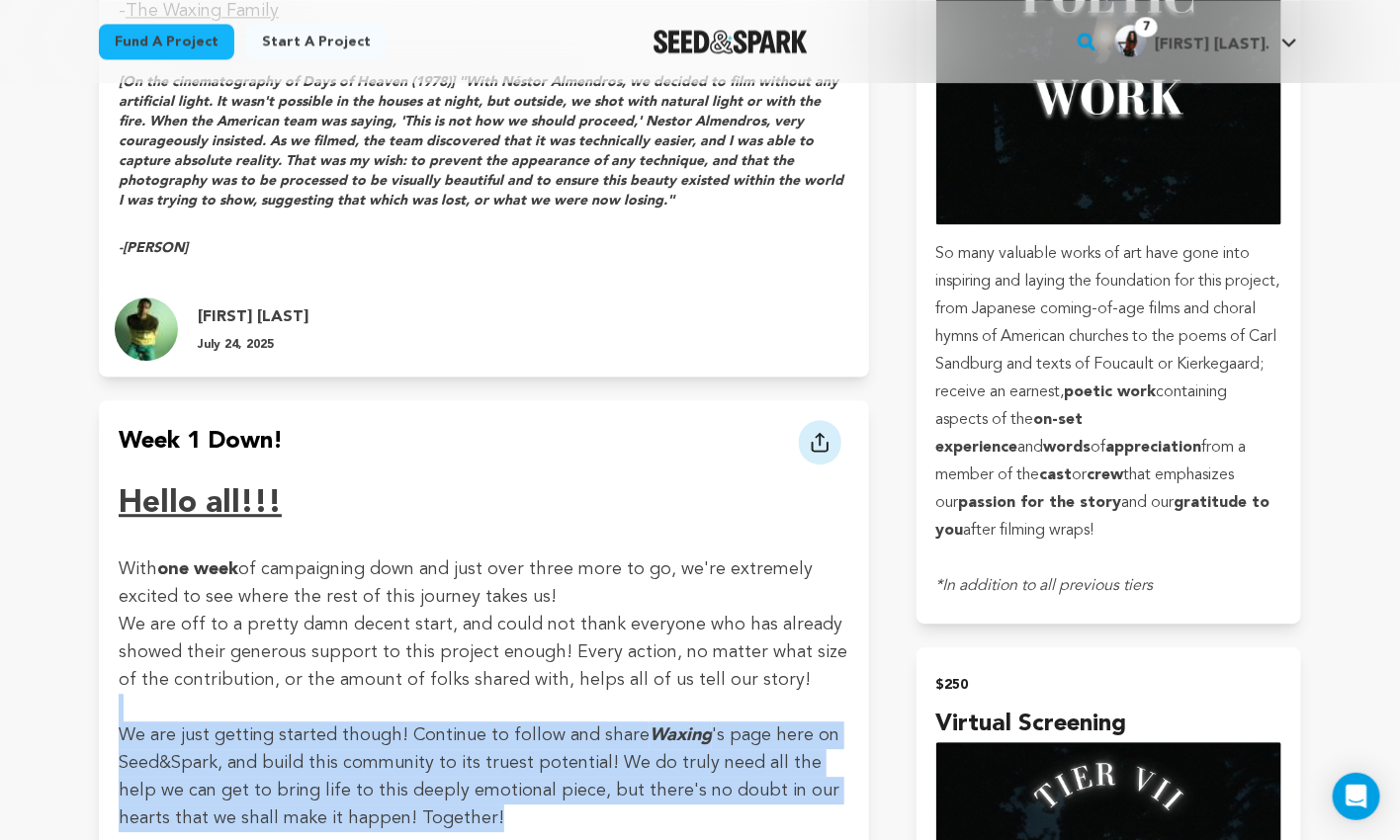 drag, startPoint x: 602, startPoint y: 530, endPoint x: 627, endPoint y: 622, distance: 95.33625 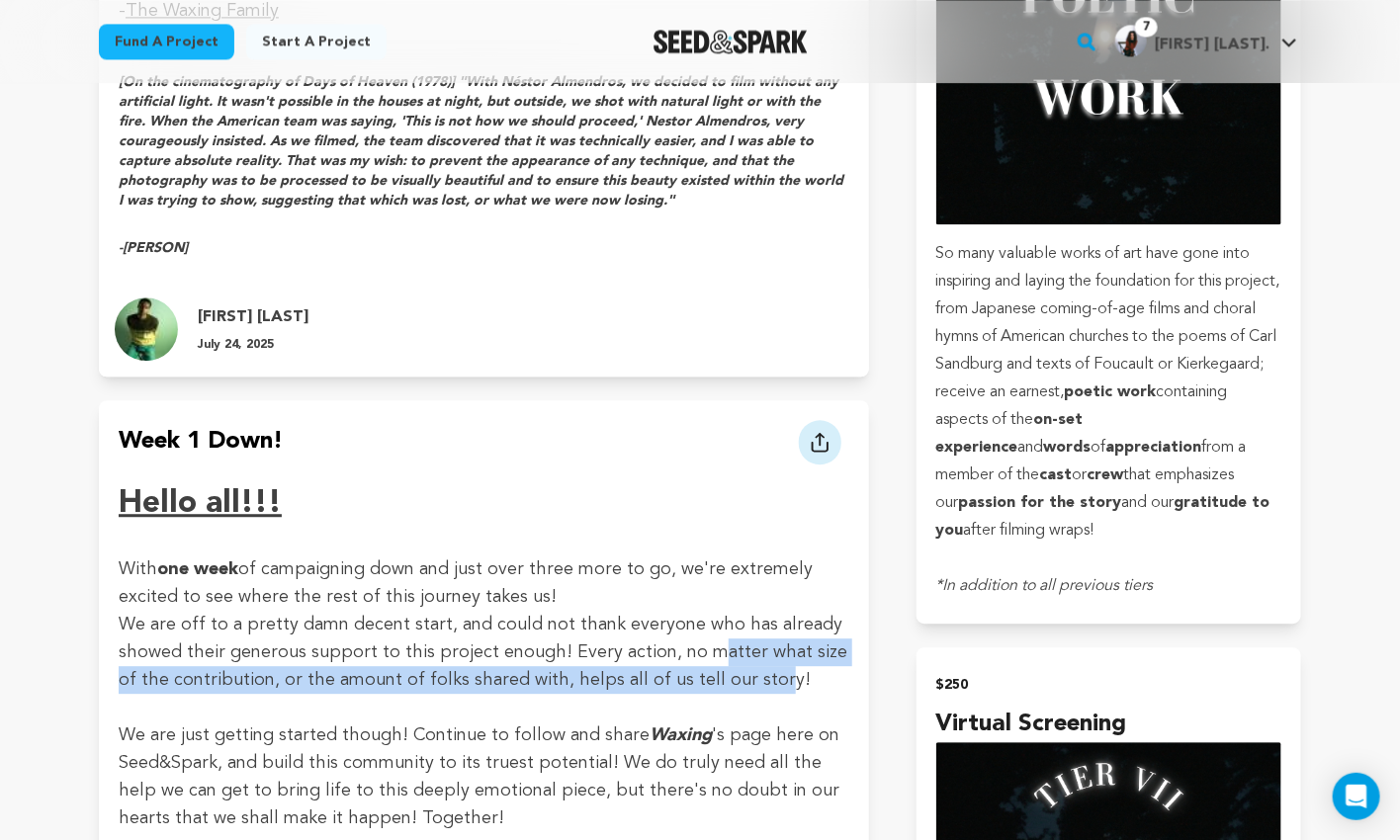 drag, startPoint x: 726, startPoint y: 504, endPoint x: 687, endPoint y: 462, distance: 57.31492 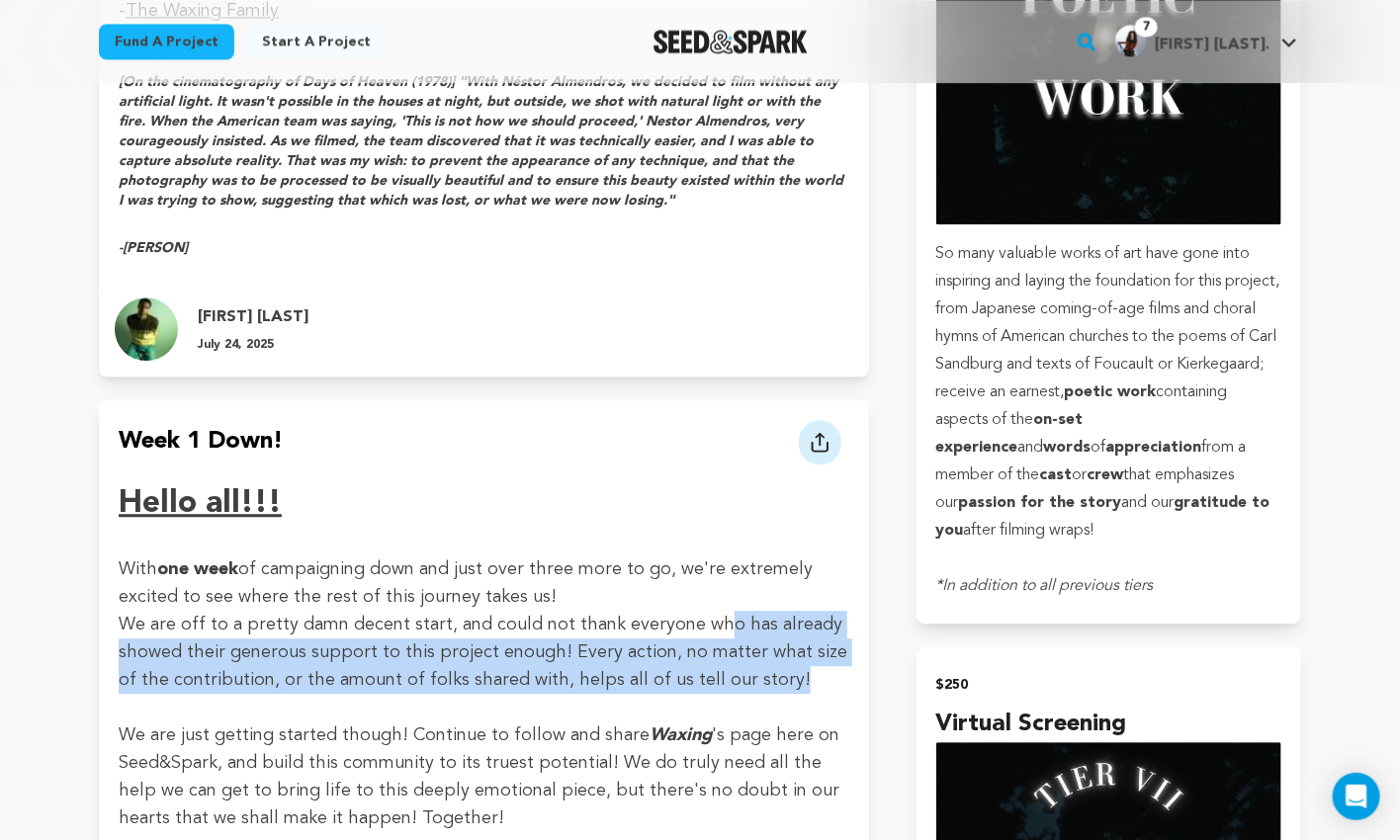 drag, startPoint x: 739, startPoint y: 499, endPoint x: 694, endPoint y: 442, distance: 72.622311 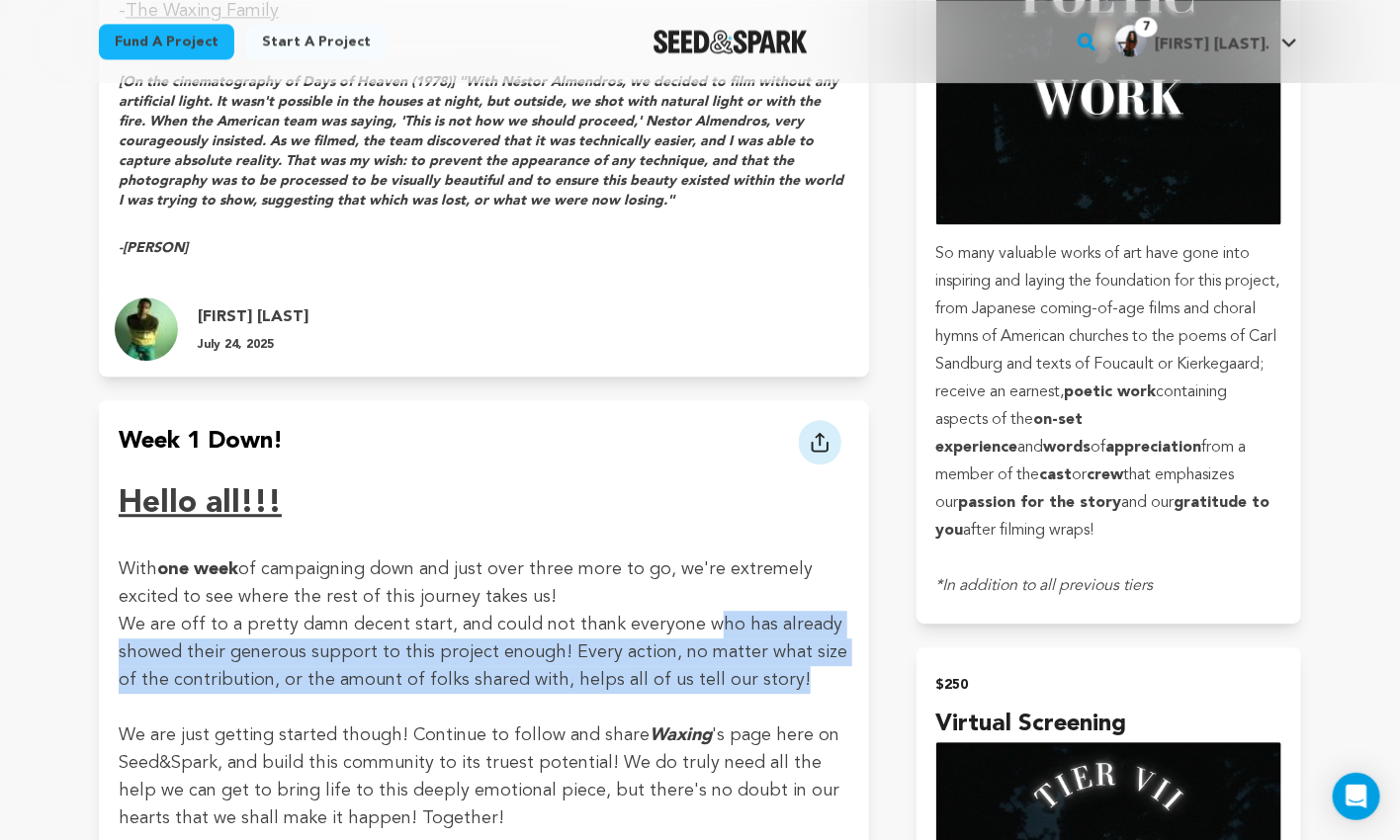 click on "We are off to a pretty damn decent start, and could not thank everyone who has already showed their generous support to this project enough! Every action, no matter what size of the contribution, or the amount of folks shared with, helps all of us tell our story!" at bounding box center (483, 652) 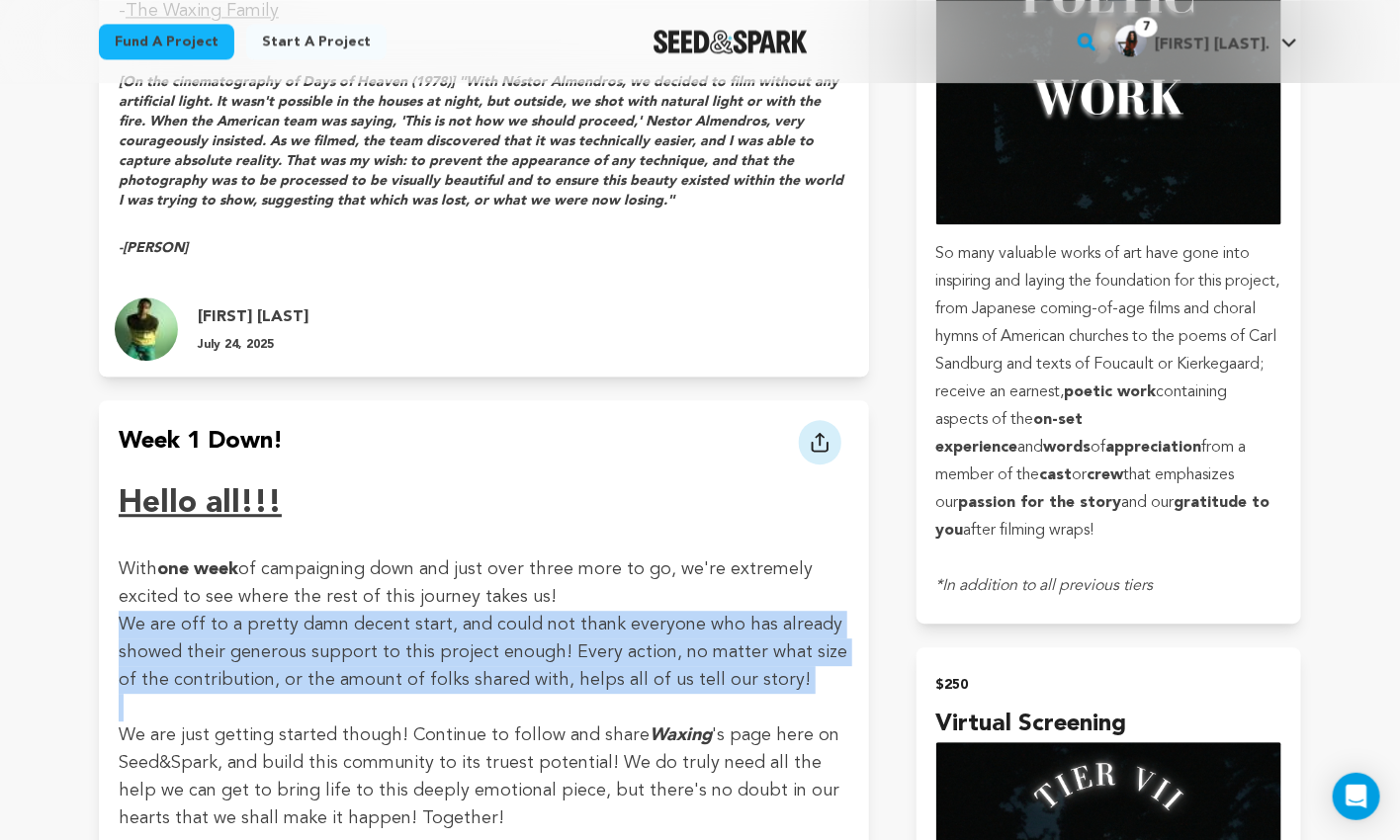 drag, startPoint x: 570, startPoint y: 413, endPoint x: 582, endPoint y: 515, distance: 102.70346 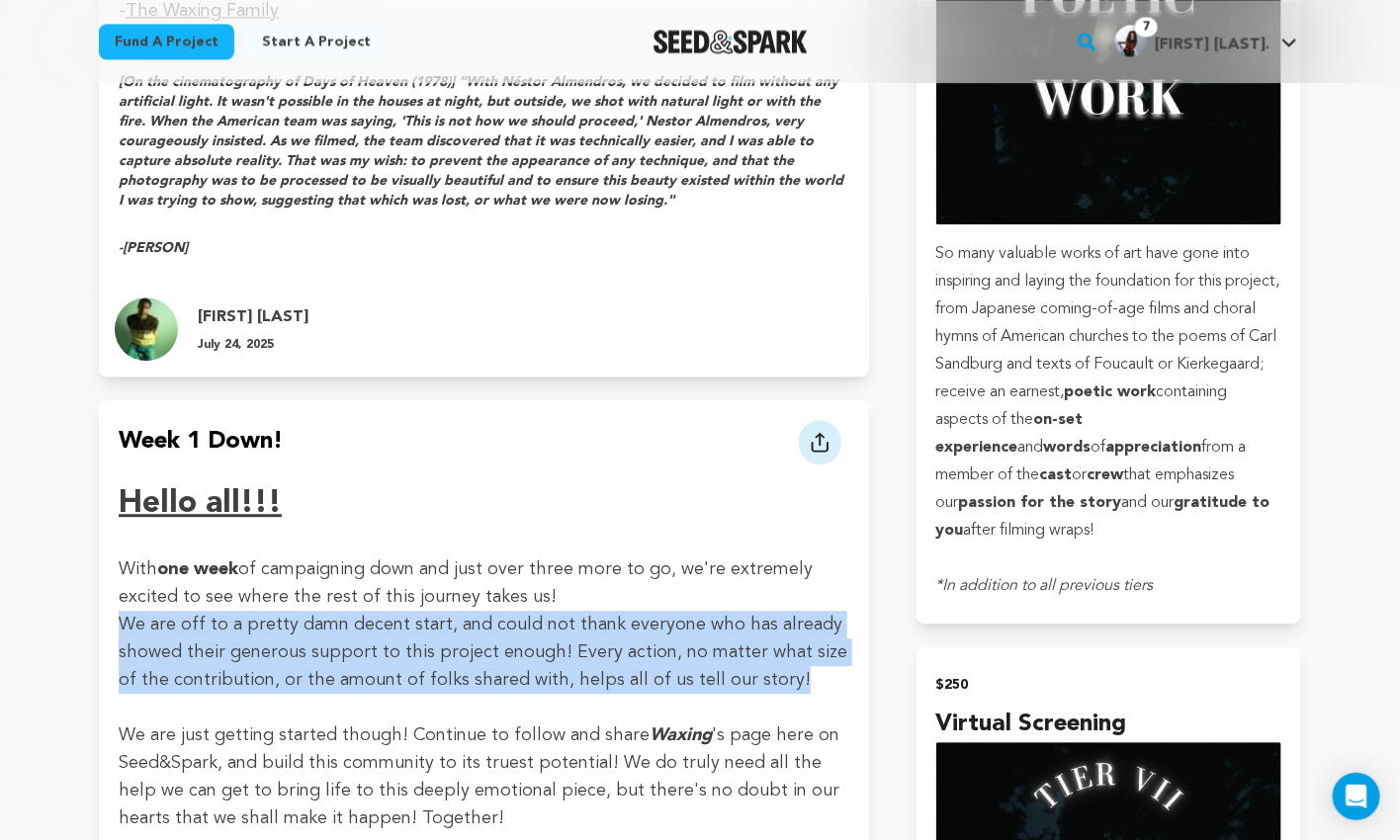 click on "We are off to a pretty damn decent start, and could not thank everyone who has already showed their generous support to this project enough! Every action, no matter what size of the contribution, or the amount of folks shared with, helps all of us tell our story!" at bounding box center [483, 652] 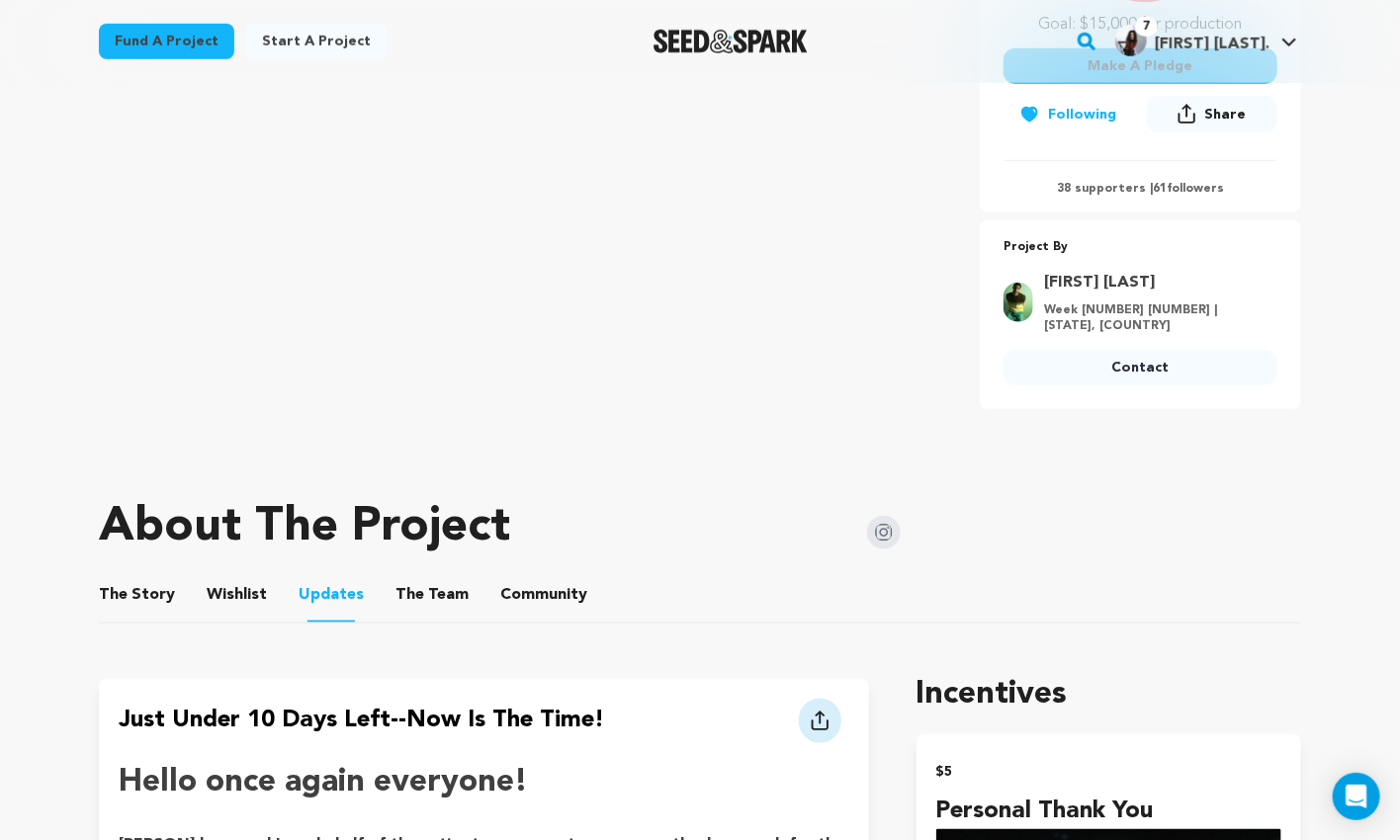 scroll, scrollTop: 338, scrollLeft: 0, axis: vertical 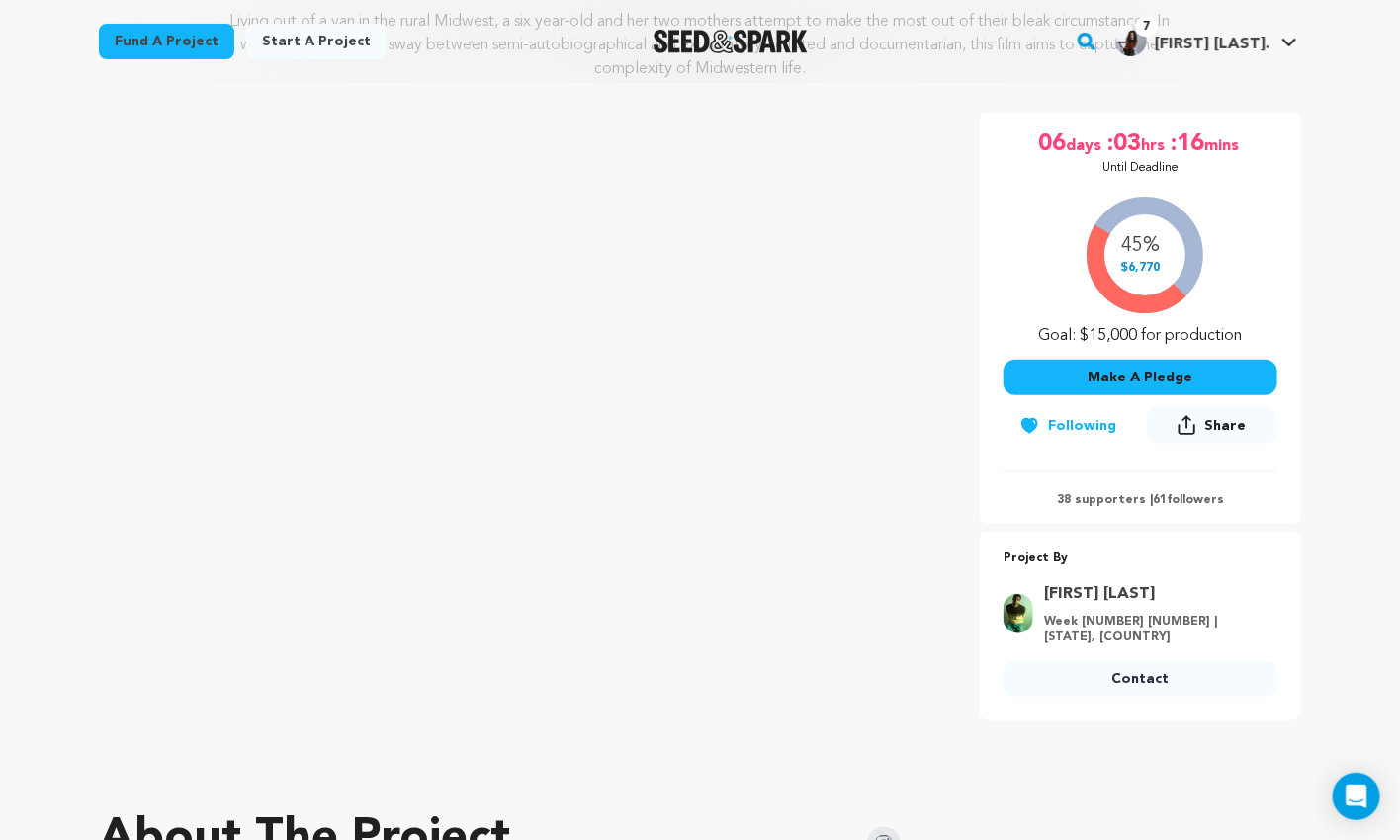click on "Fund a project" at bounding box center (166, 42) 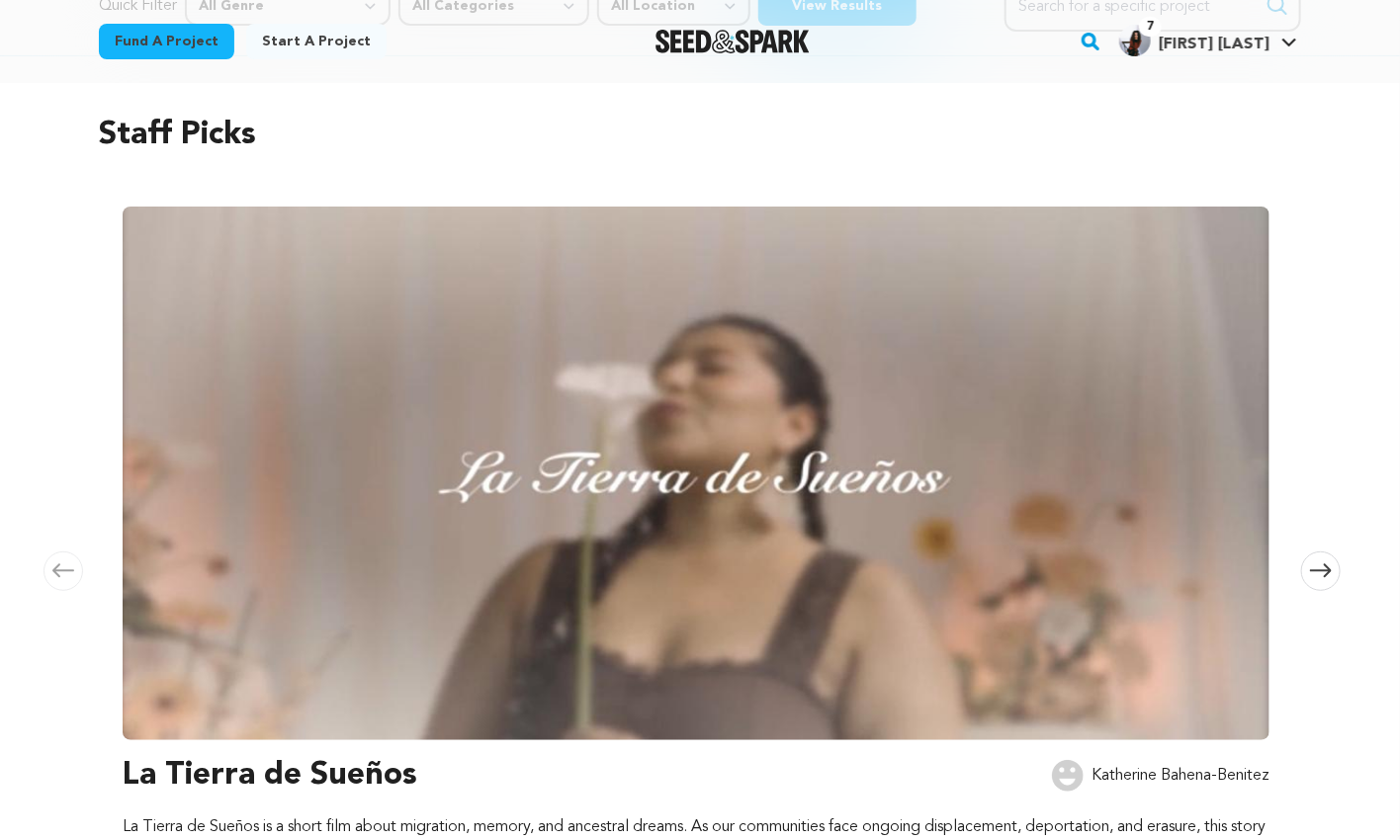 scroll, scrollTop: 413, scrollLeft: 0, axis: vertical 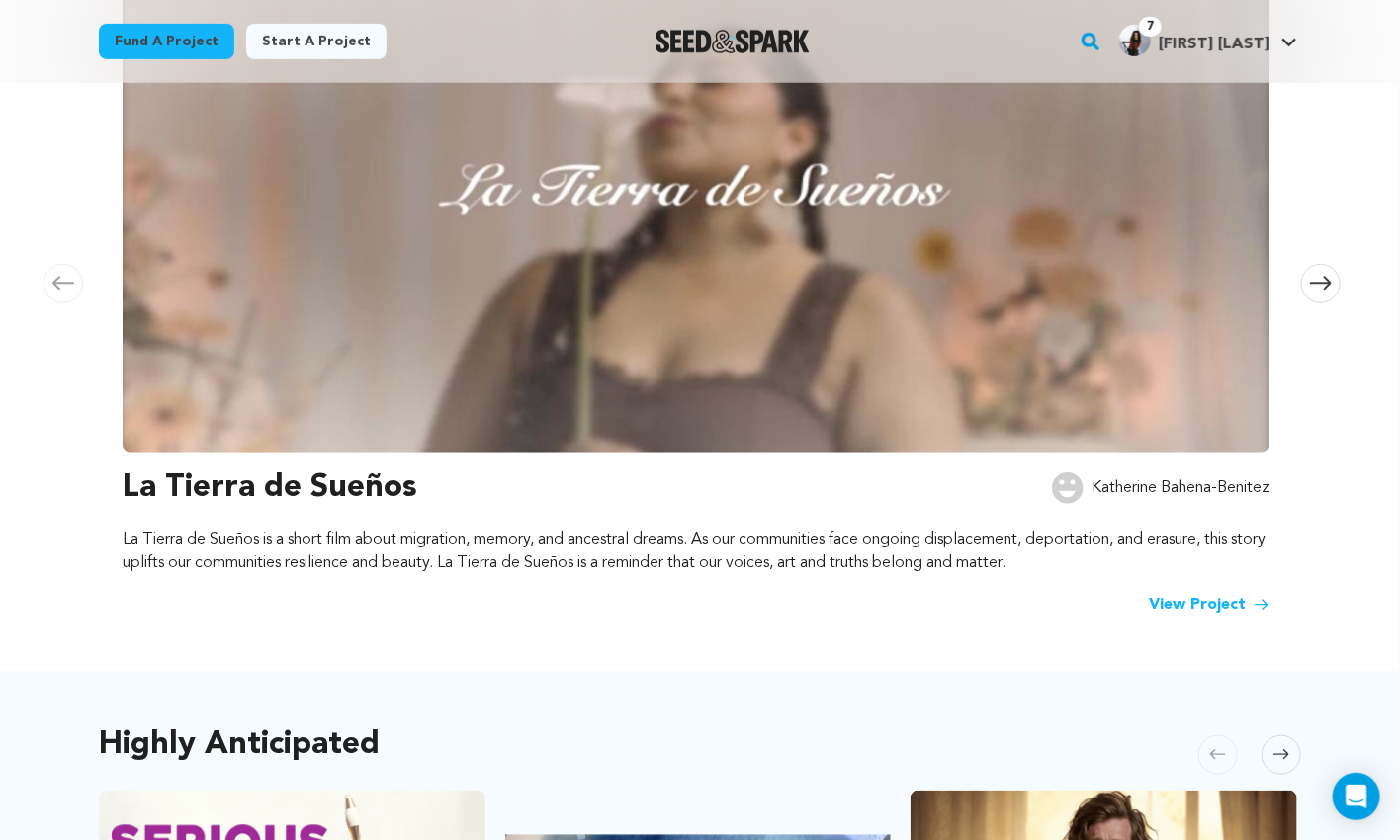 click at bounding box center [696, 186] 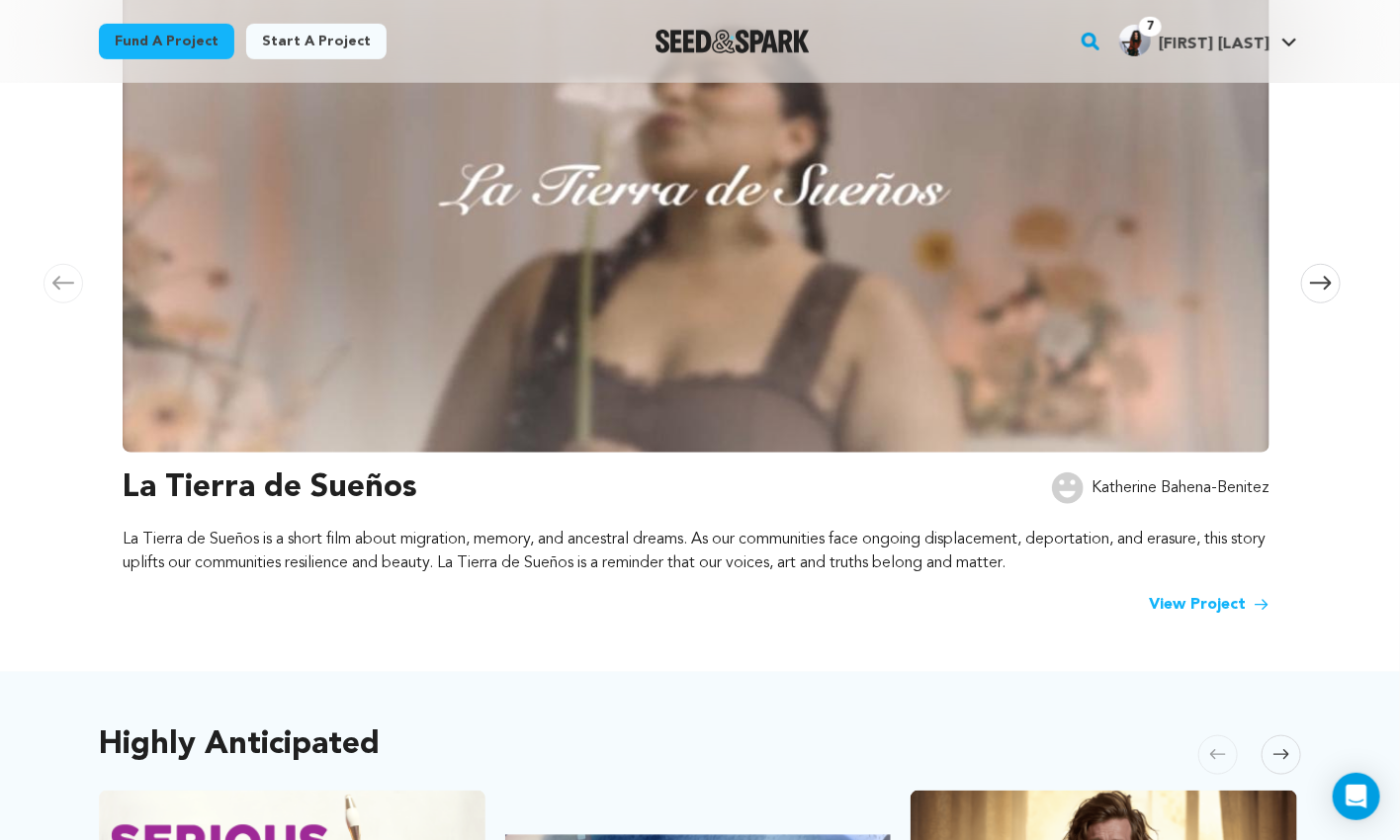 click at bounding box center [696, 186] 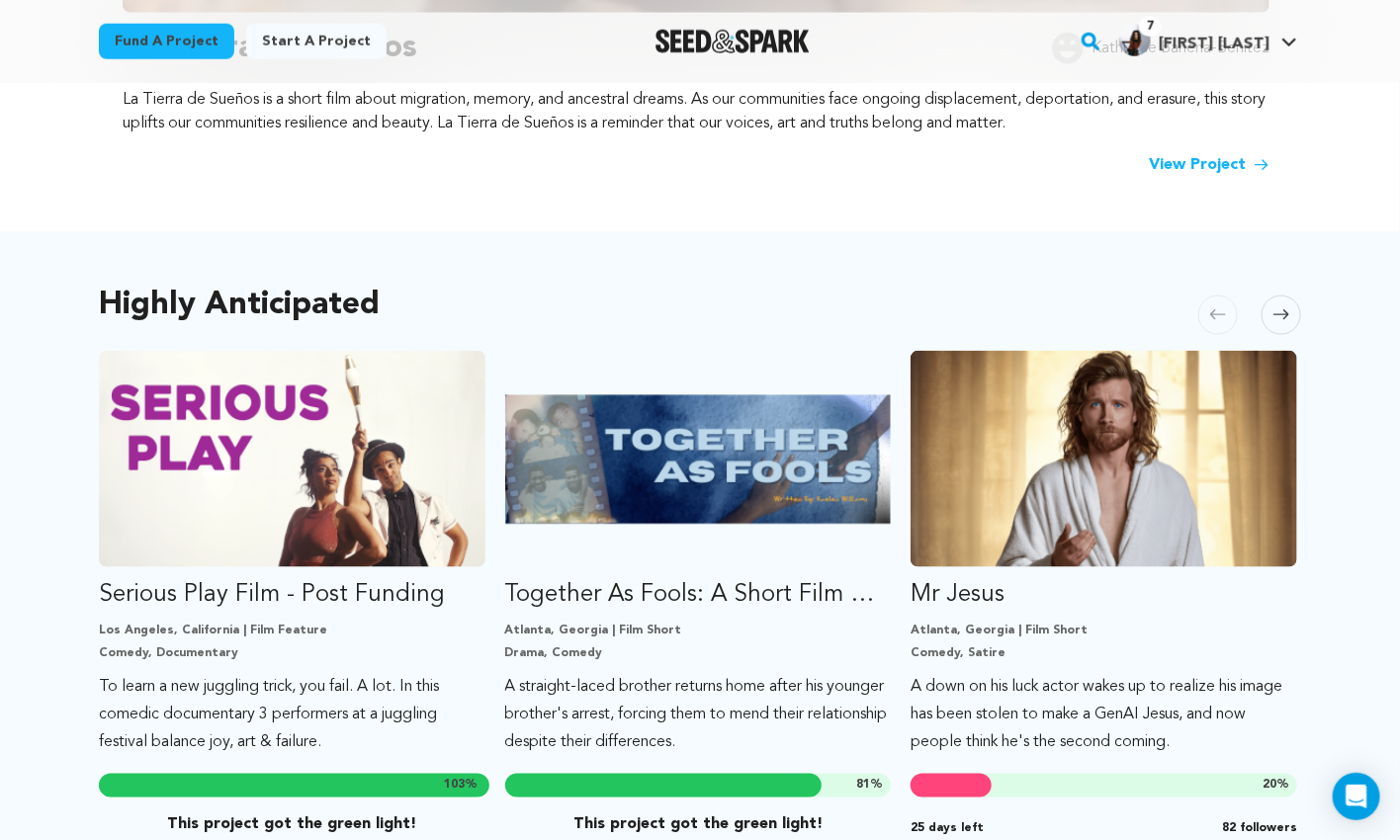 scroll, scrollTop: 854, scrollLeft: 0, axis: vertical 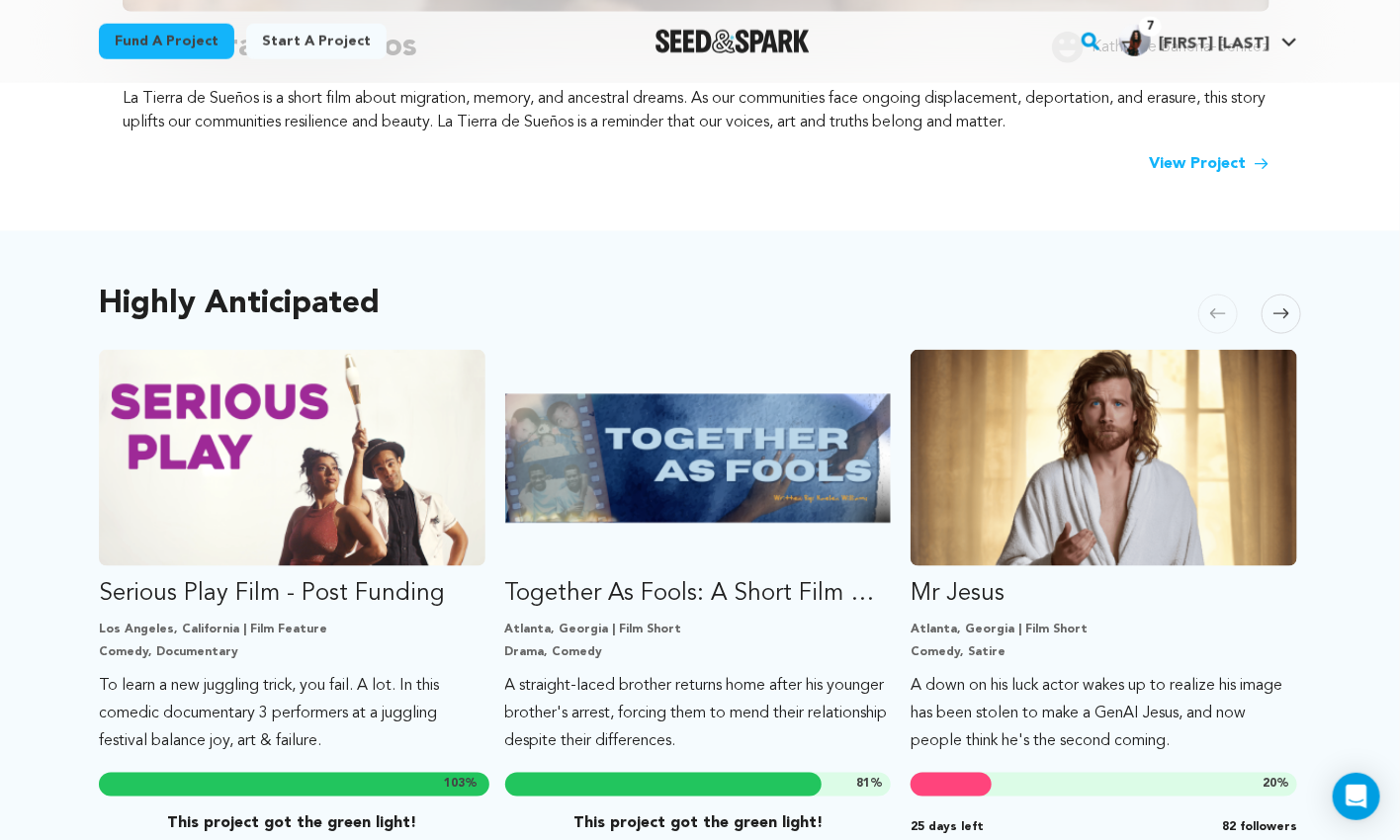click on "La Tierra de Sueños is a short film about migration, memory, and ancestral dreams. As our communities face ongoing displacement, deportation, and erasure, this story uplifts our communities resilience and beauty. La Tierra de Sueños is a reminder that our voices, art and truths belong and matter." at bounding box center [696, 111] 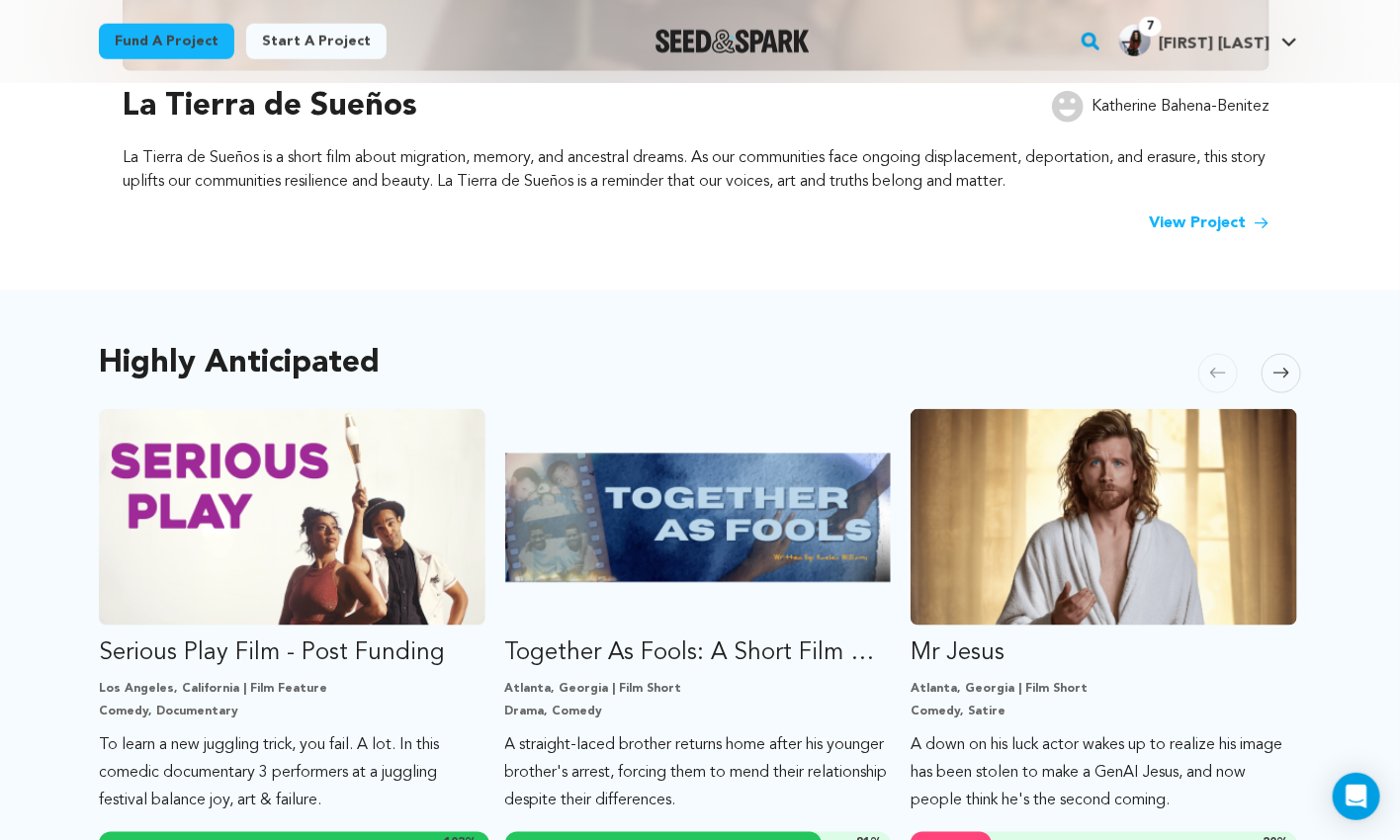scroll, scrollTop: 782, scrollLeft: 0, axis: vertical 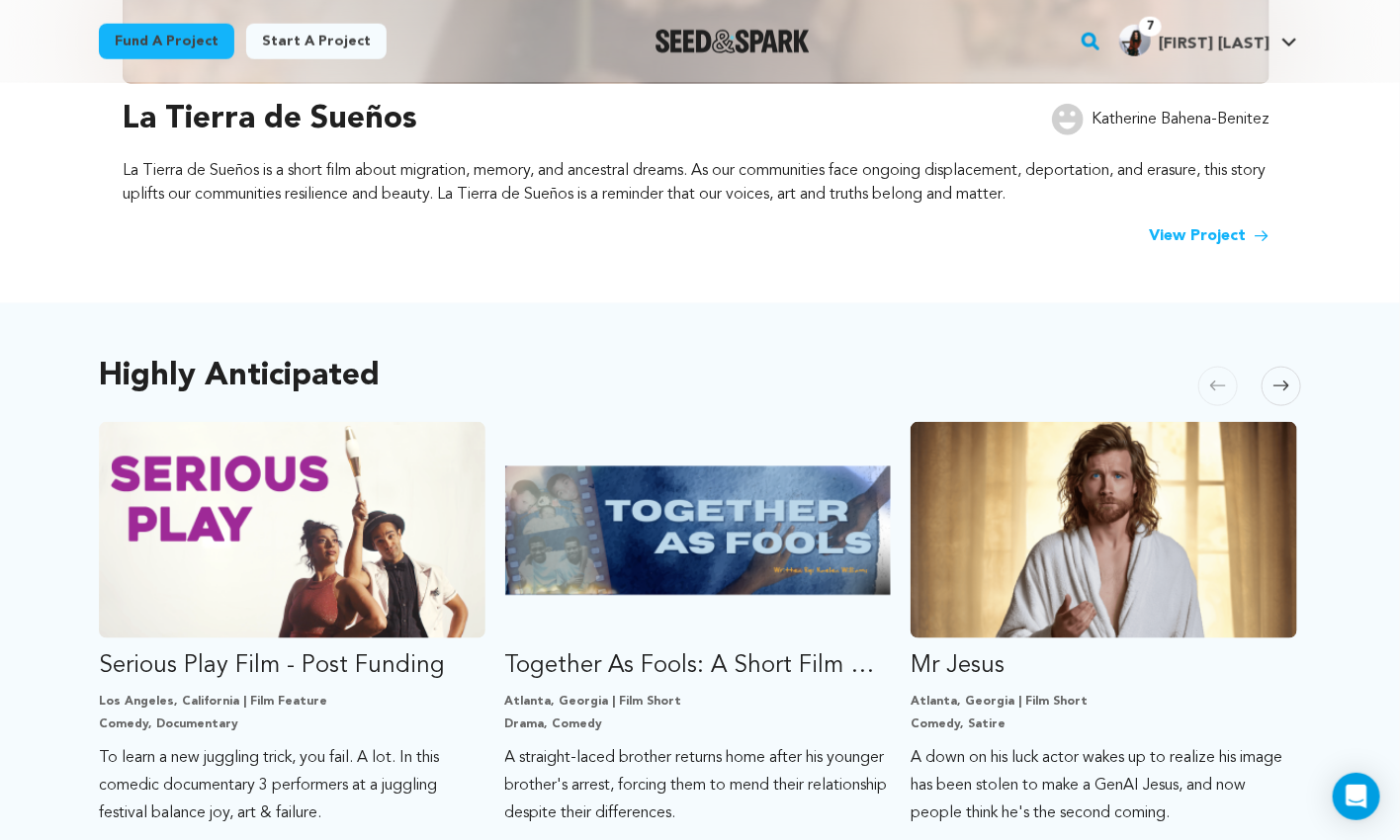 click at bounding box center [1281, 386] 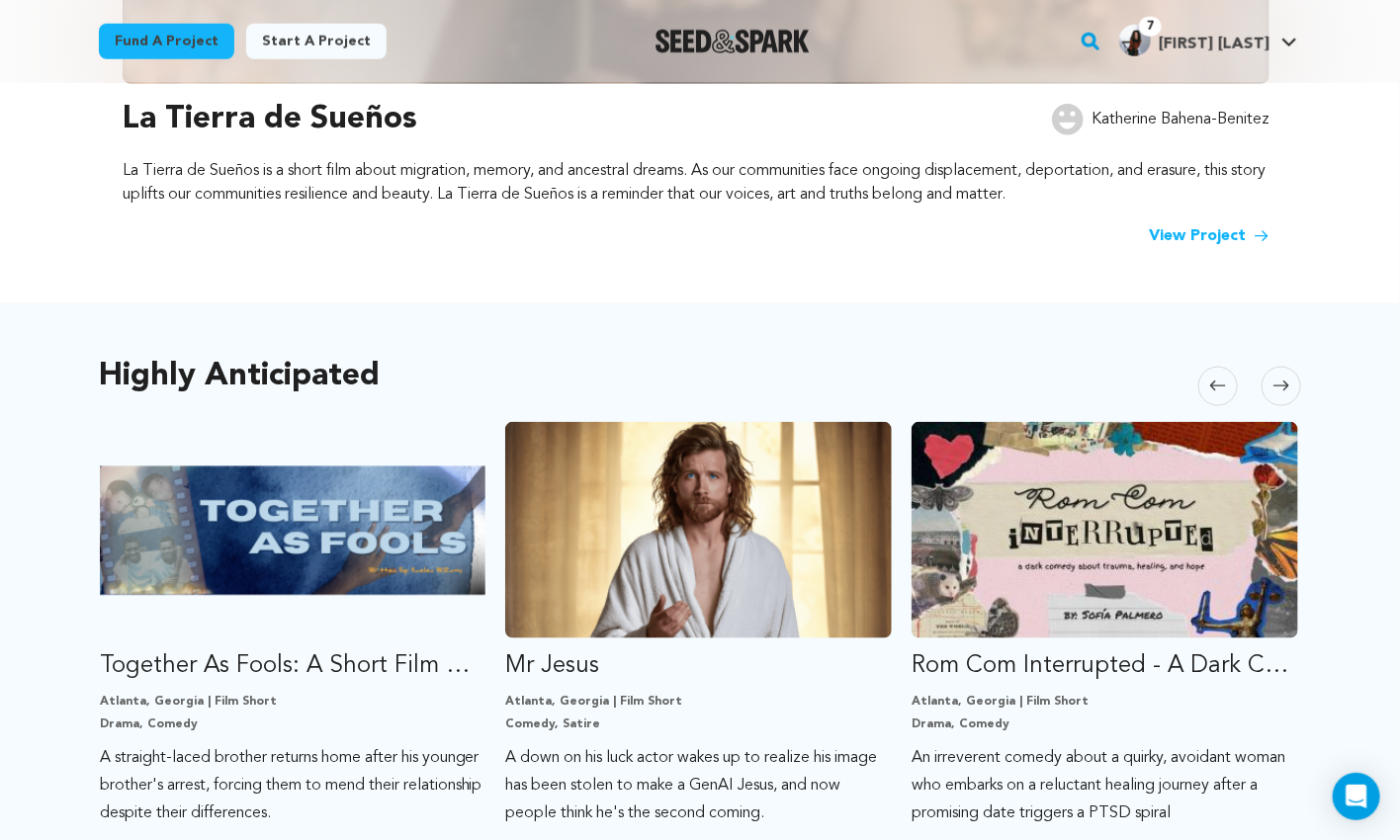 click 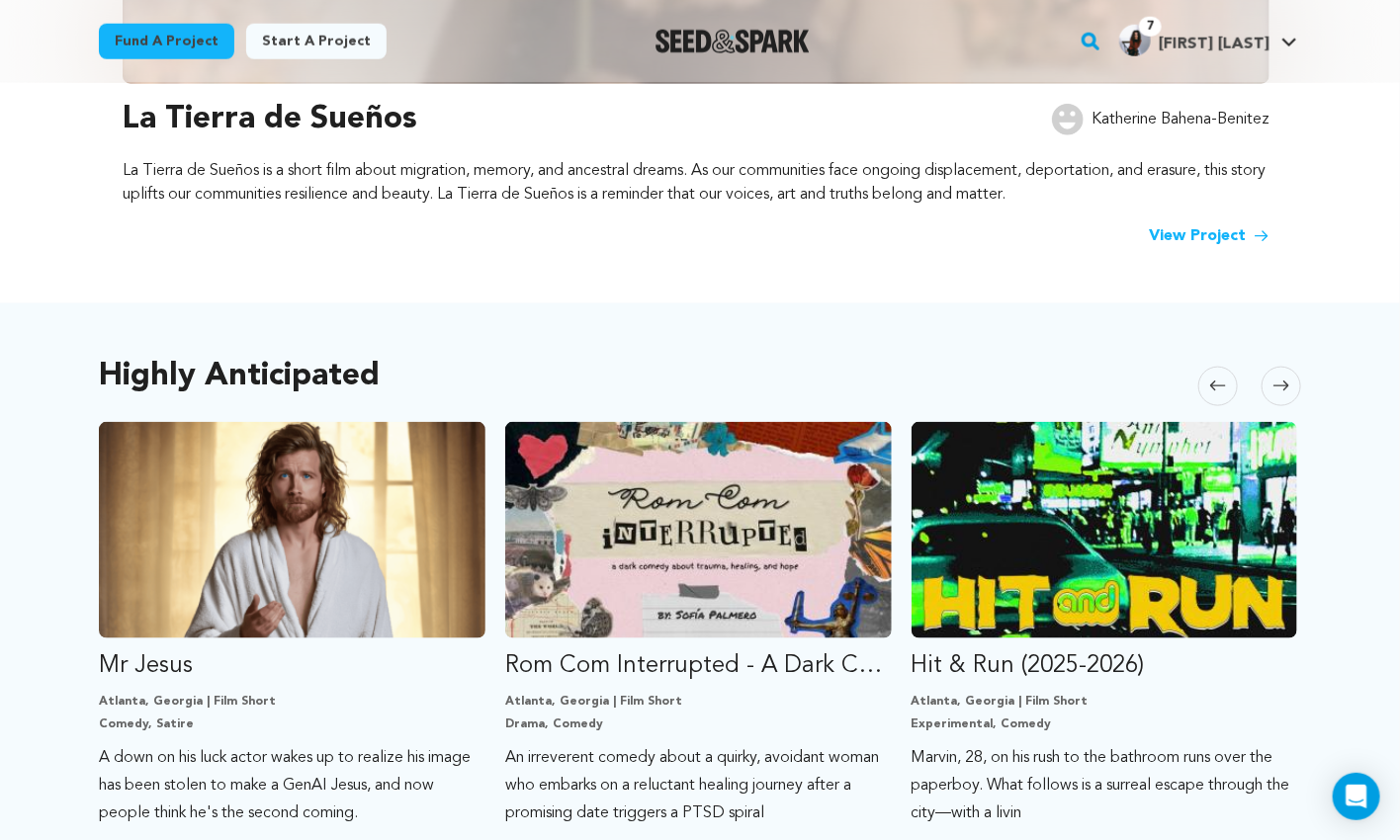 click 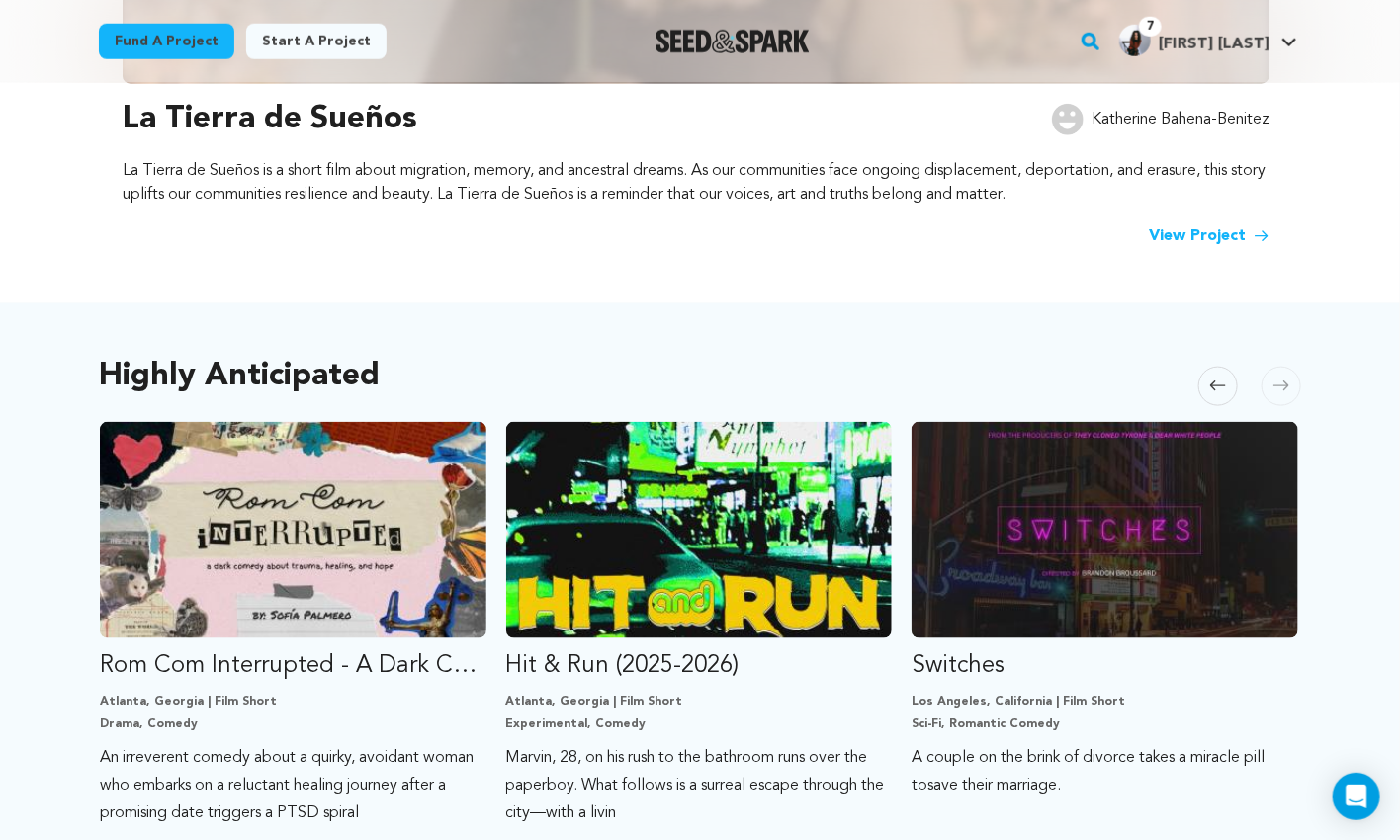 click on "View Project" at bounding box center (1209, 236) 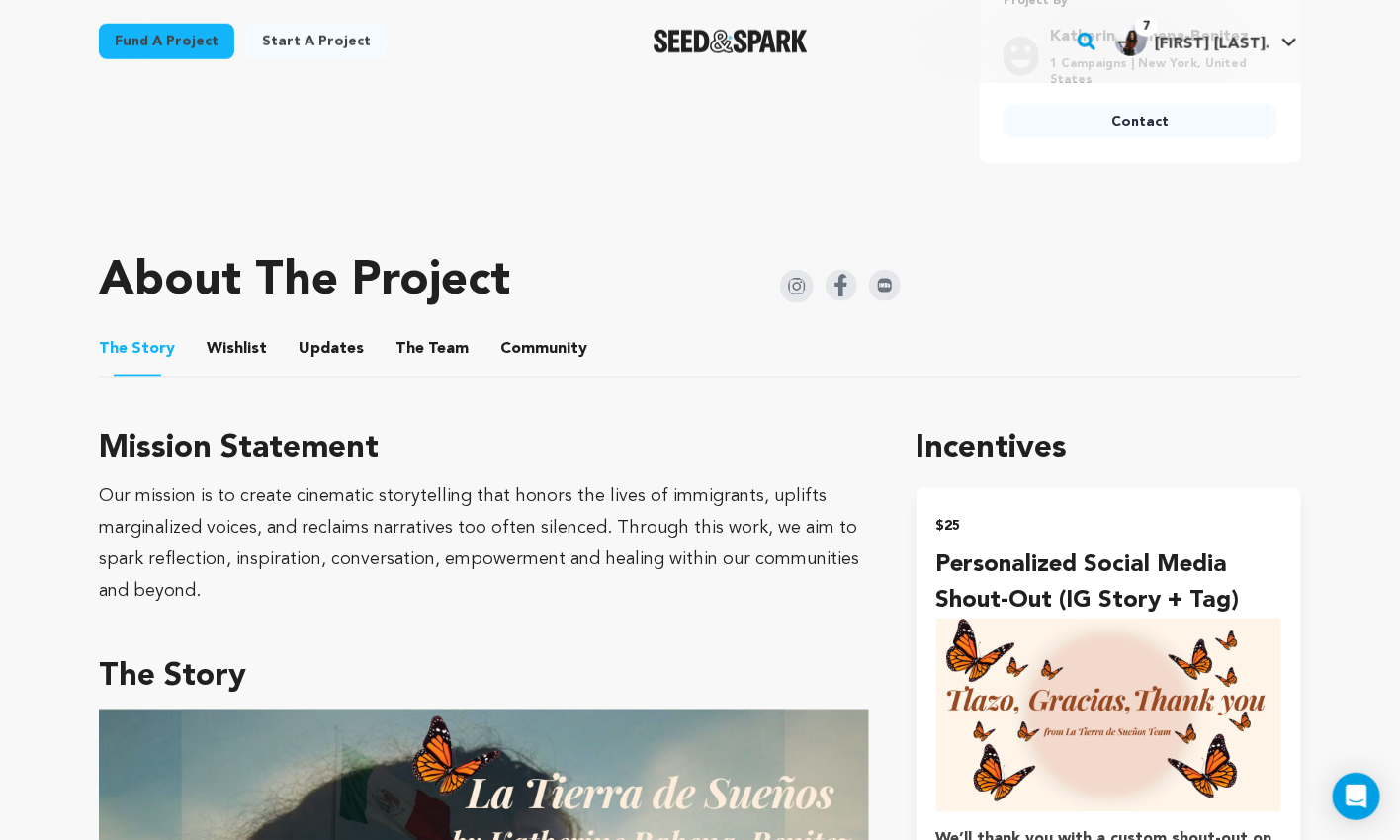 scroll, scrollTop: 860, scrollLeft: 0, axis: vertical 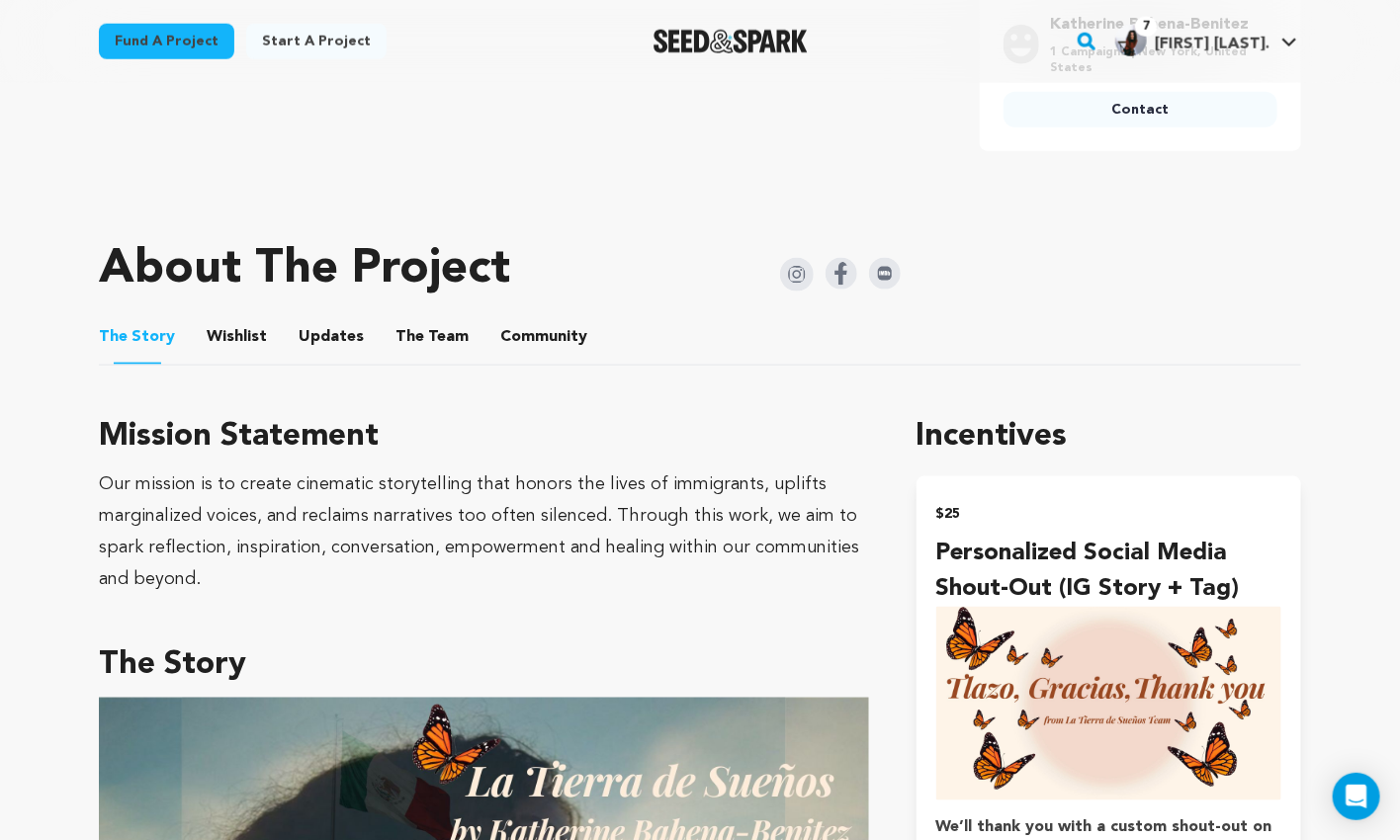 click on "Updates" at bounding box center (331, 341) 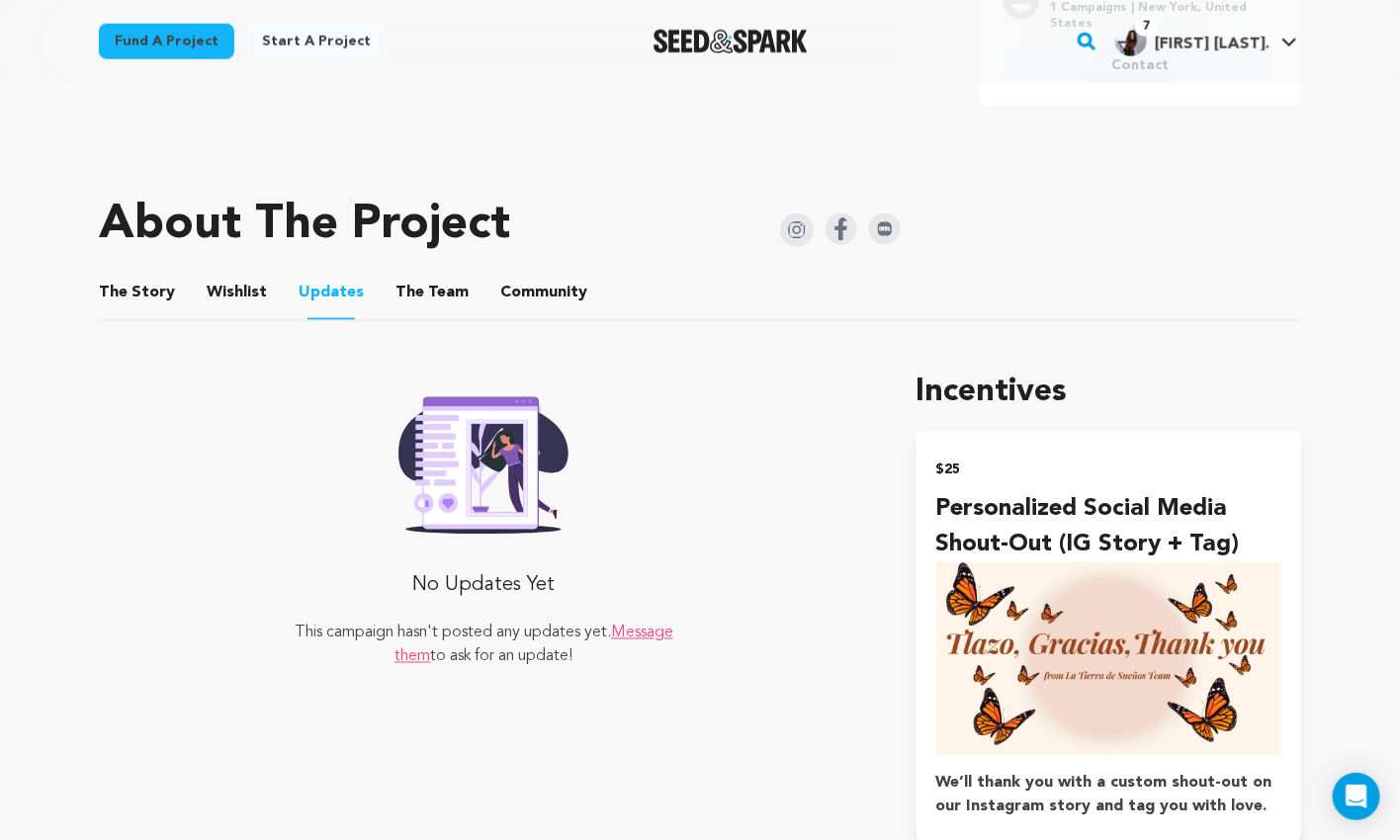 scroll, scrollTop: 919, scrollLeft: 0, axis: vertical 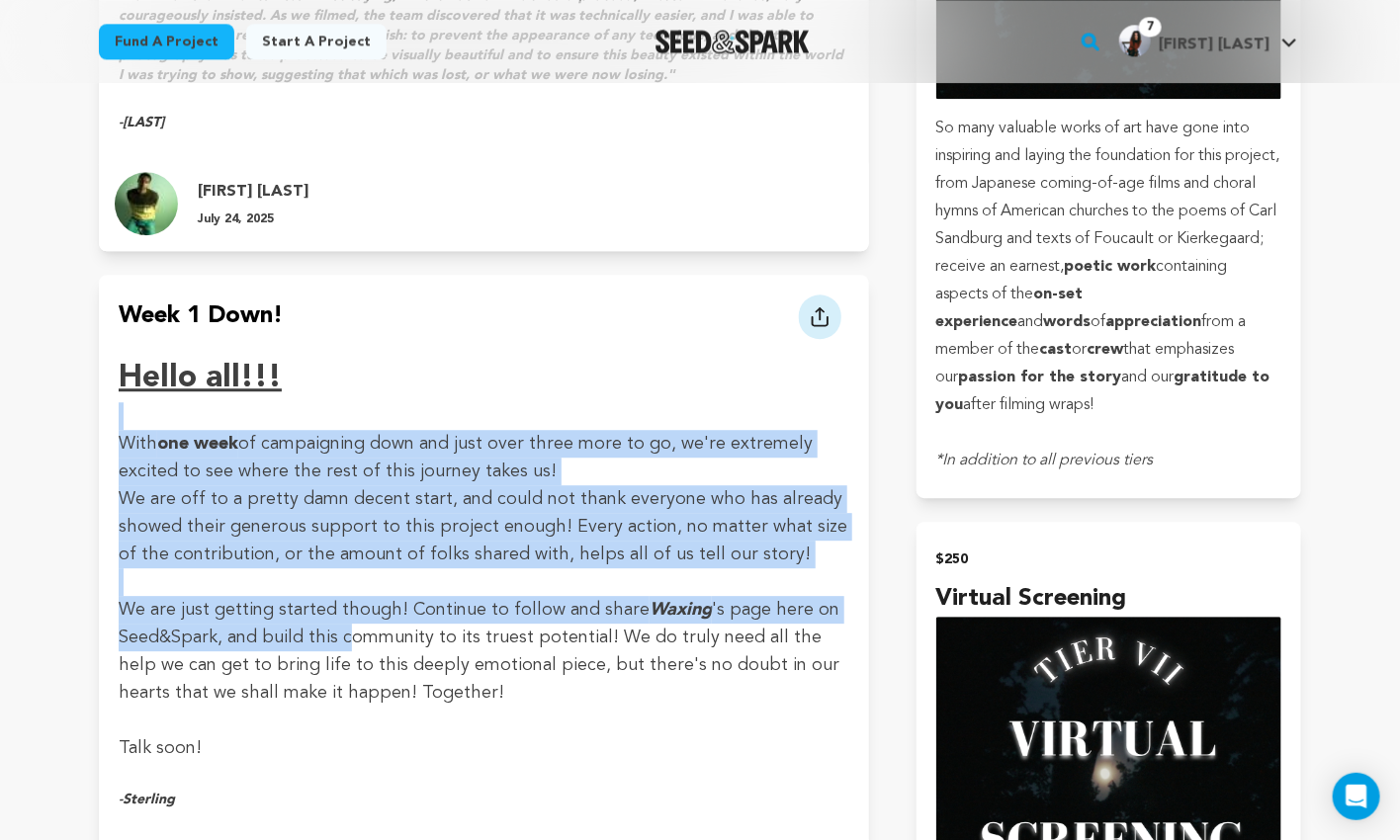 drag, startPoint x: 202, startPoint y: 256, endPoint x: 340, endPoint y: 442, distance: 231.60311 